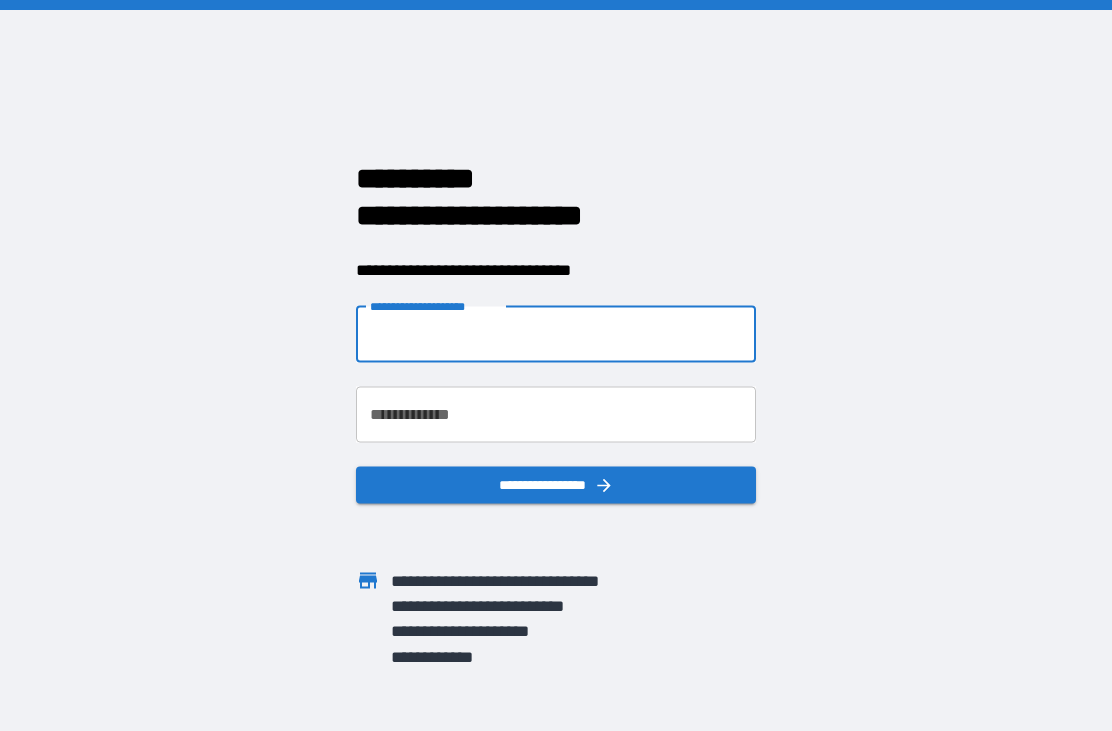 scroll, scrollTop: 204, scrollLeft: 0, axis: vertical 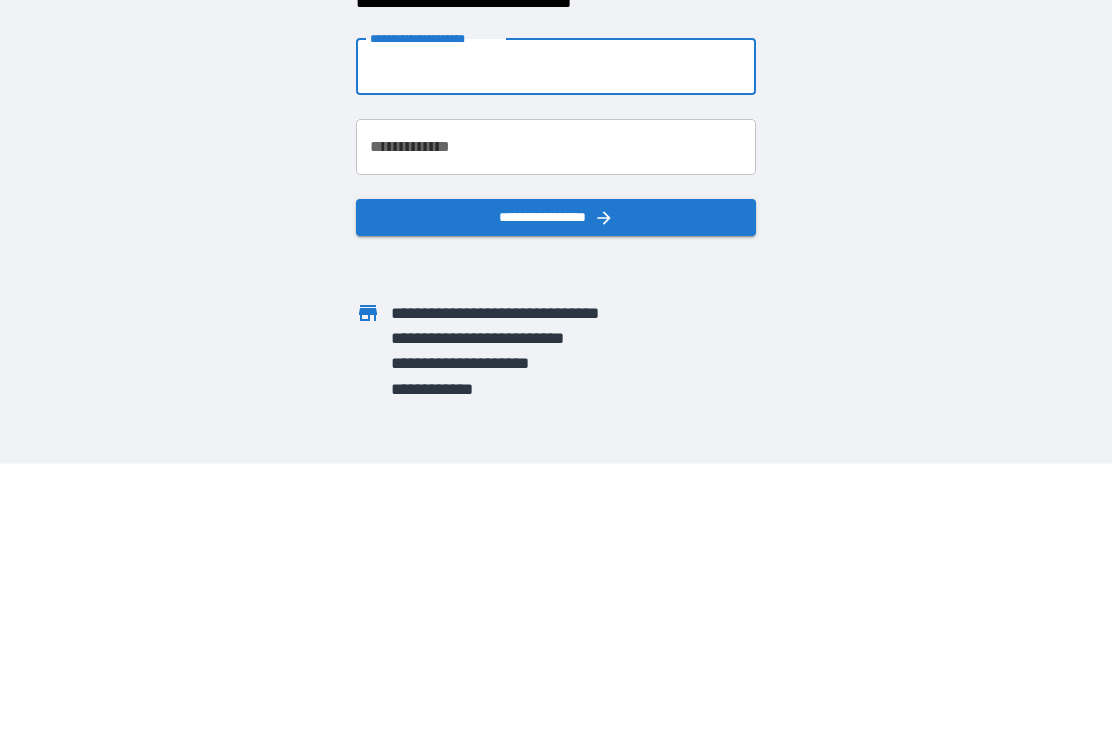 type on "*" 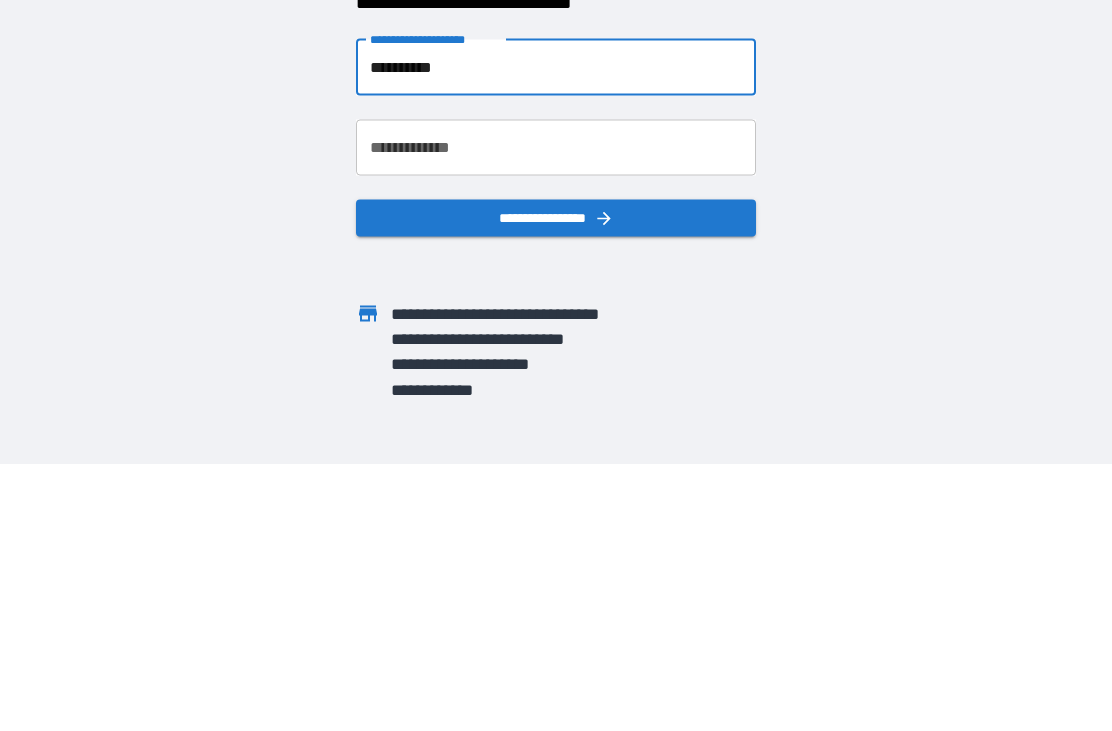 type on "**********" 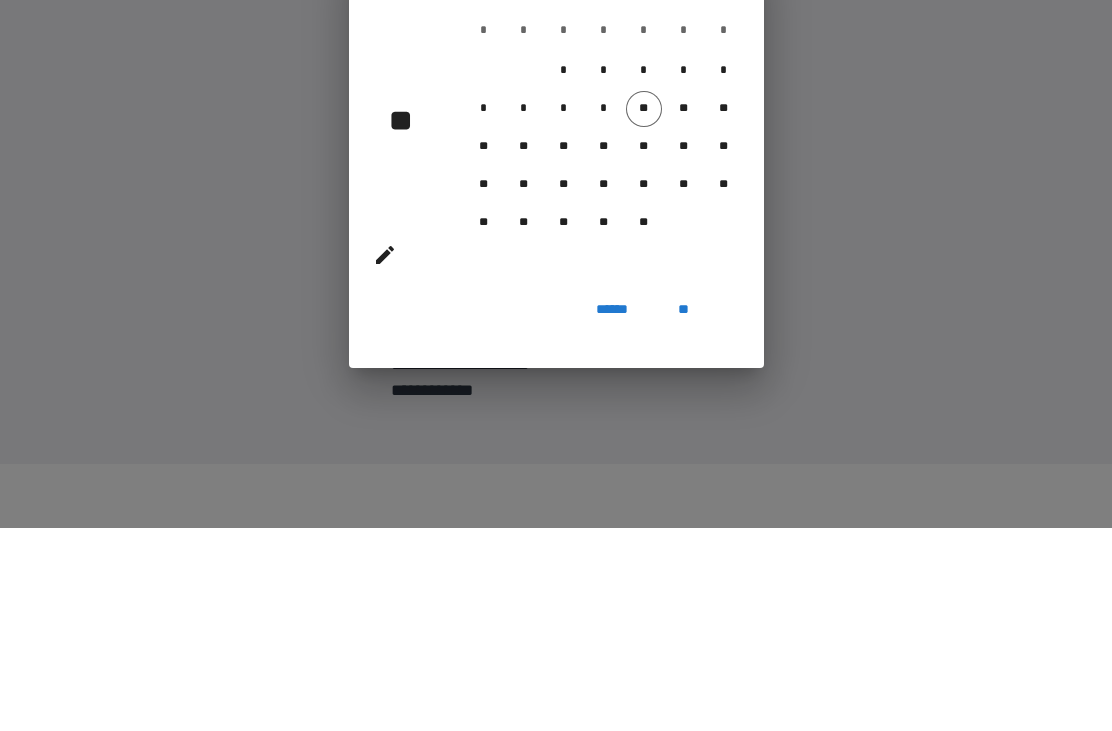 scroll, scrollTop: 64, scrollLeft: 0, axis: vertical 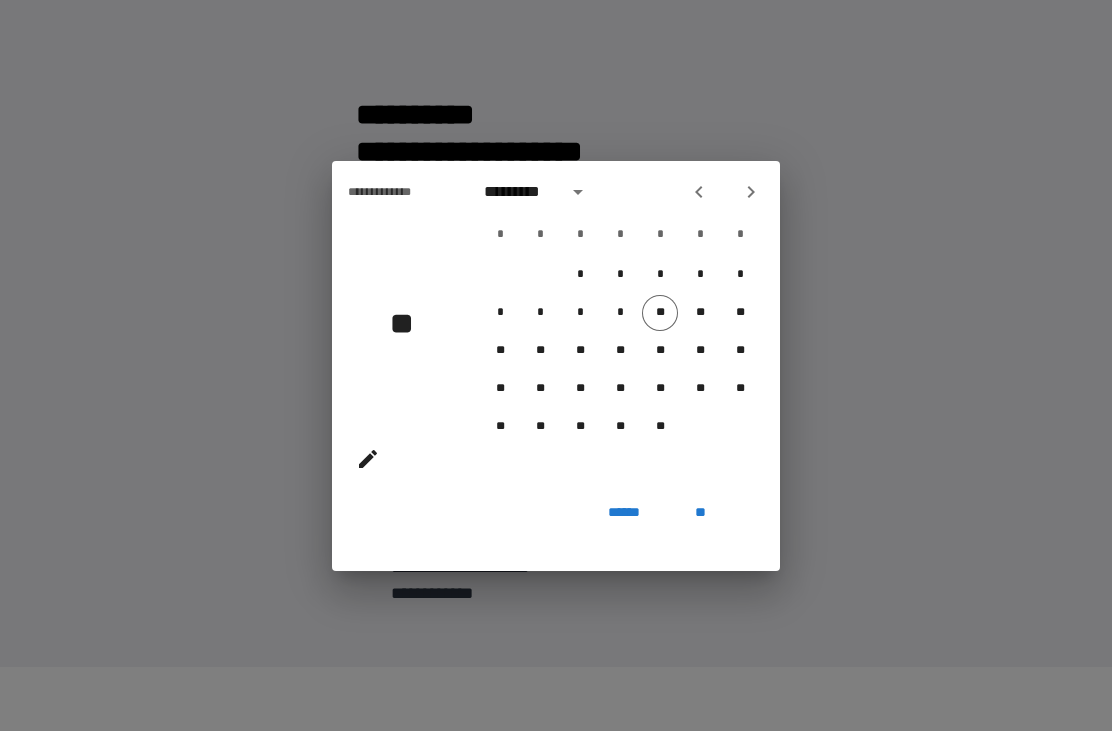 click on "******" at bounding box center [624, 513] 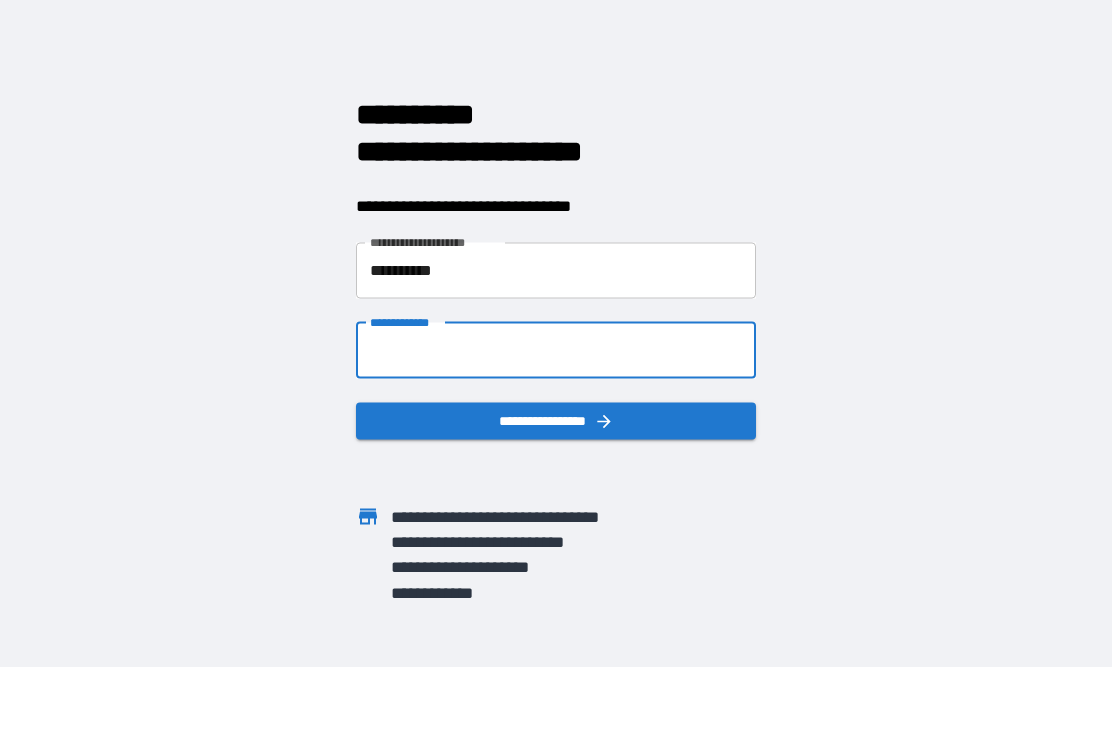click on "**********" at bounding box center (556, 350) 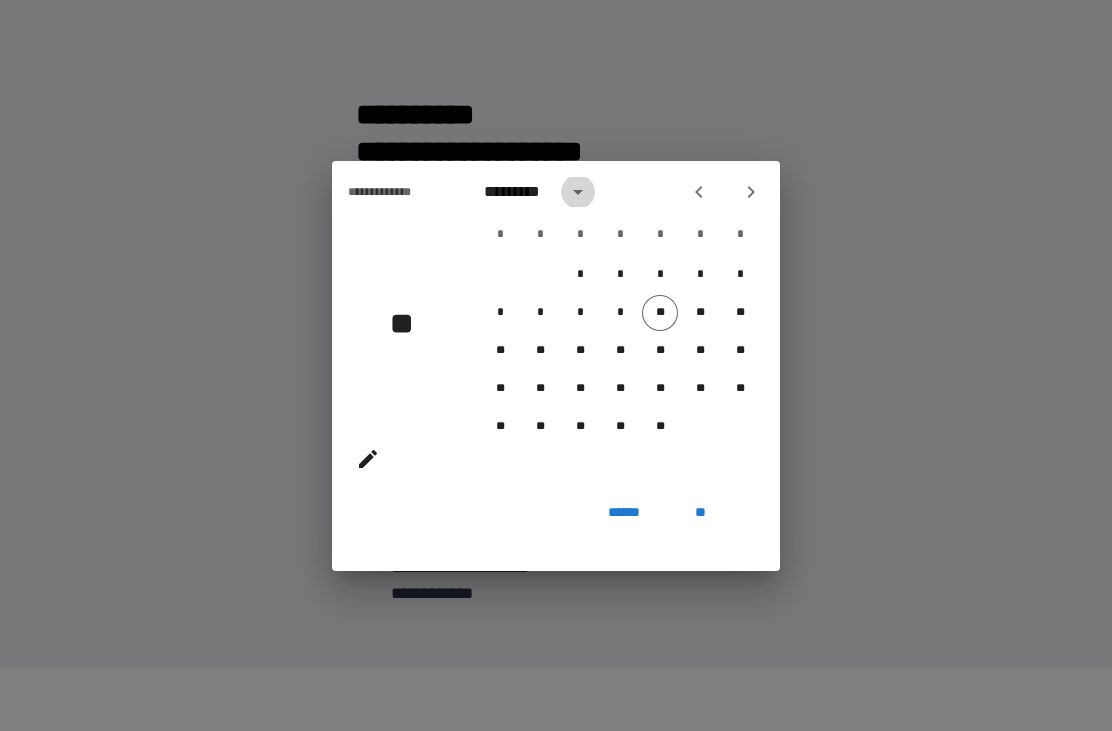 click 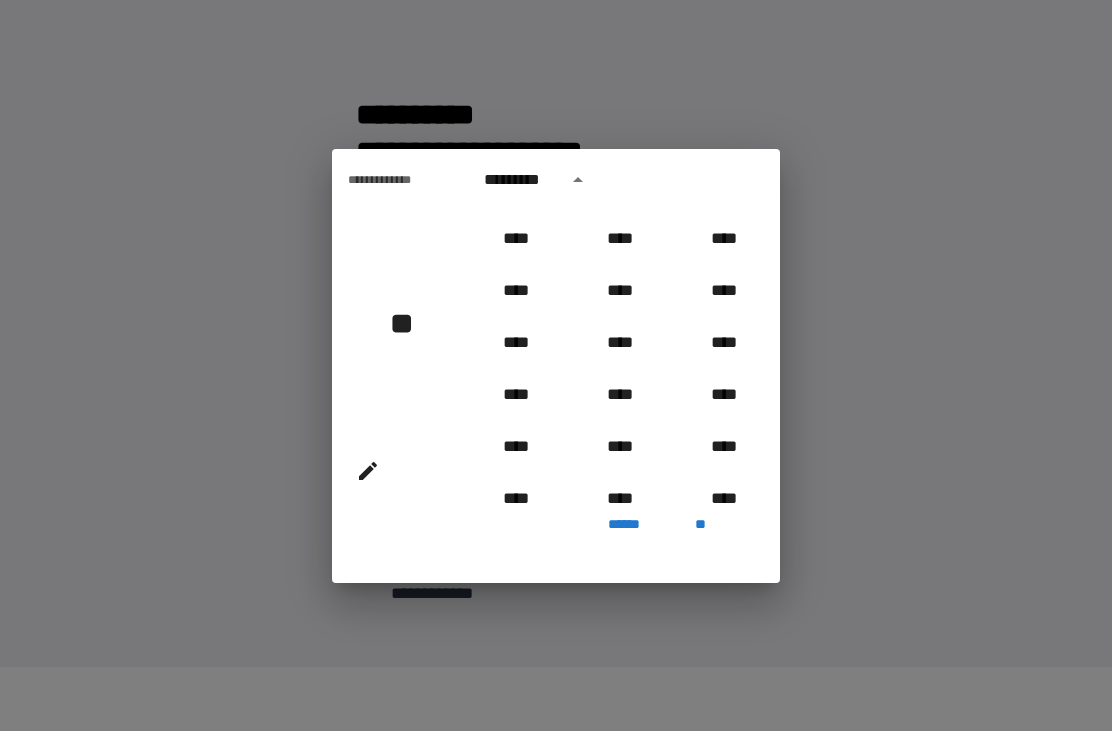 scroll, scrollTop: 907, scrollLeft: 0, axis: vertical 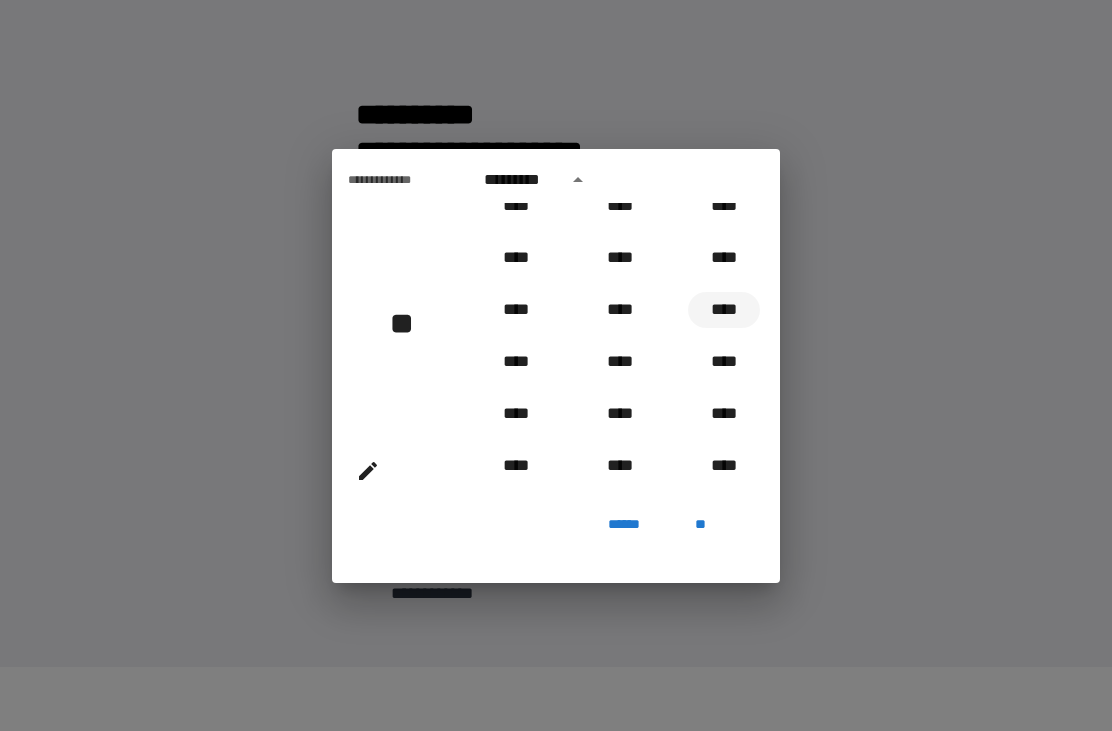 click on "****" at bounding box center (724, 310) 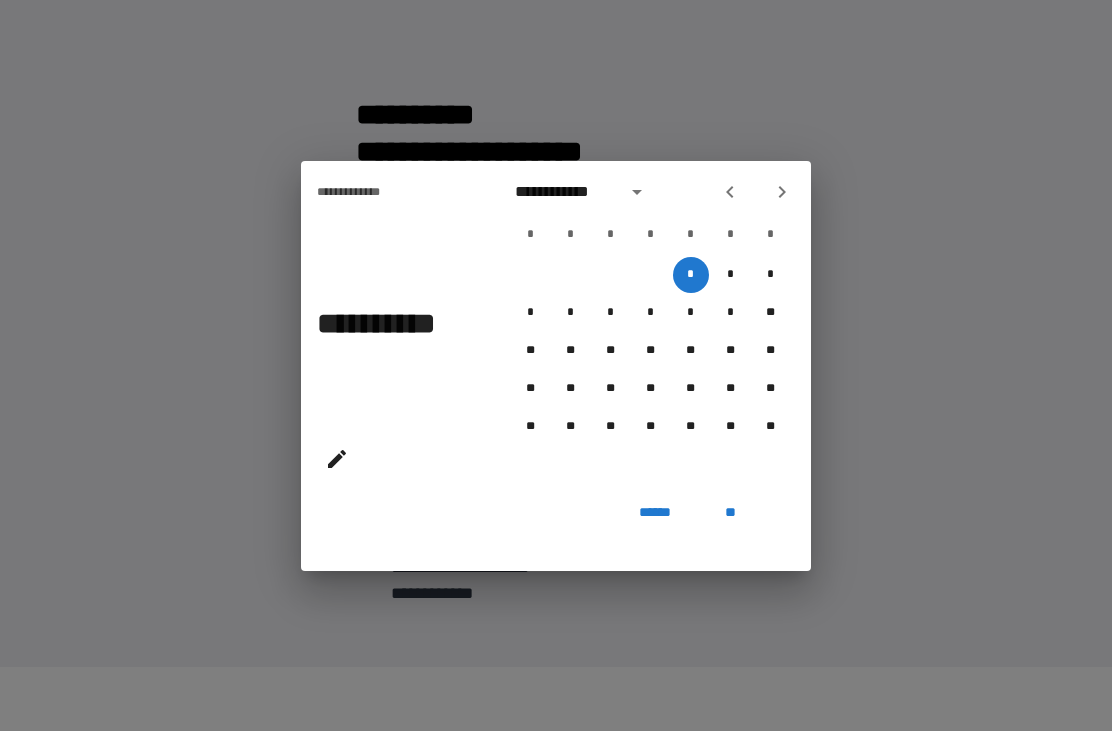 click 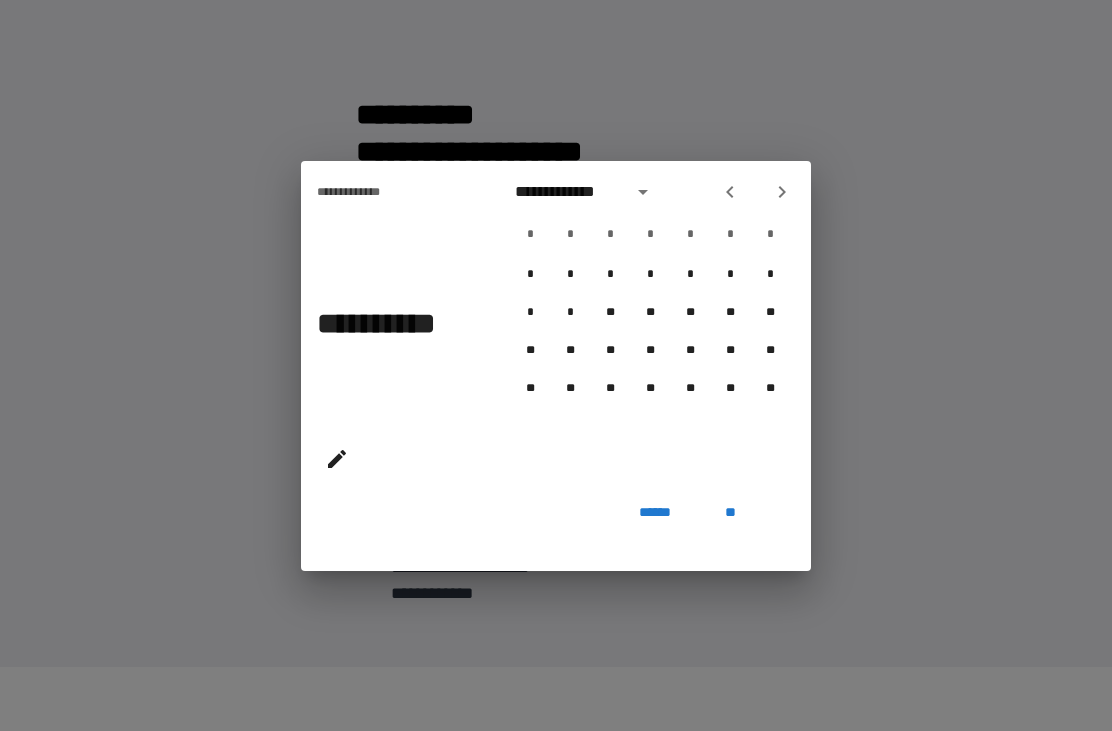 click at bounding box center (782, 192) 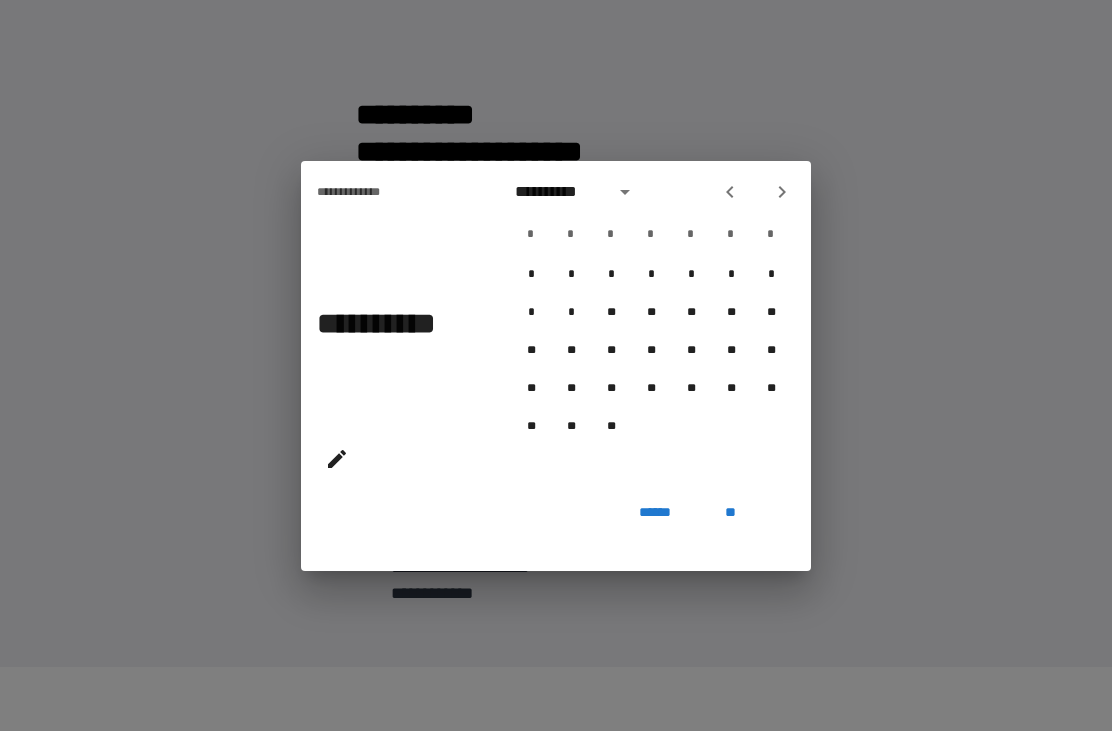 click at bounding box center (782, 192) 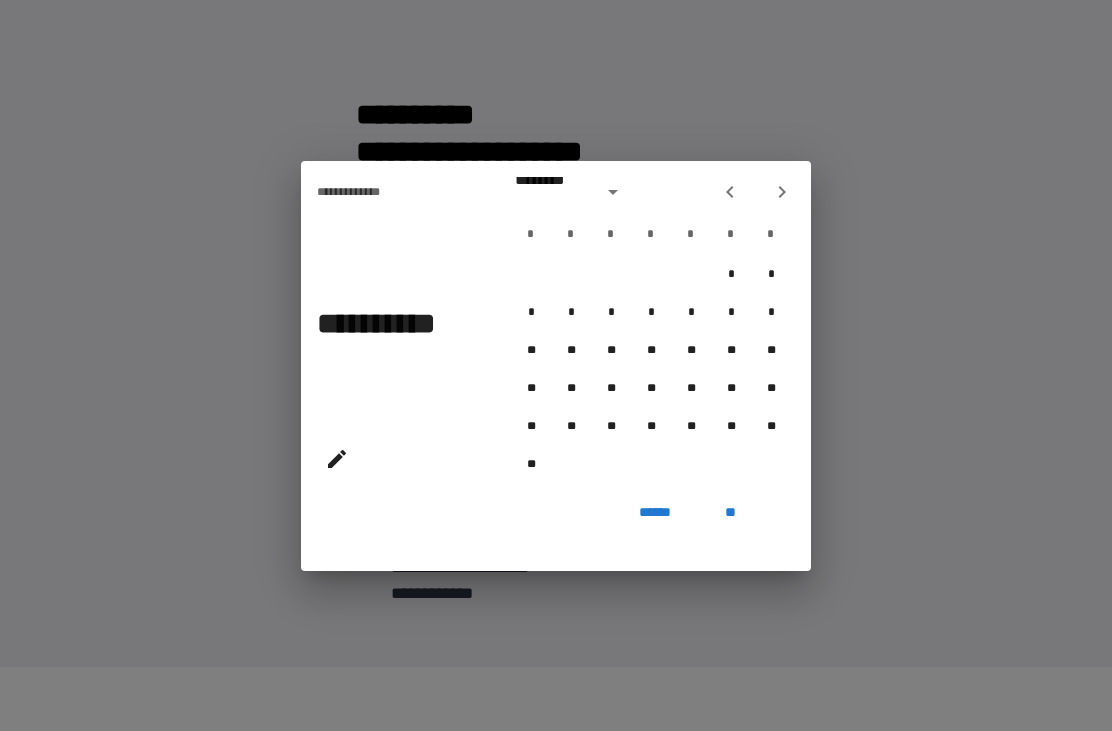 click at bounding box center (782, 192) 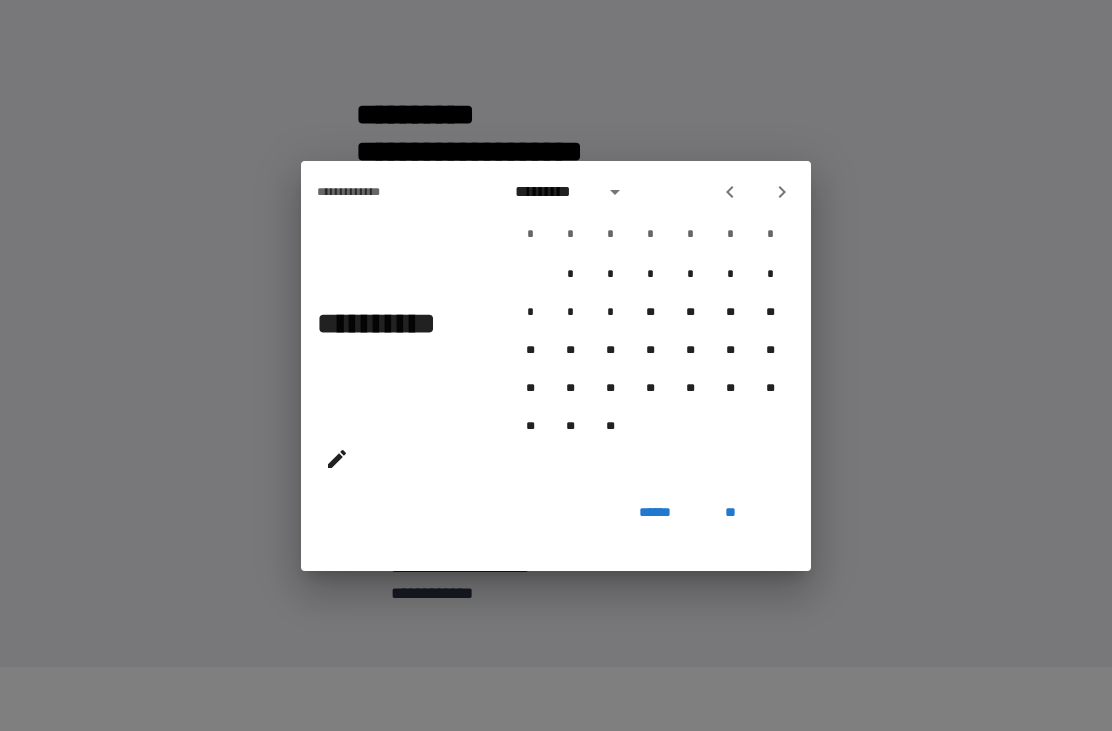 click 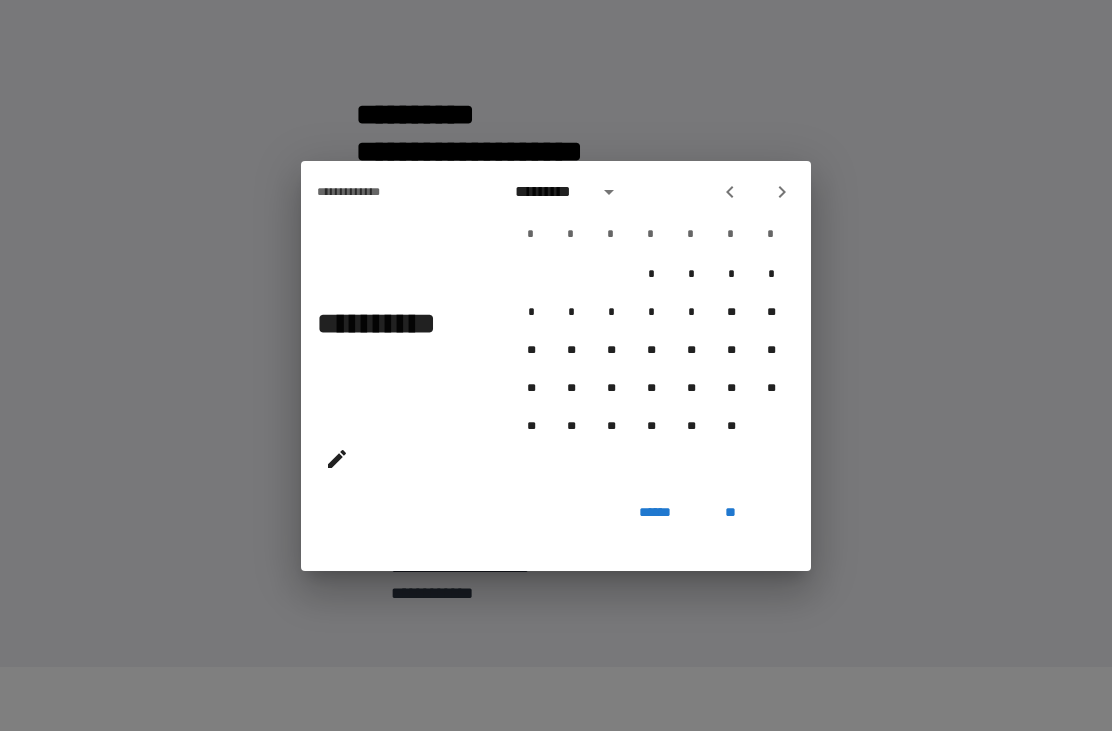 click 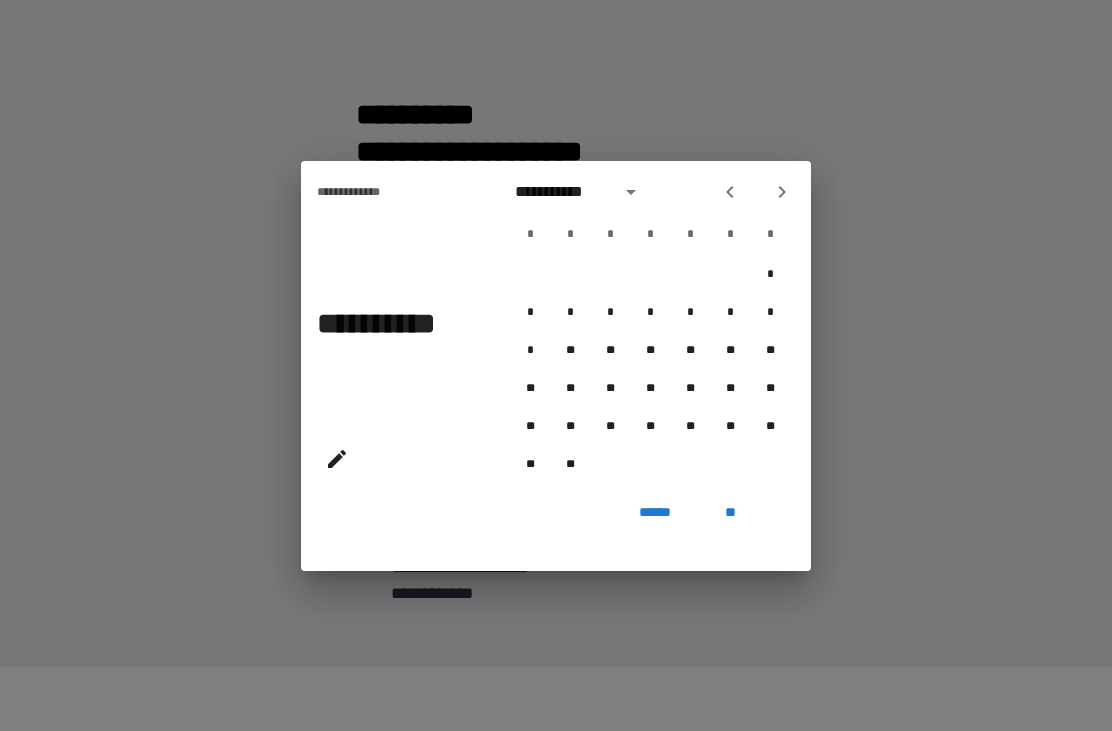 click 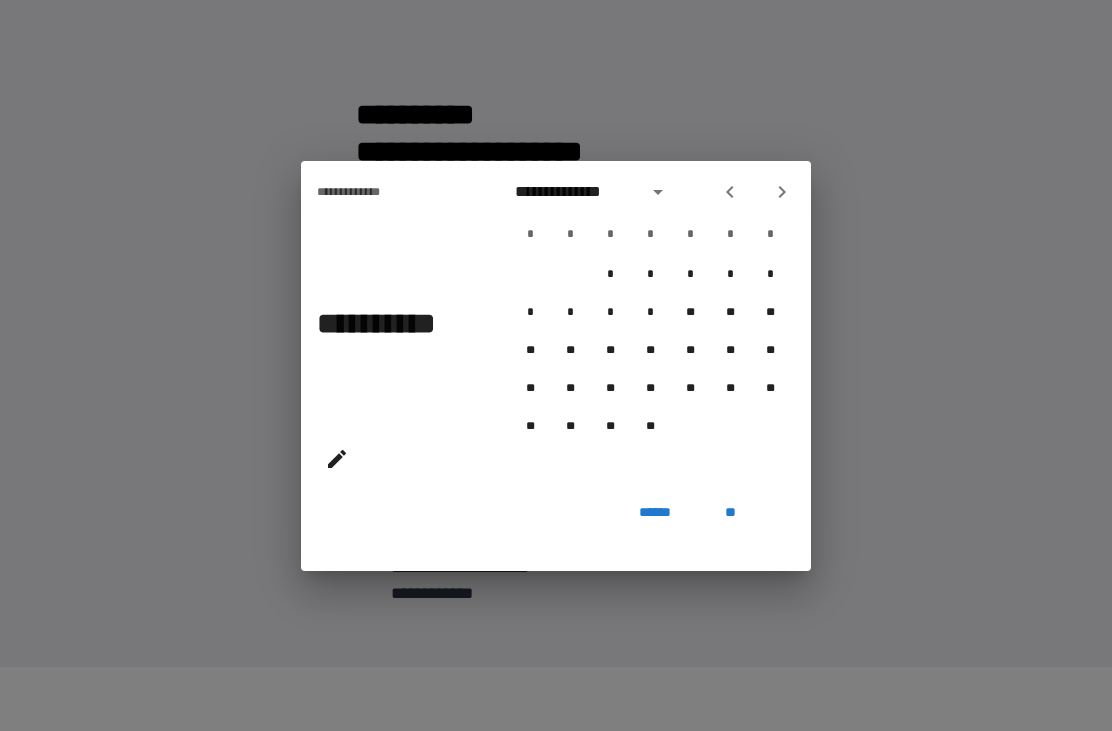 click 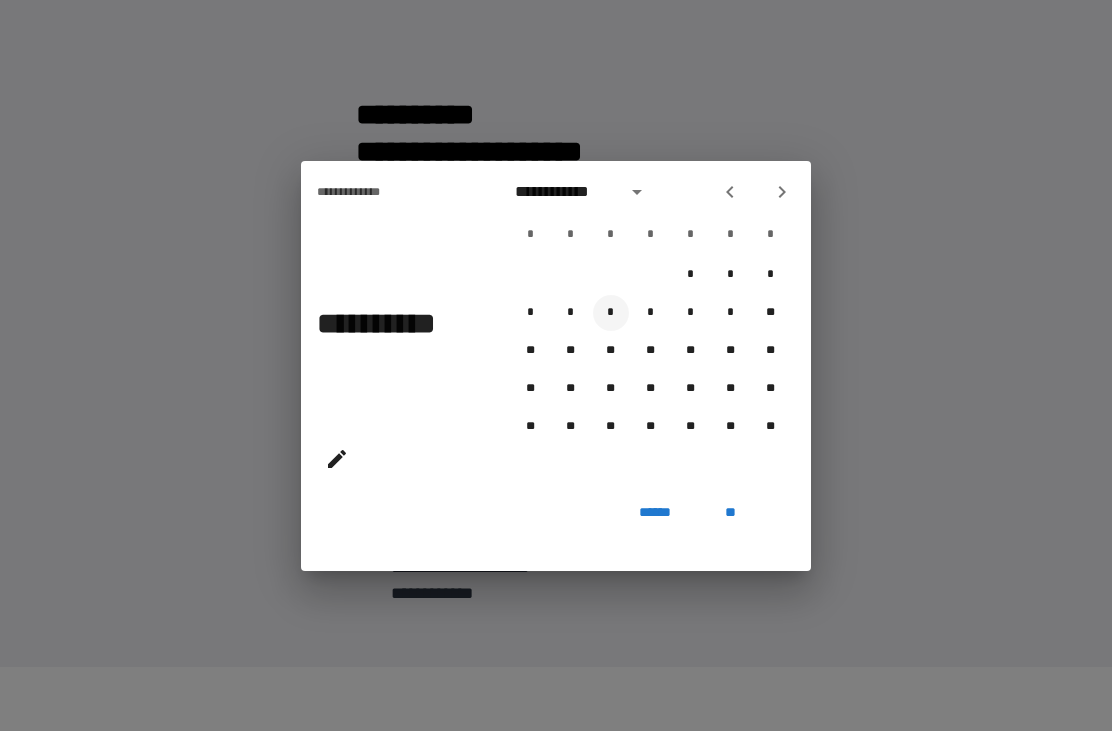 click on "*" at bounding box center [611, 313] 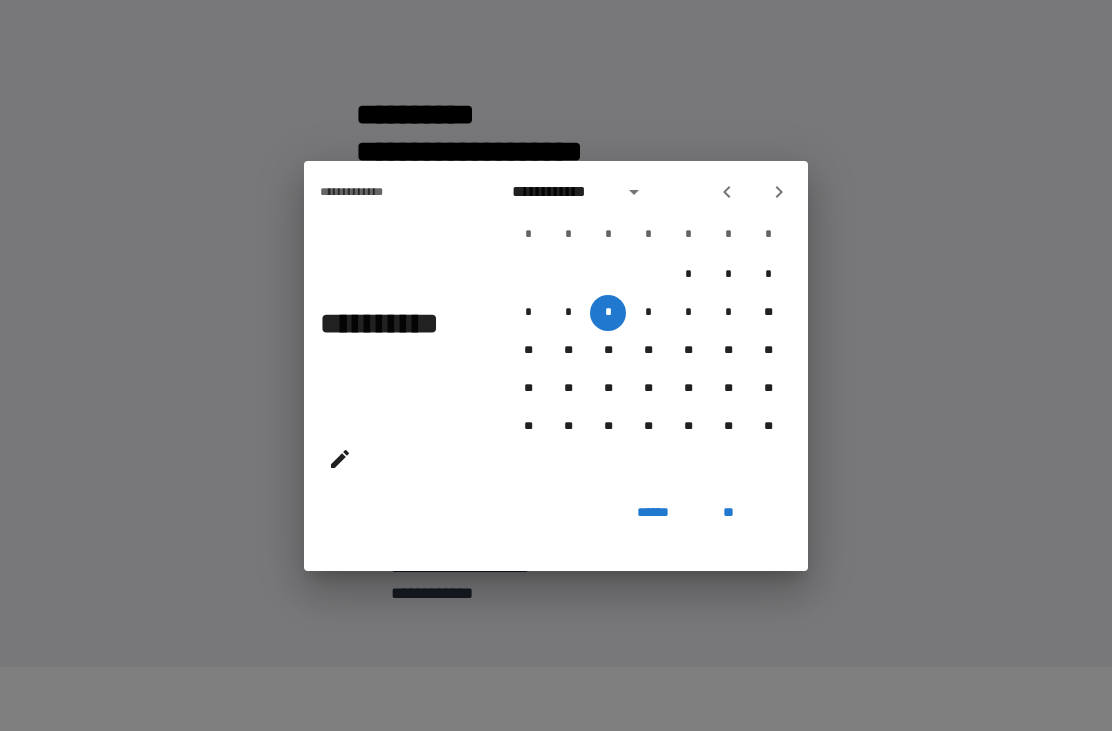 click on "**" at bounding box center [728, 513] 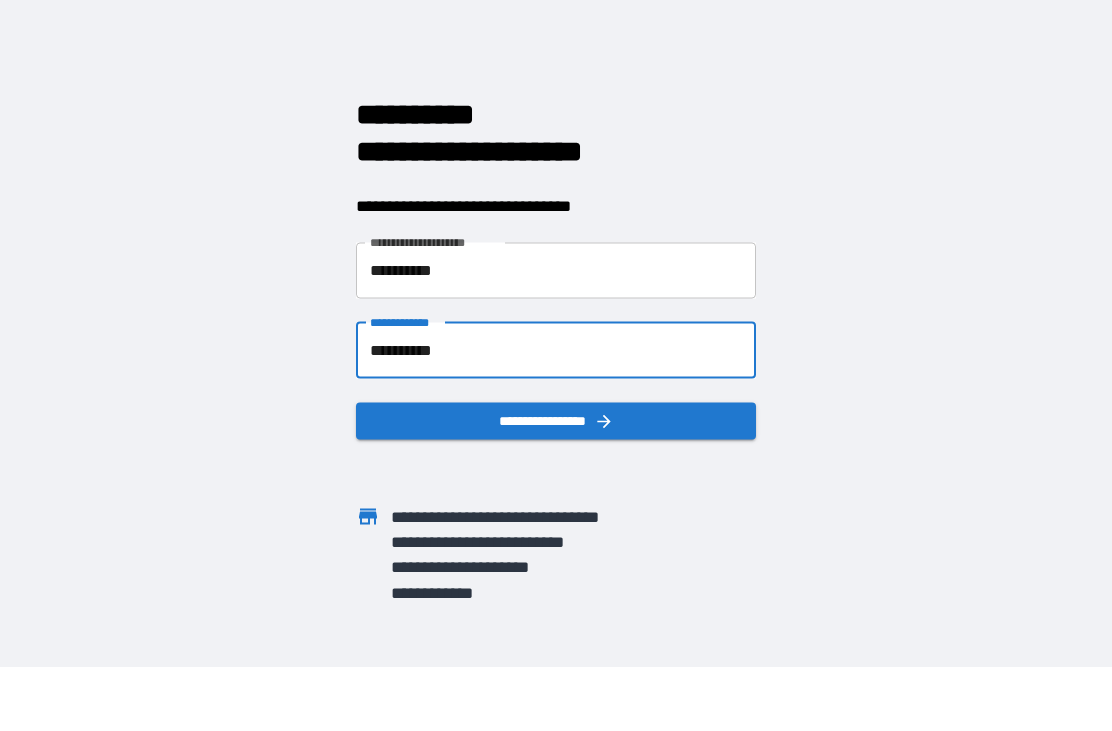 click on "**********" at bounding box center (556, 420) 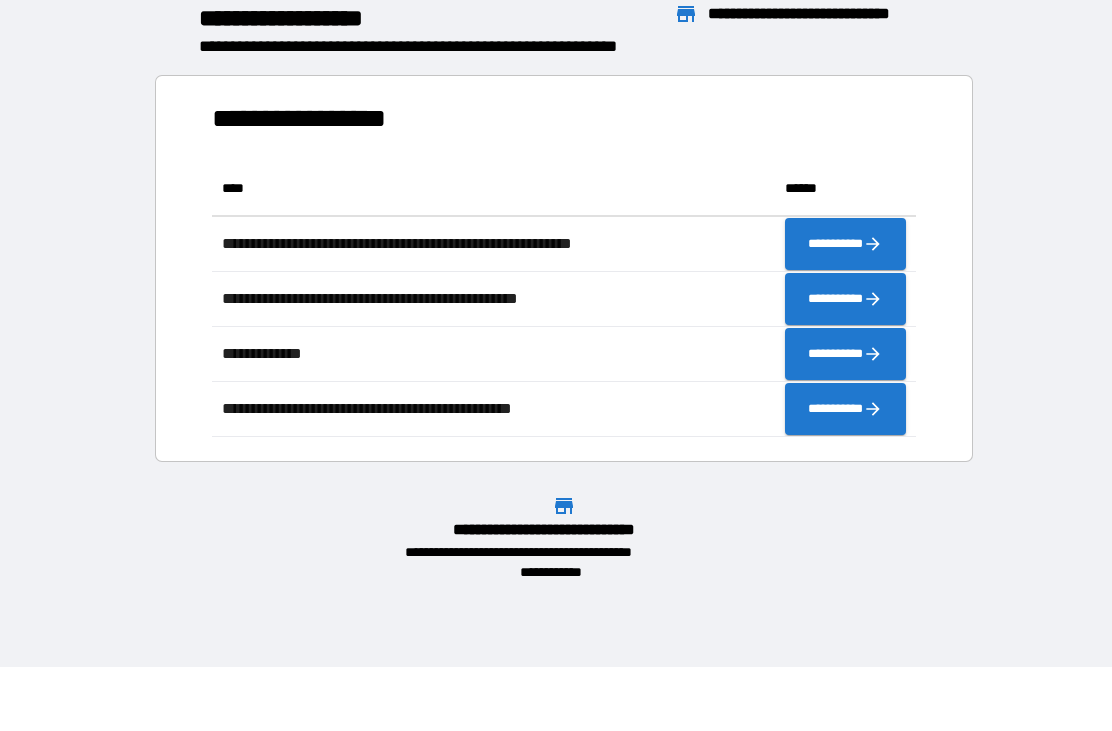 scroll, scrollTop: 1, scrollLeft: 1, axis: both 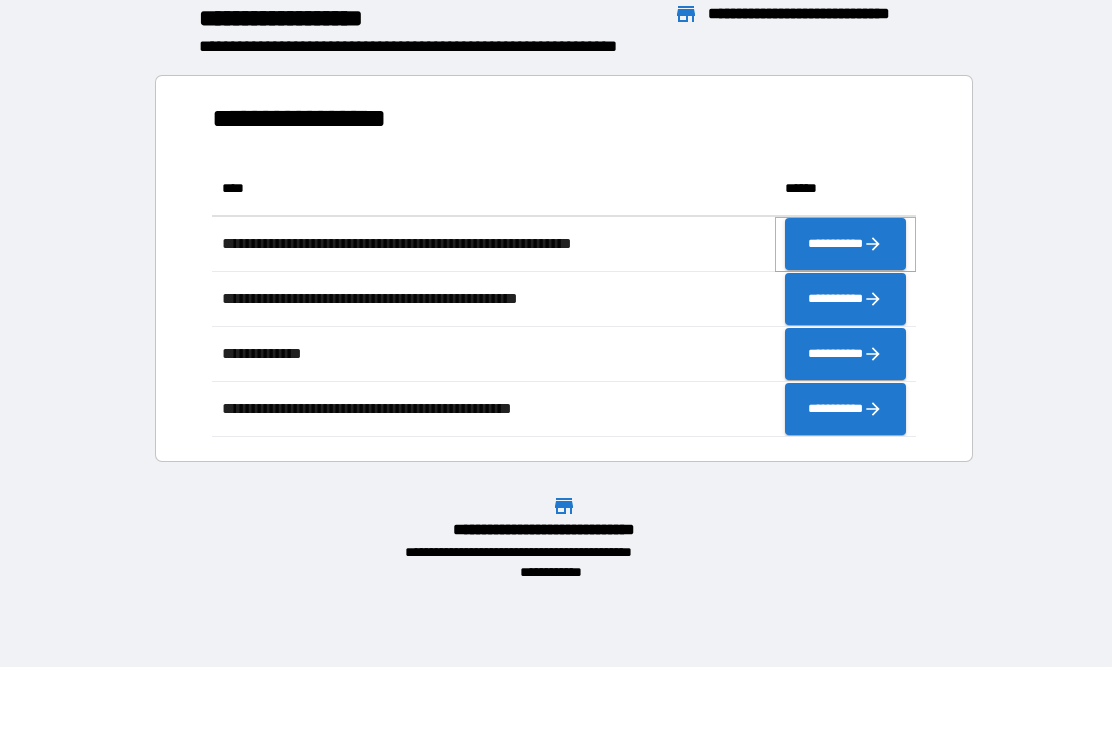 click on "**********" at bounding box center (845, 244) 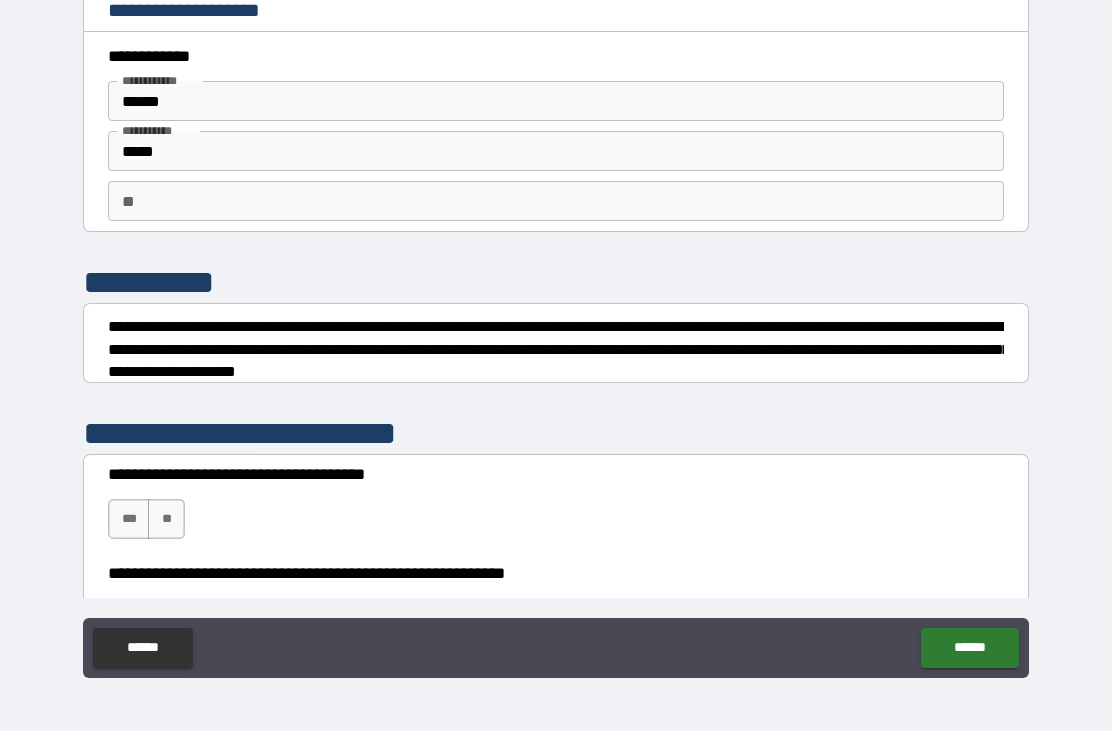 scroll, scrollTop: 0, scrollLeft: 0, axis: both 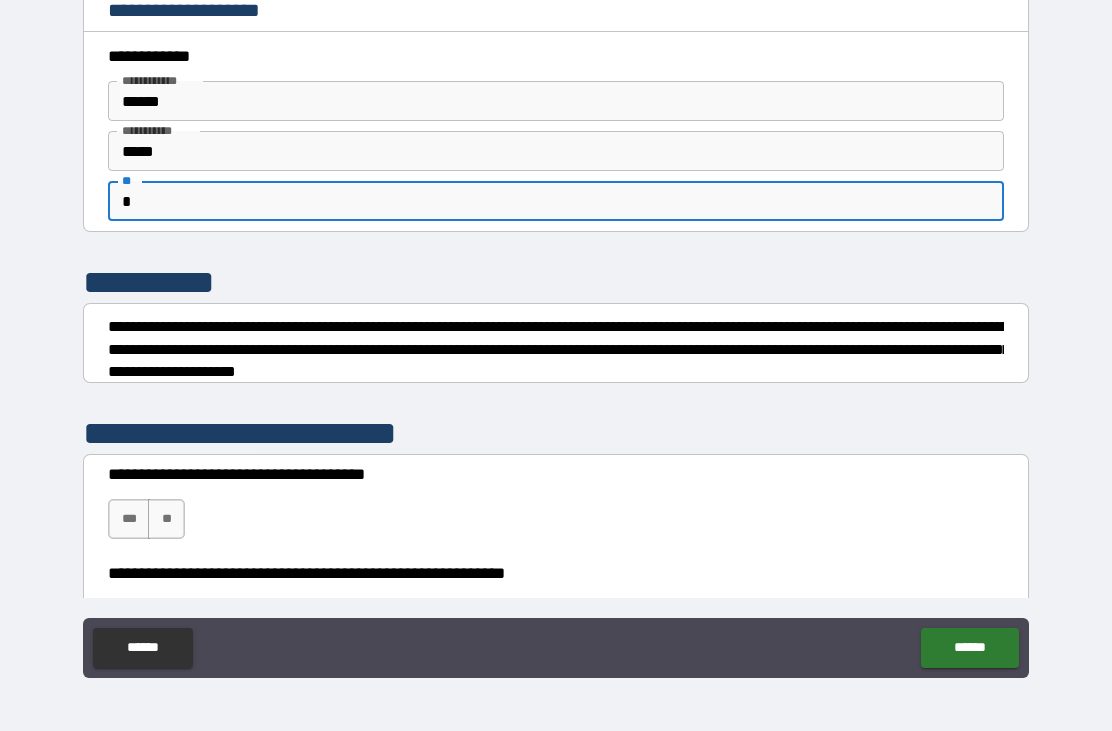 type on "*" 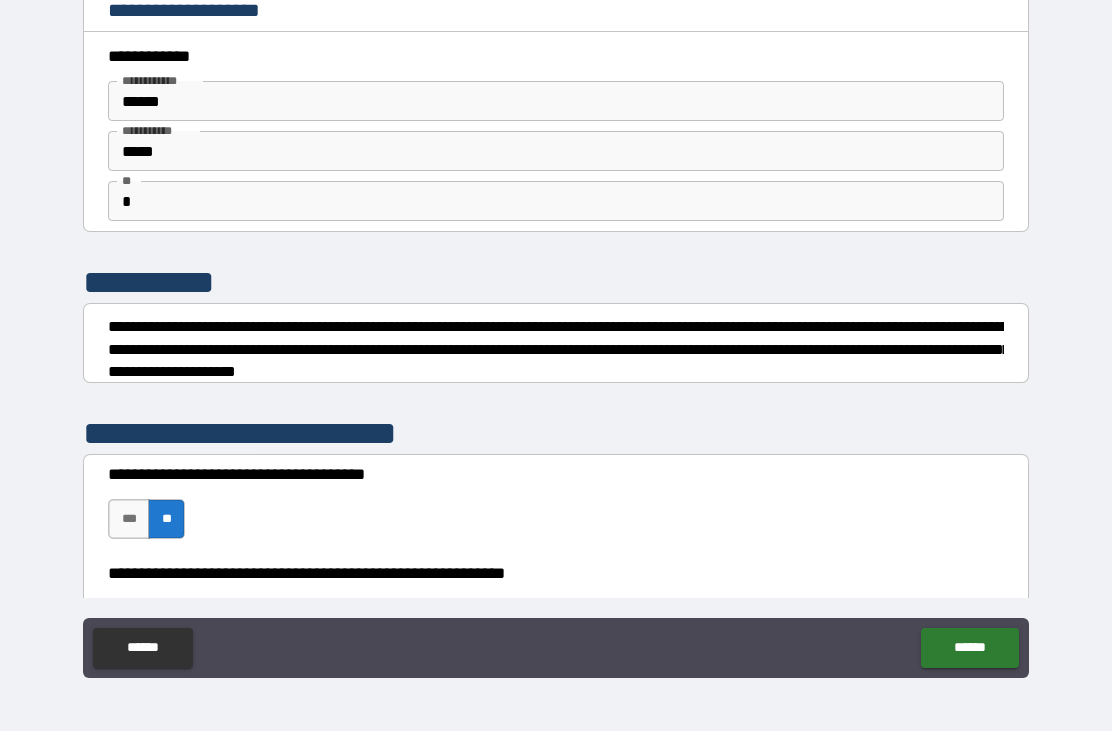 click on "******" at bounding box center [969, 648] 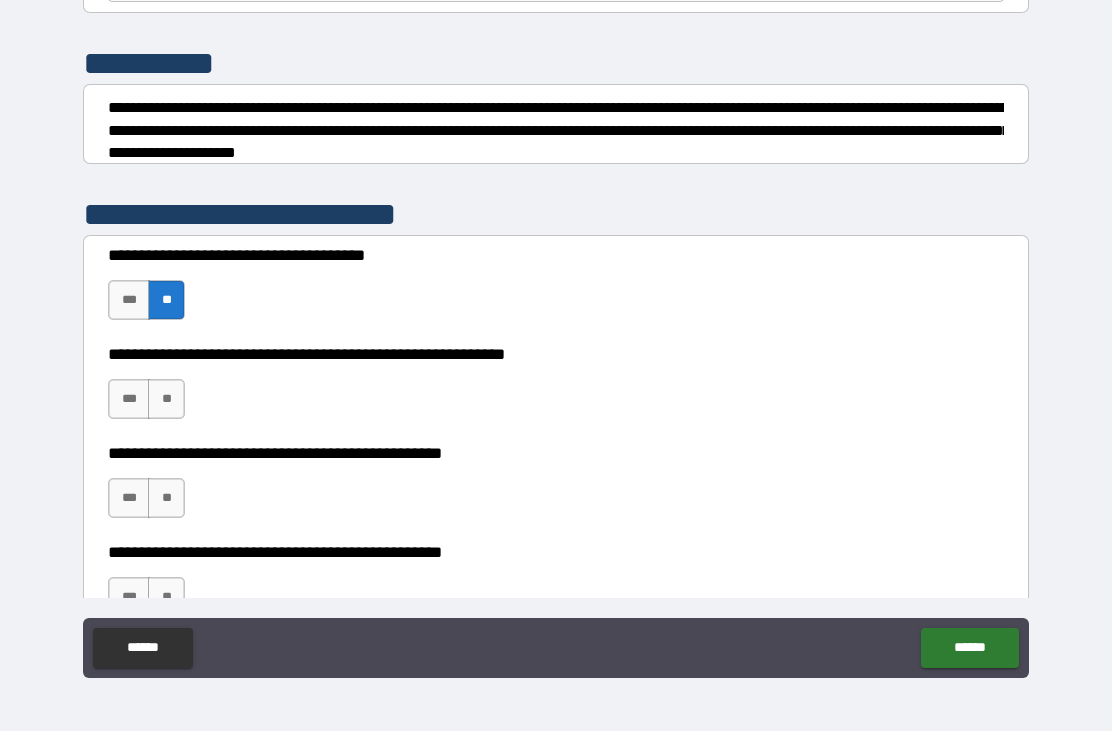 scroll, scrollTop: 224, scrollLeft: 0, axis: vertical 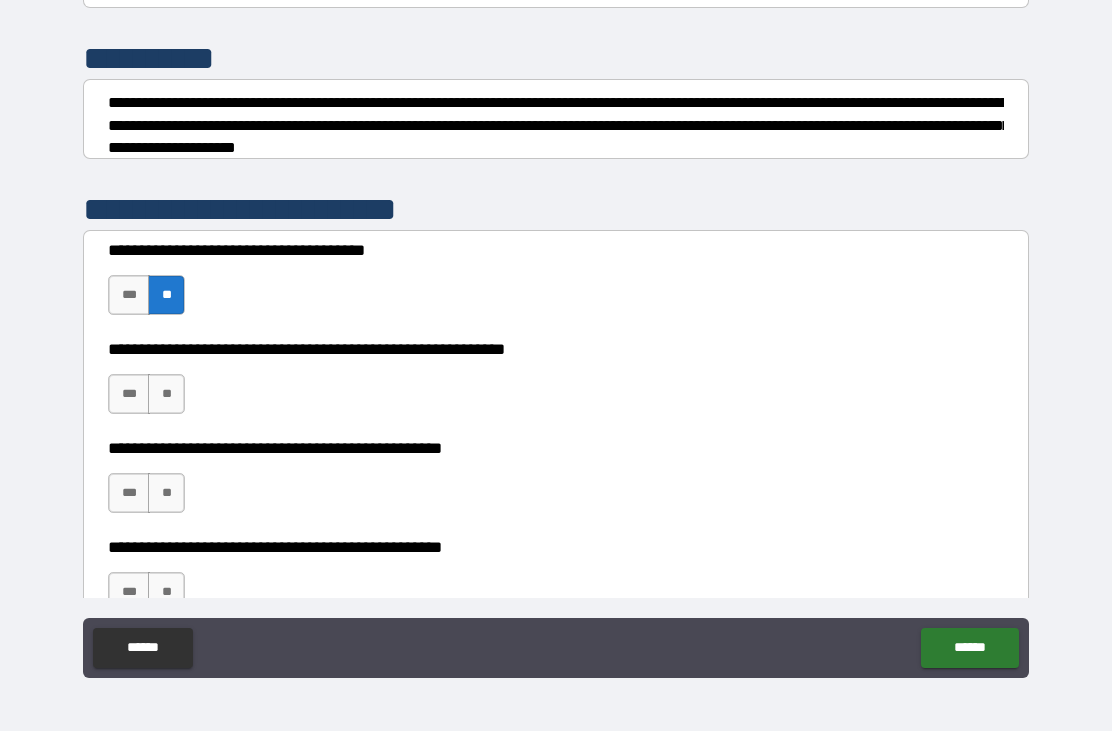 click on "**" at bounding box center (166, 394) 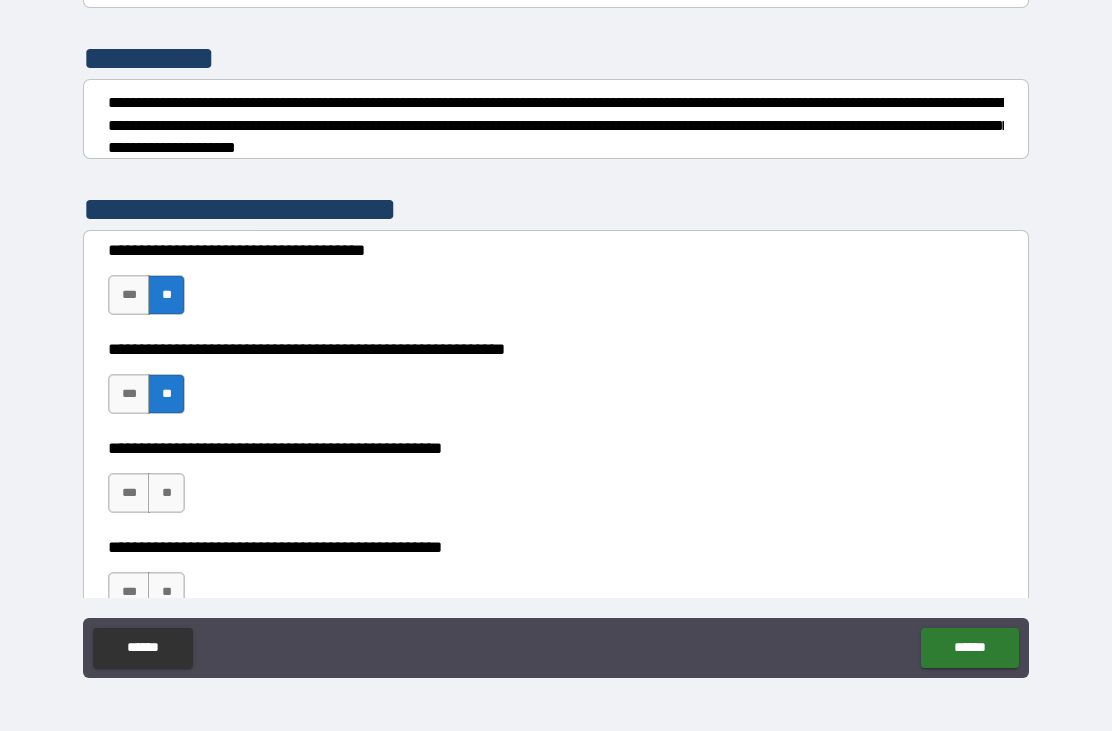 click on "**" at bounding box center (166, 493) 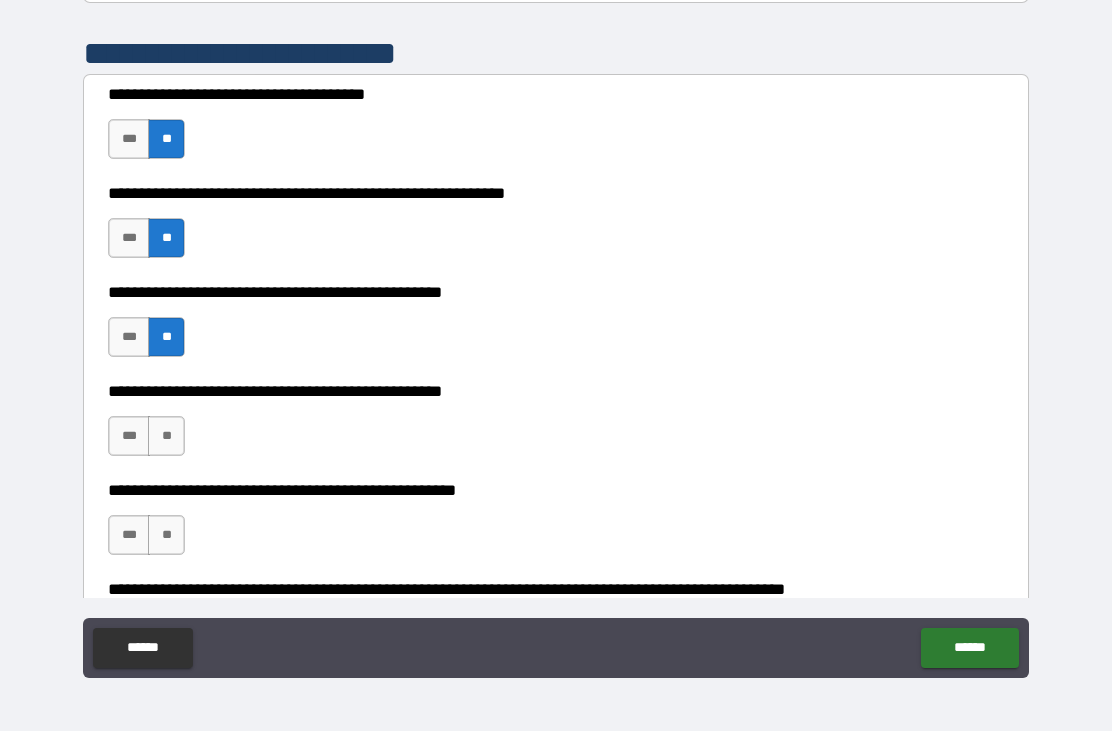 scroll, scrollTop: 423, scrollLeft: 0, axis: vertical 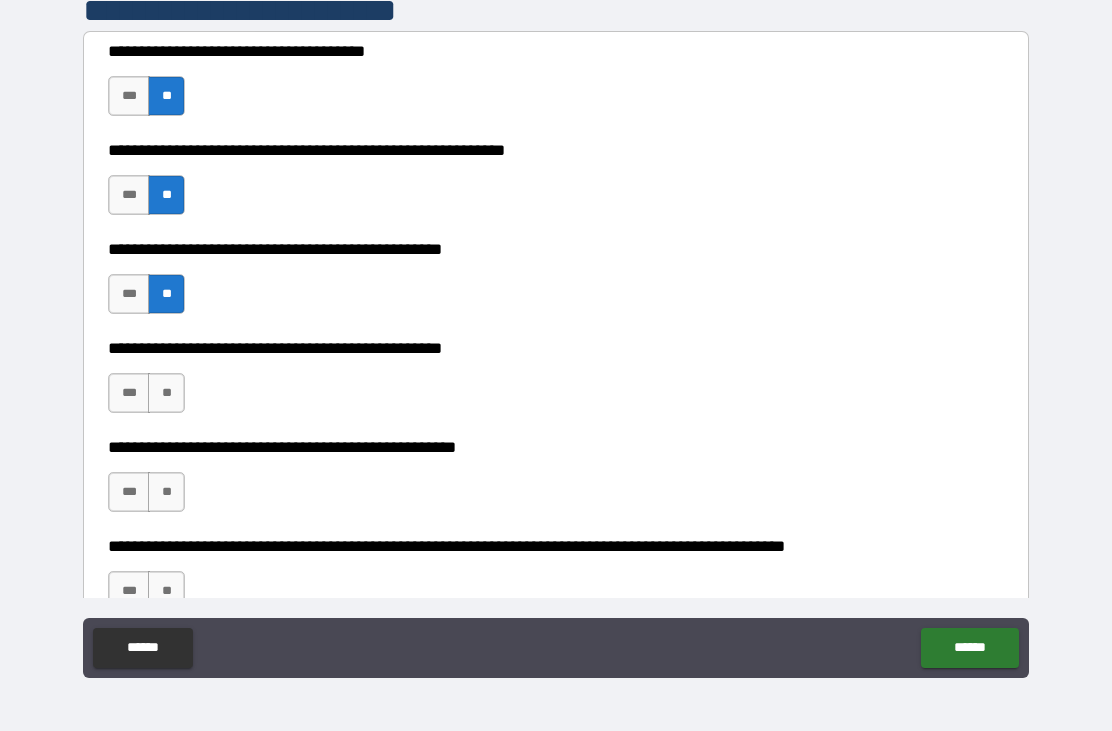 click on "***" at bounding box center [129, 393] 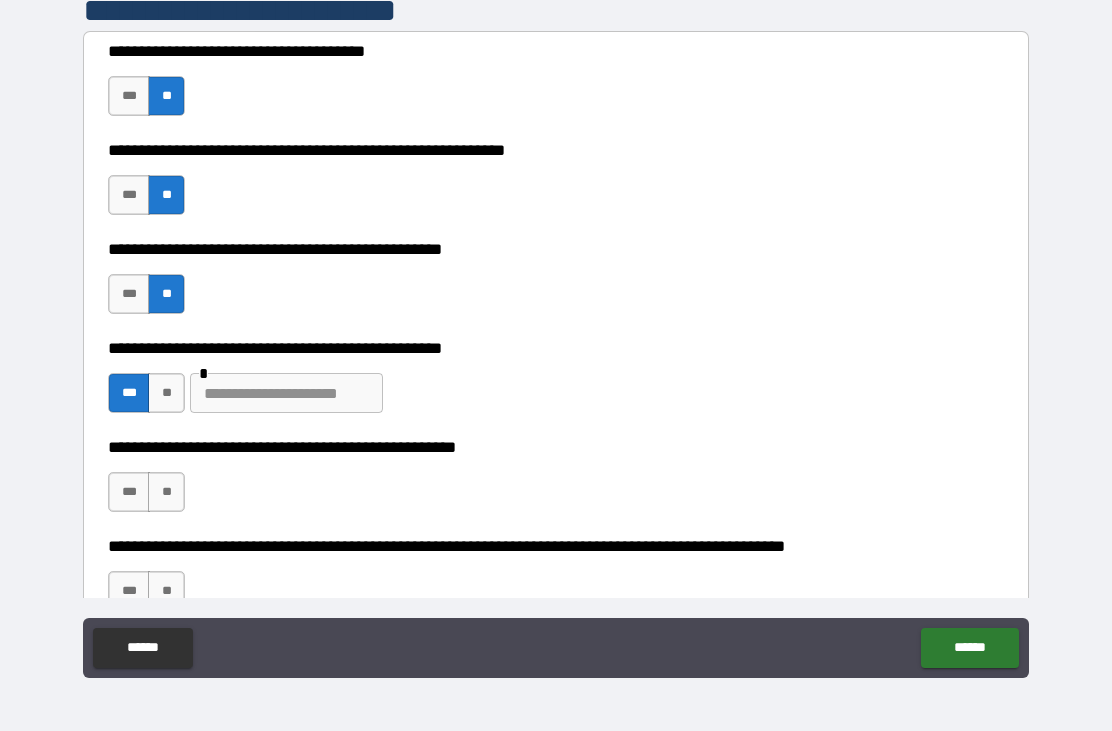 click at bounding box center (286, 393) 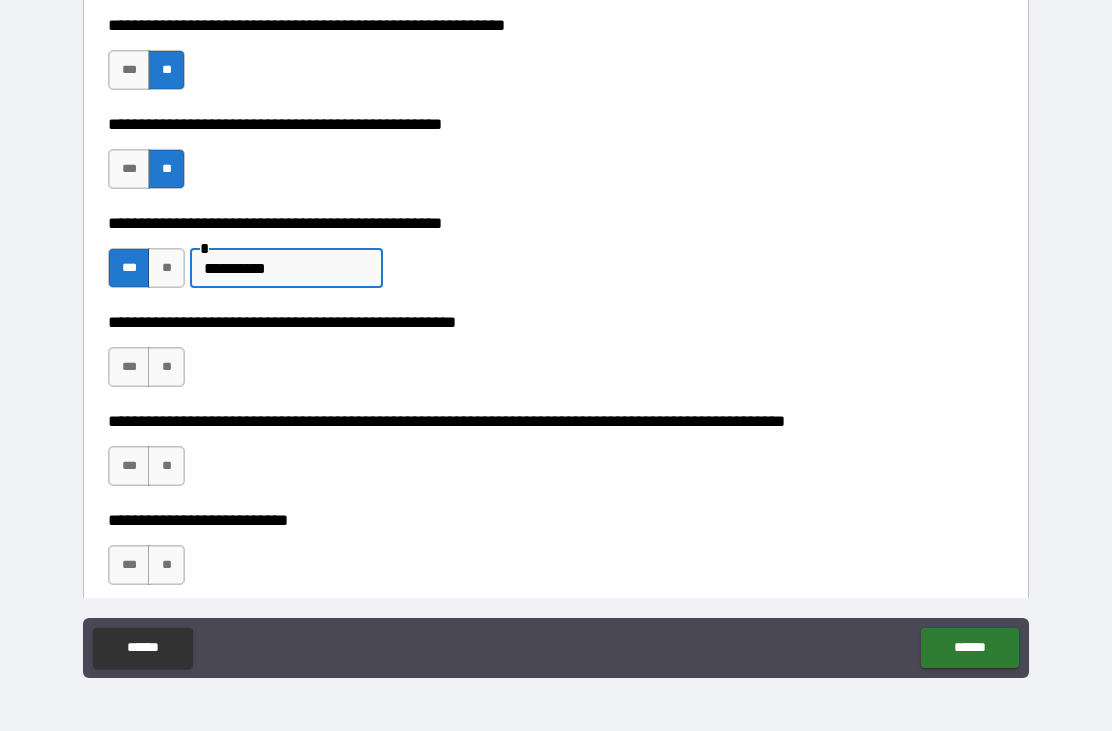 scroll, scrollTop: 588, scrollLeft: 0, axis: vertical 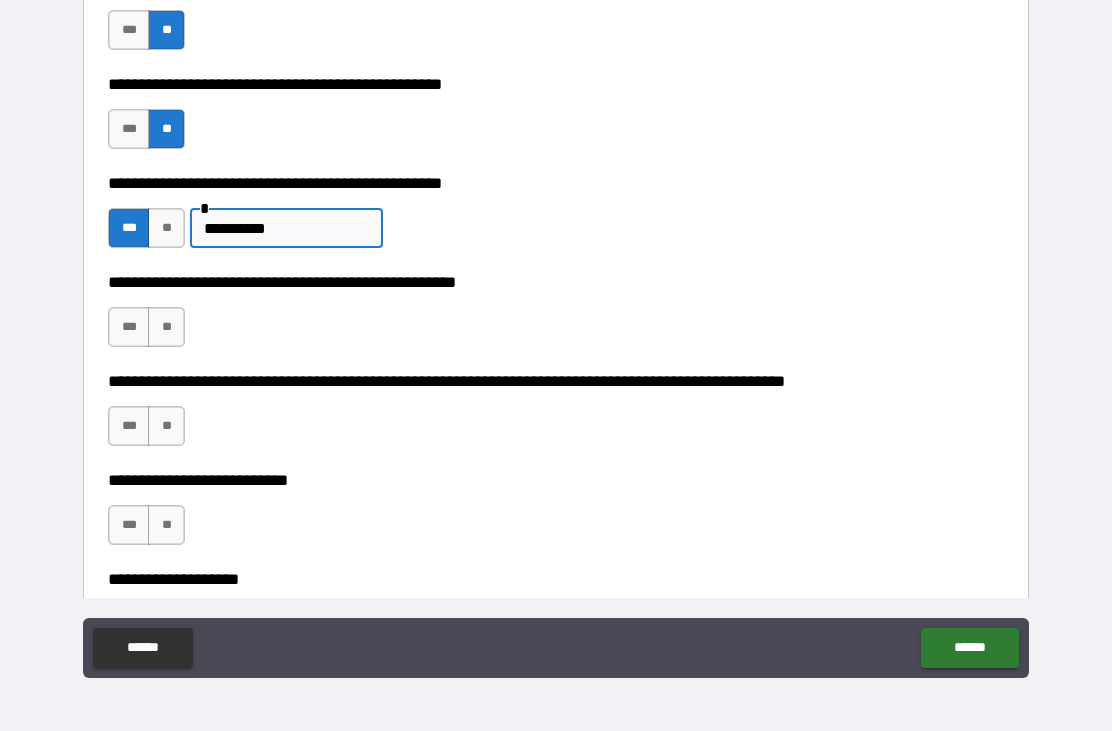 type on "**********" 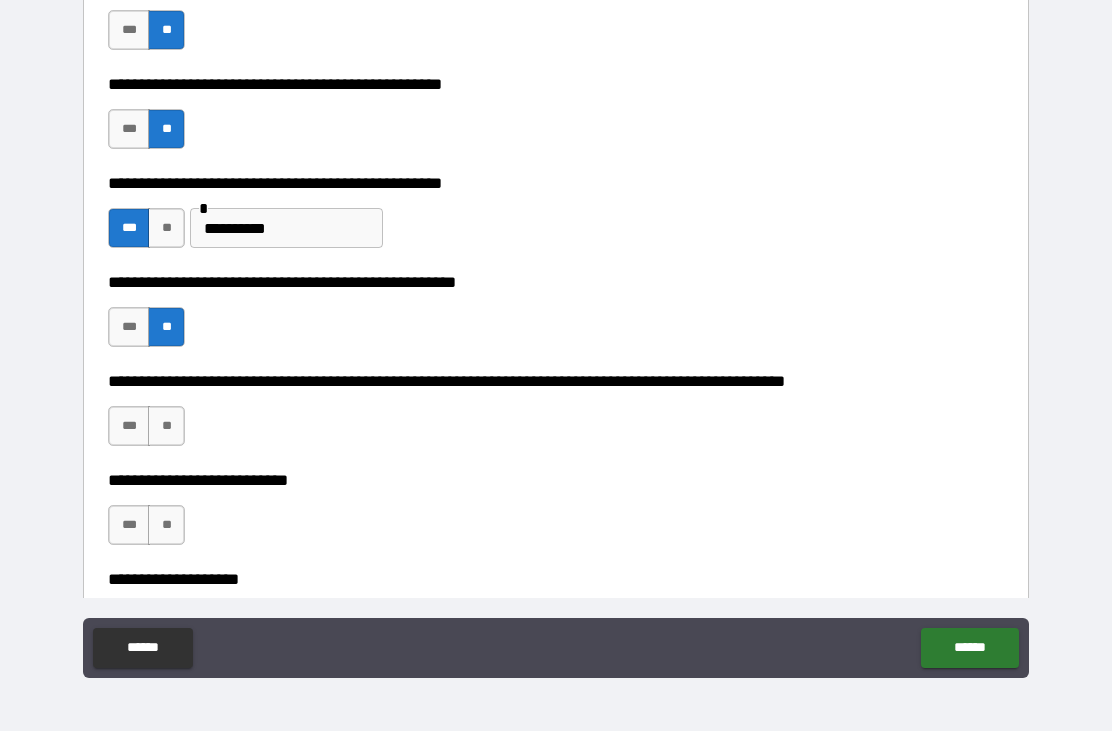 click on "**" at bounding box center [166, 426] 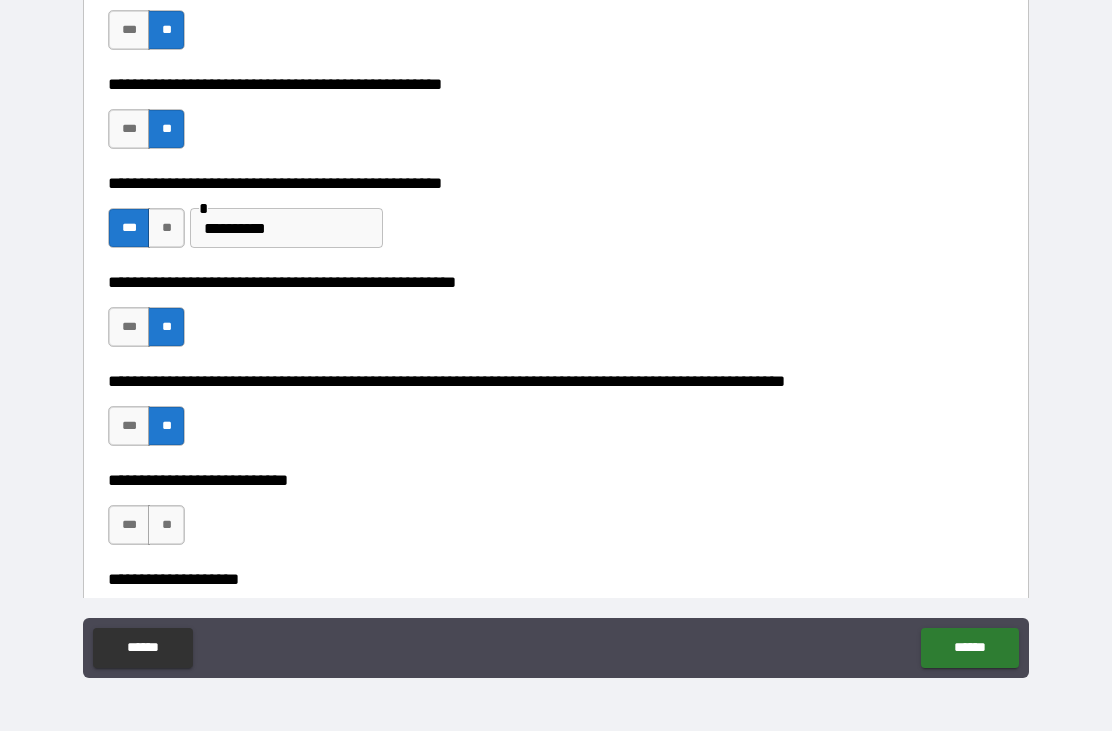 click on "**" at bounding box center [166, 525] 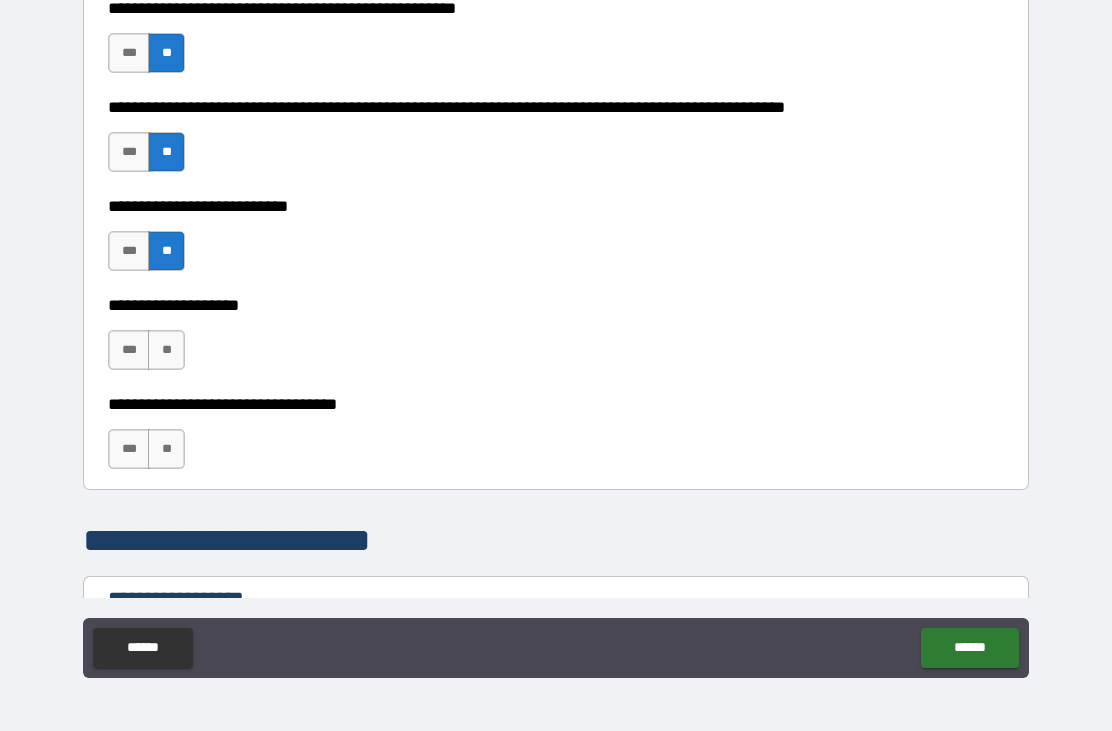 scroll, scrollTop: 866, scrollLeft: 0, axis: vertical 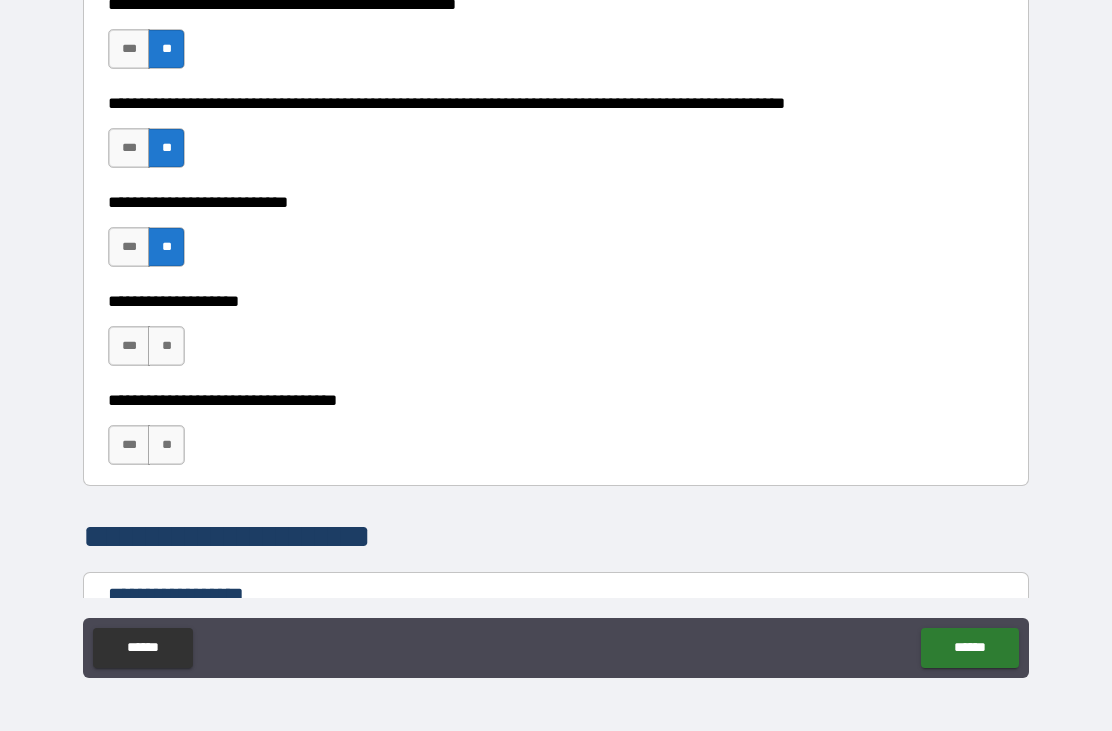click on "**" at bounding box center [166, 346] 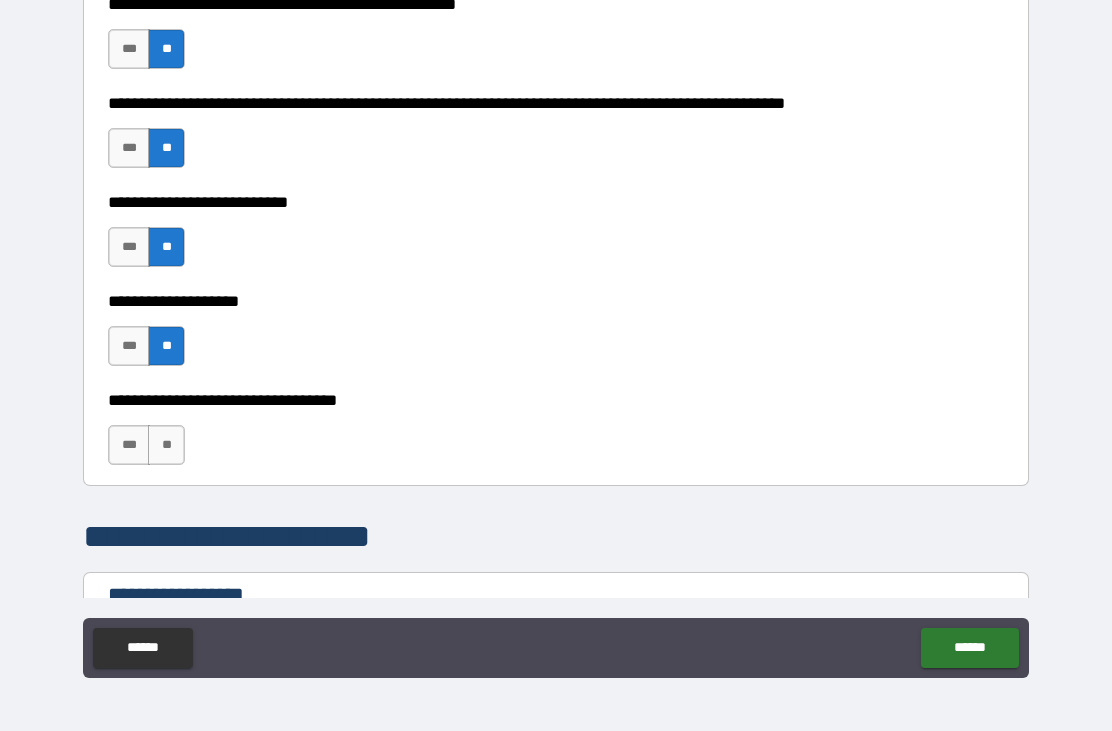 click on "**" at bounding box center (166, 445) 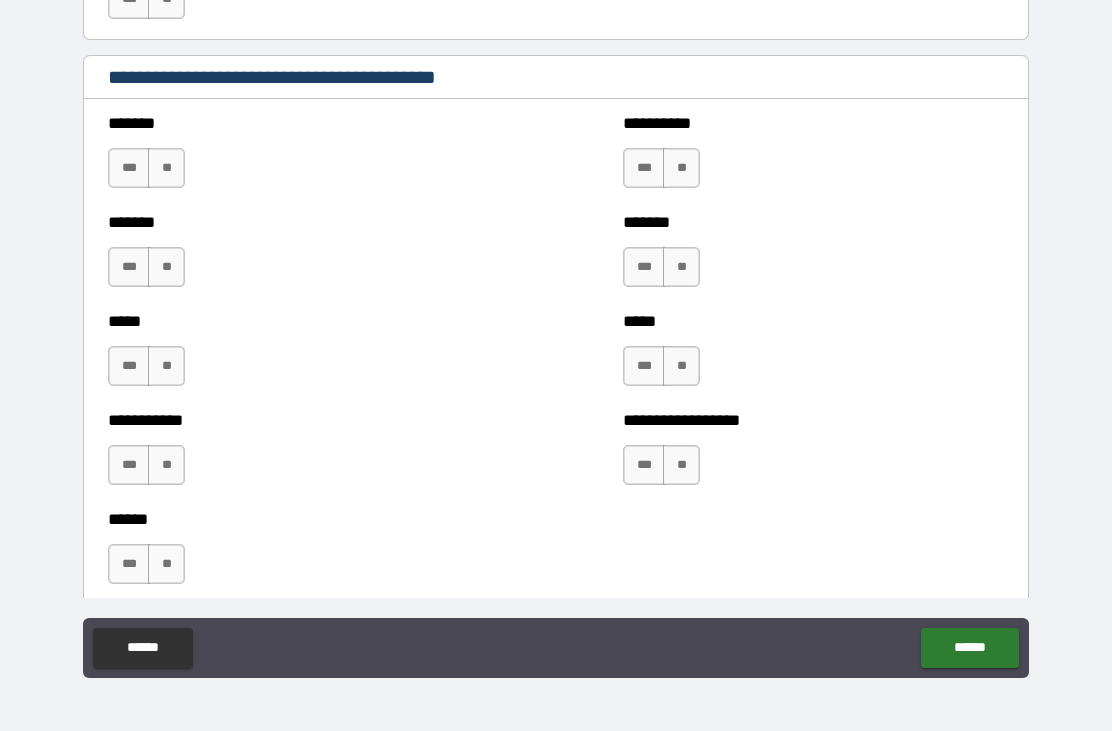 scroll, scrollTop: 1653, scrollLeft: 0, axis: vertical 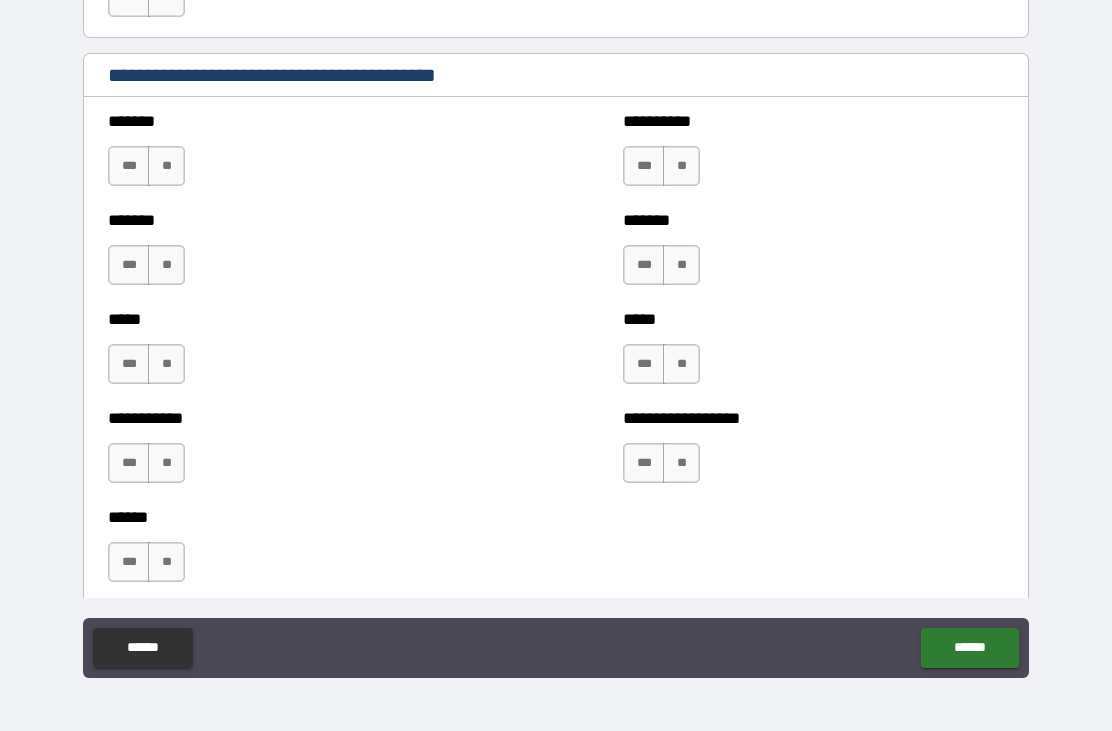 click on "**" at bounding box center (166, 166) 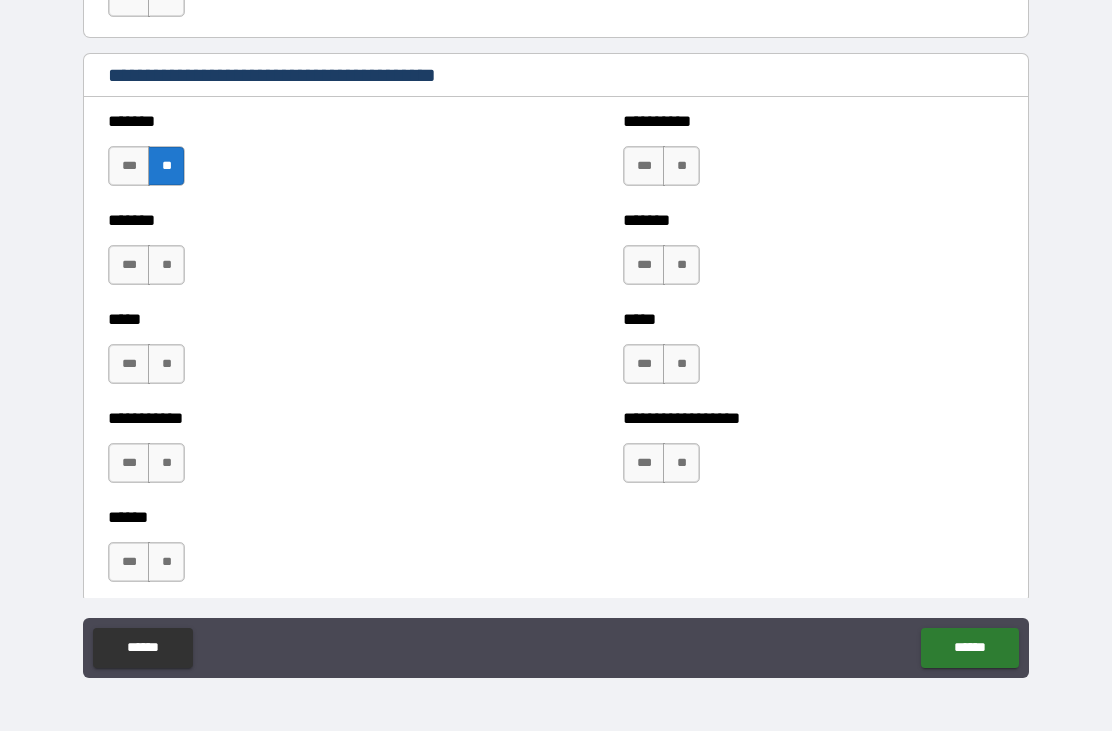 click on "**" at bounding box center (166, 265) 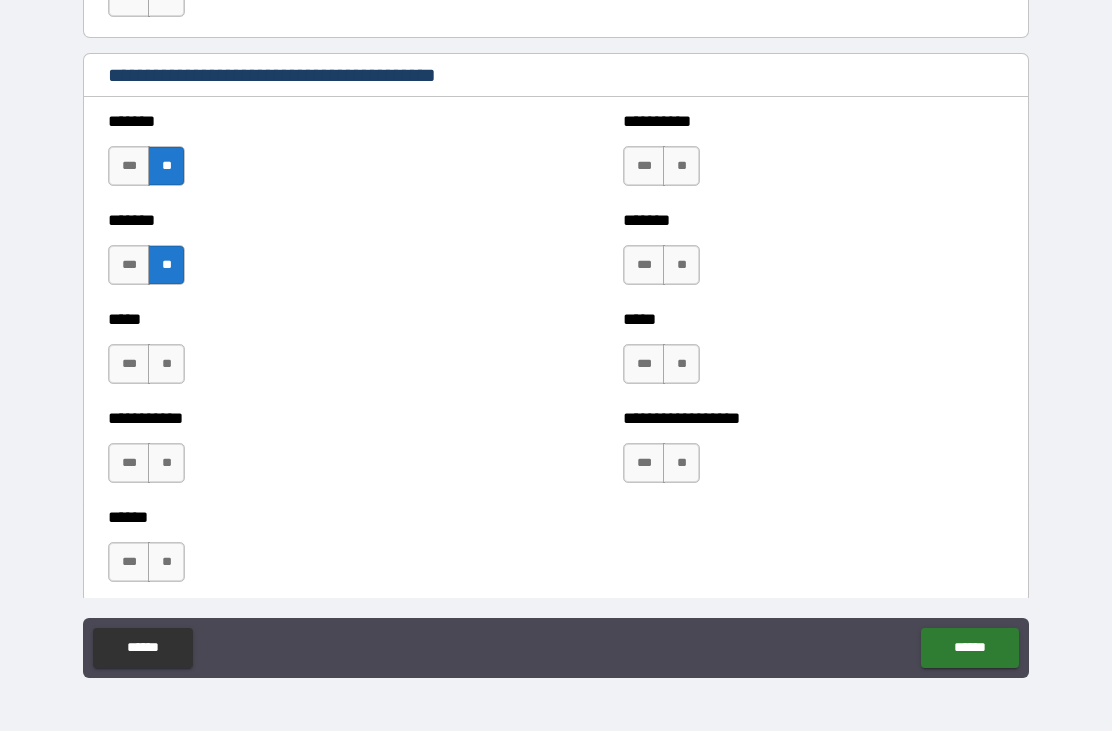 click on "**" at bounding box center [166, 364] 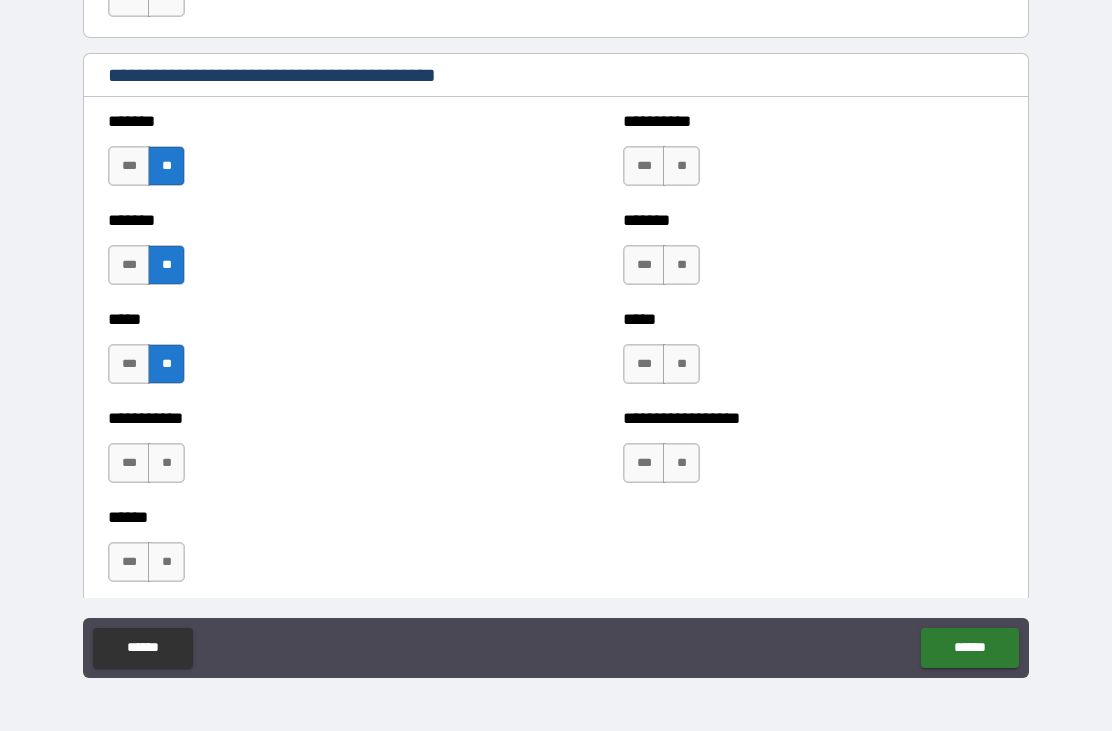 click on "**" at bounding box center (166, 463) 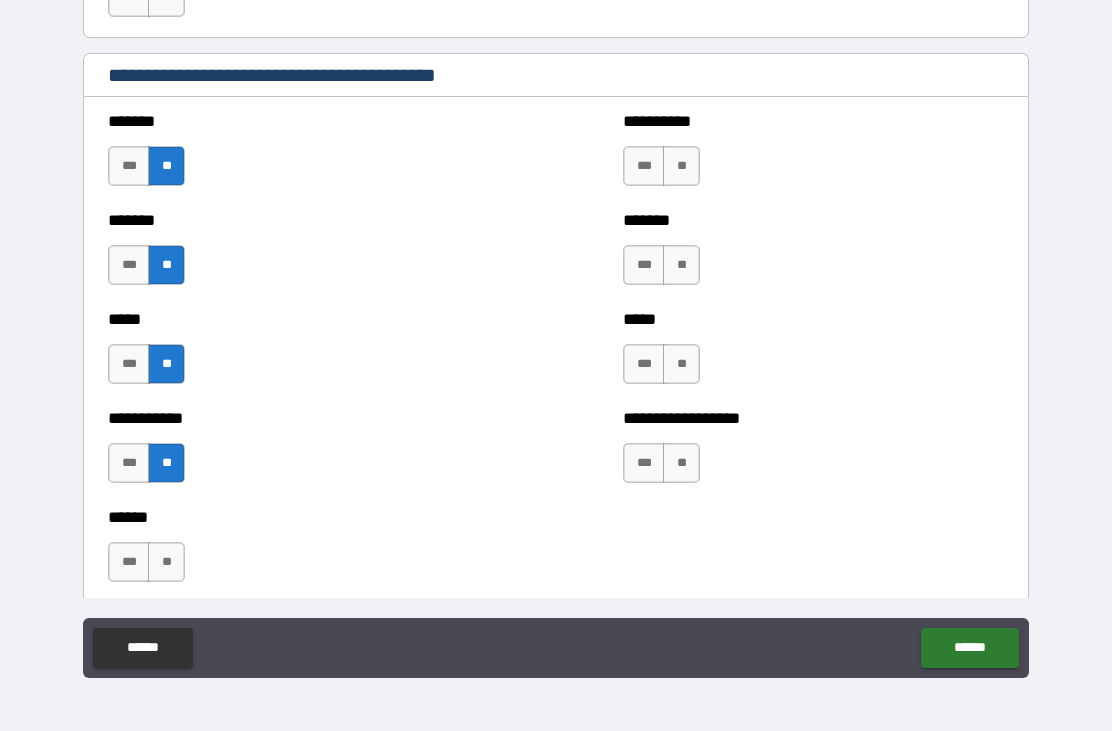 click on "**" at bounding box center [166, 562] 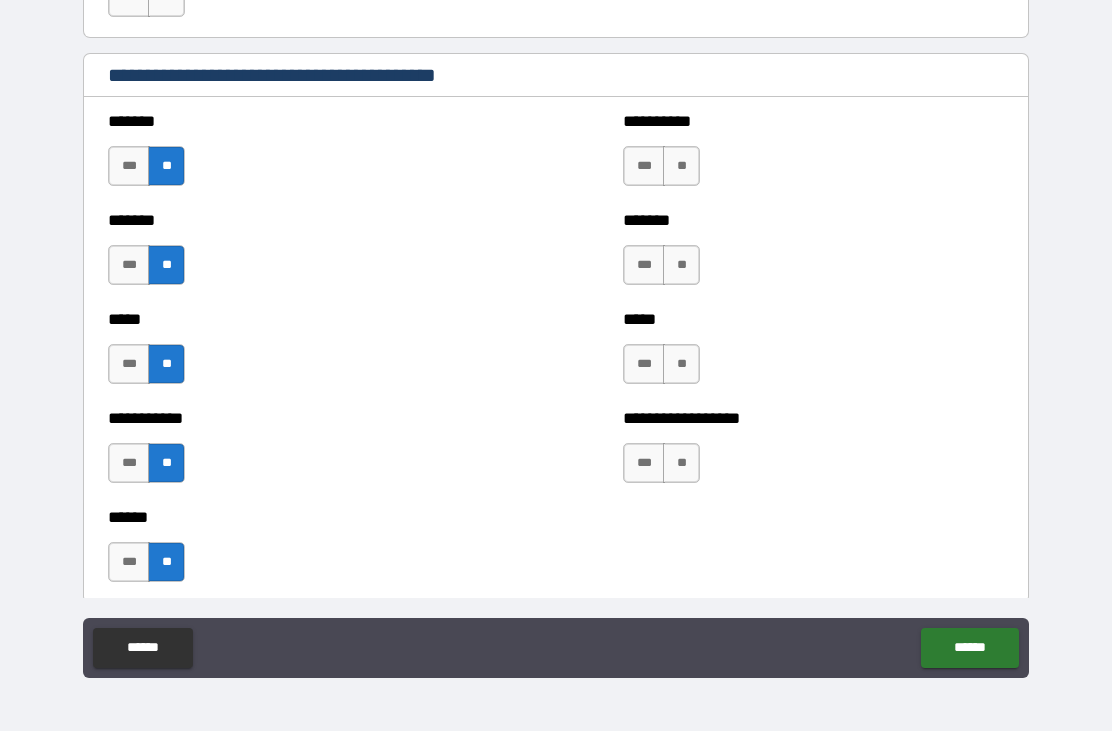 click on "**" at bounding box center (681, 166) 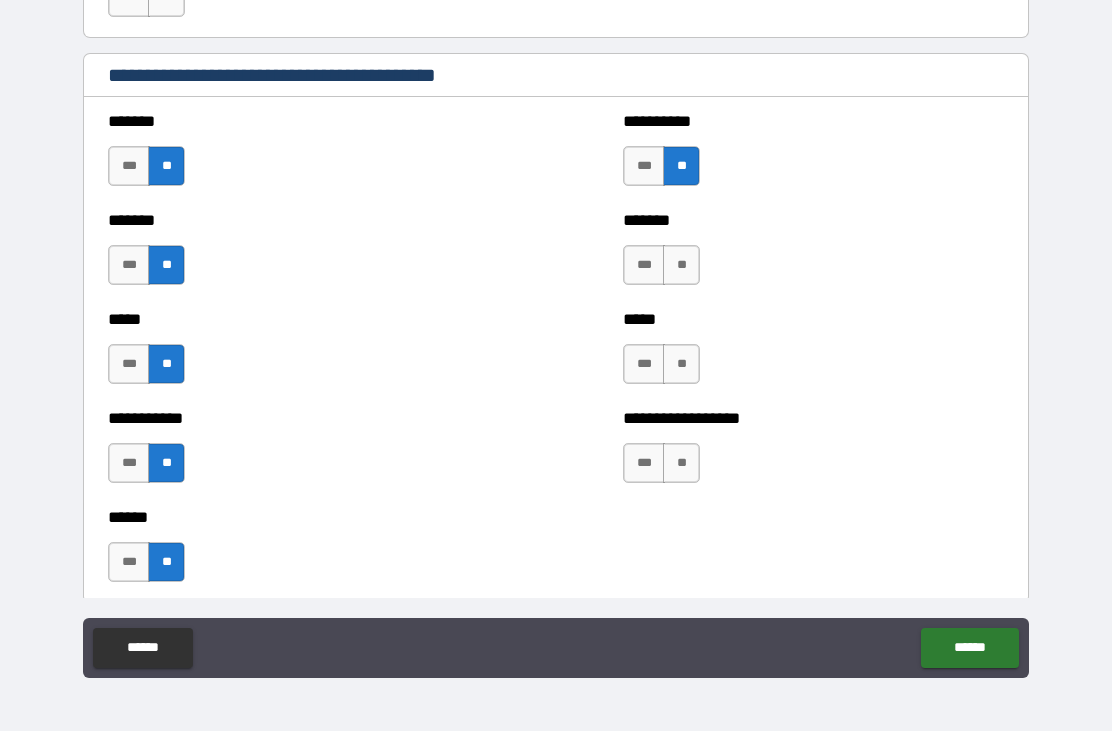 click on "******* *** **" at bounding box center (813, 255) 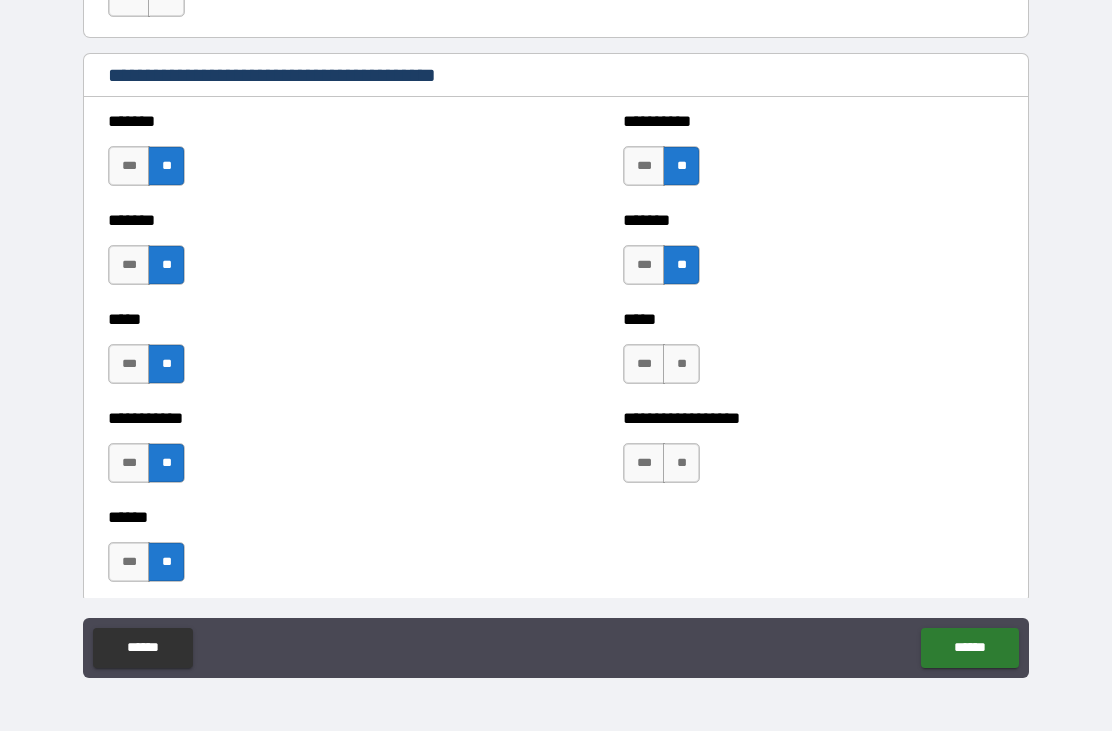 click on "**" at bounding box center [681, 364] 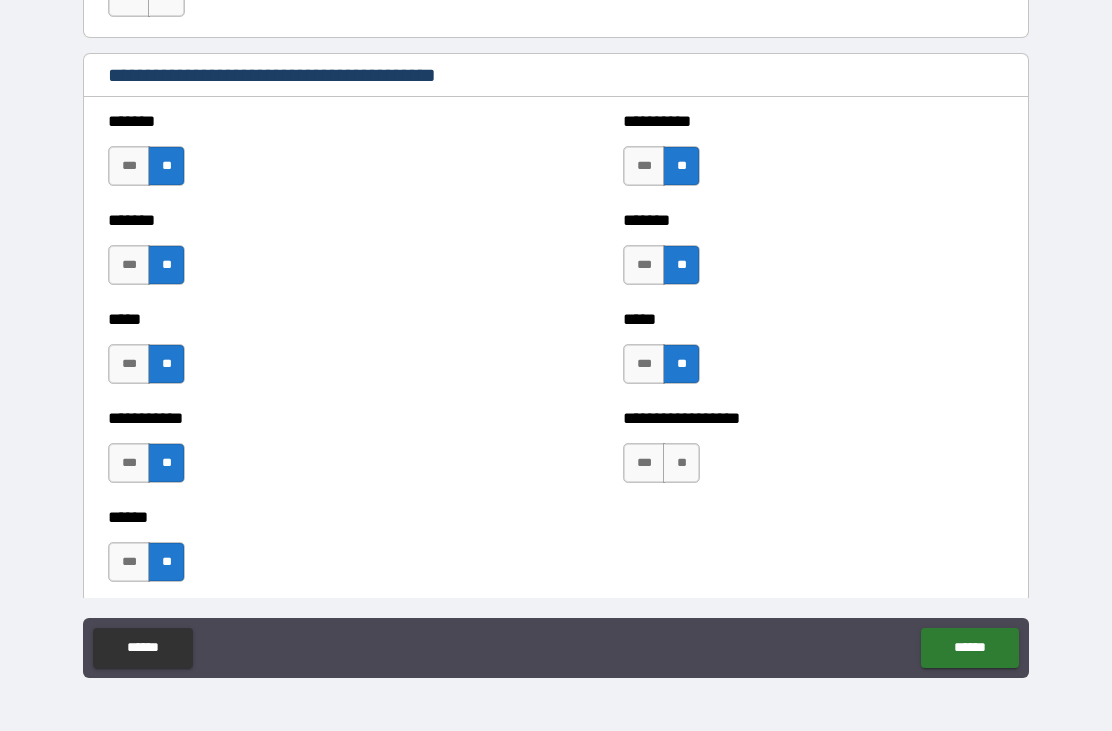 click on "**" at bounding box center (681, 463) 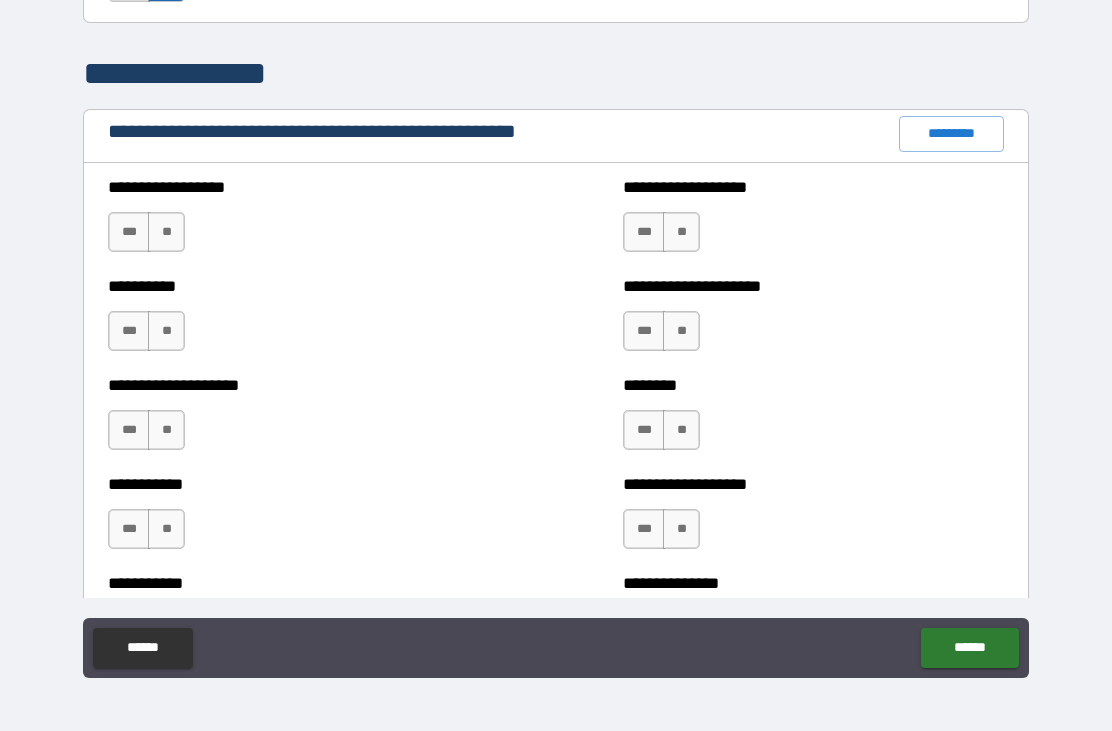 scroll, scrollTop: 2235, scrollLeft: 0, axis: vertical 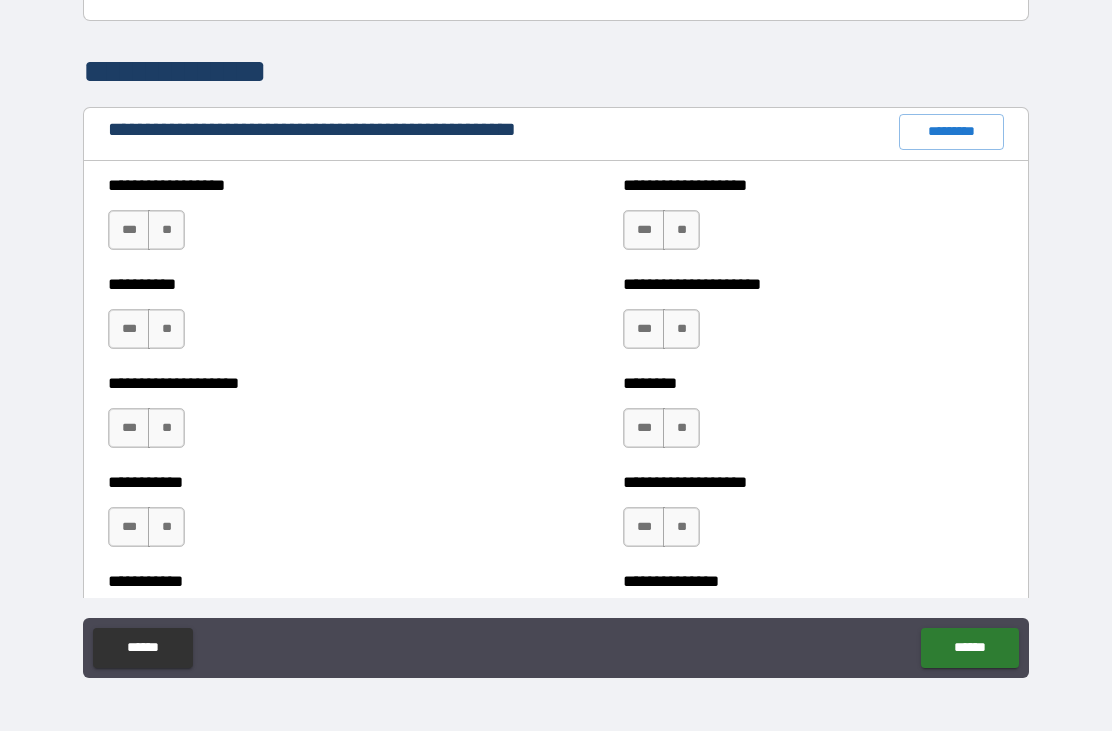 click on "**" at bounding box center (166, 230) 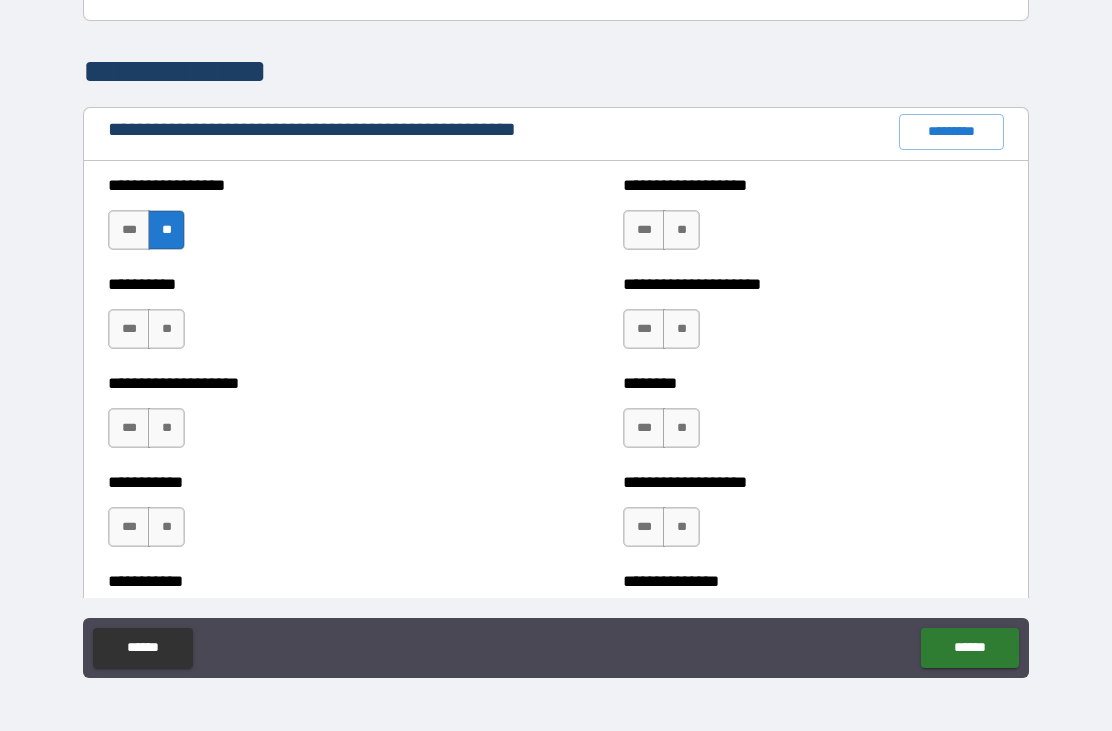 click on "**" at bounding box center [166, 329] 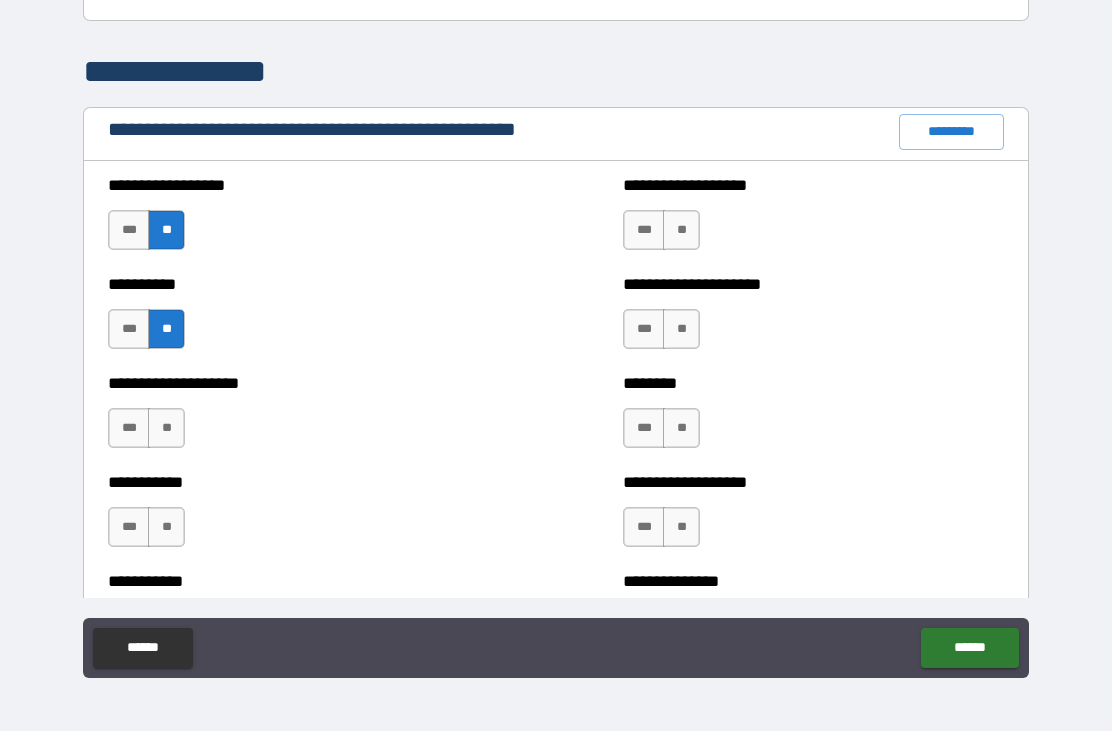 click on "**" at bounding box center [166, 428] 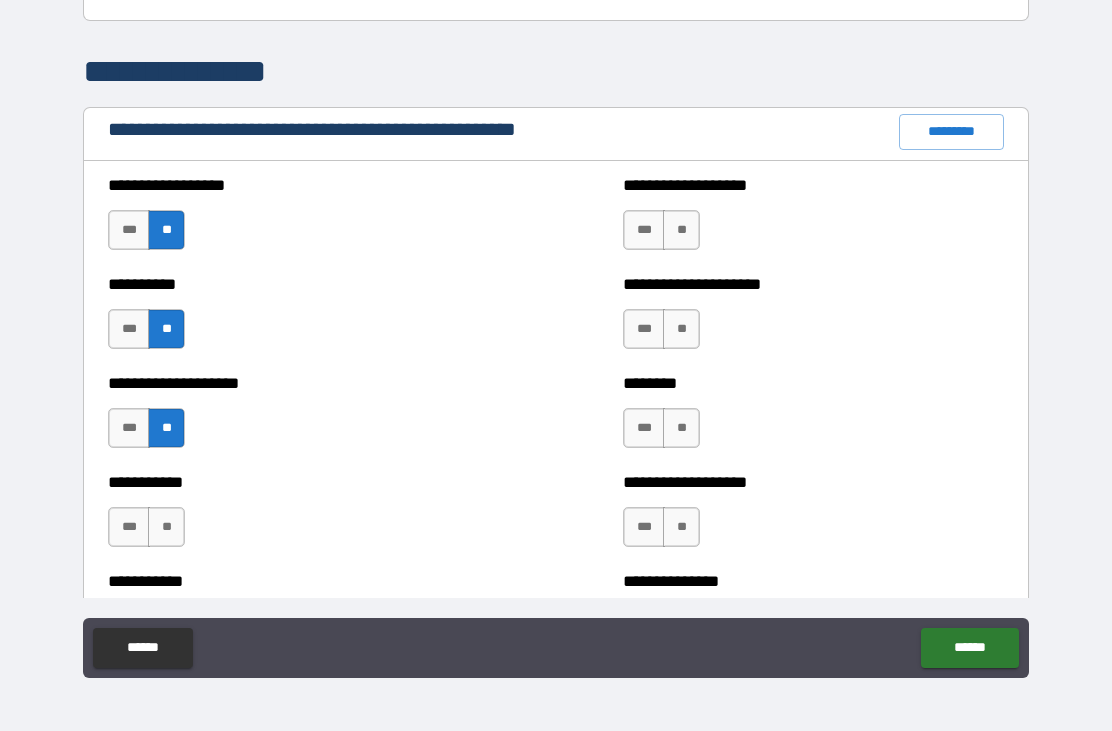 click on "**" at bounding box center [166, 527] 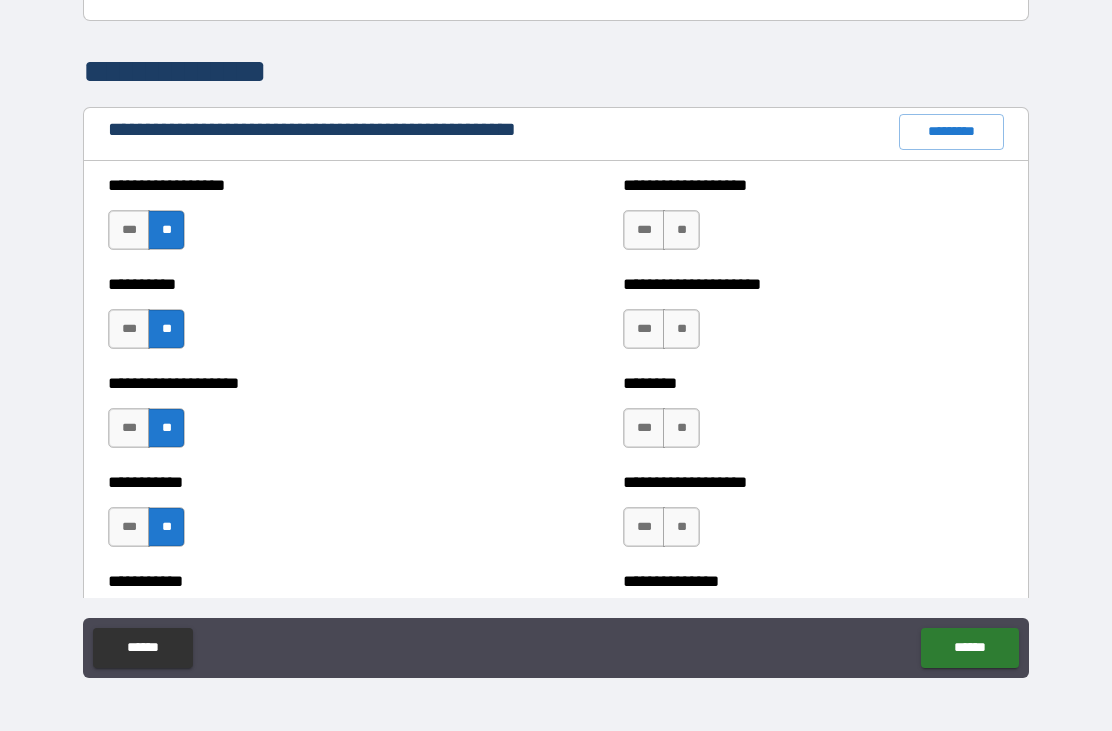 click on "**" at bounding box center (681, 230) 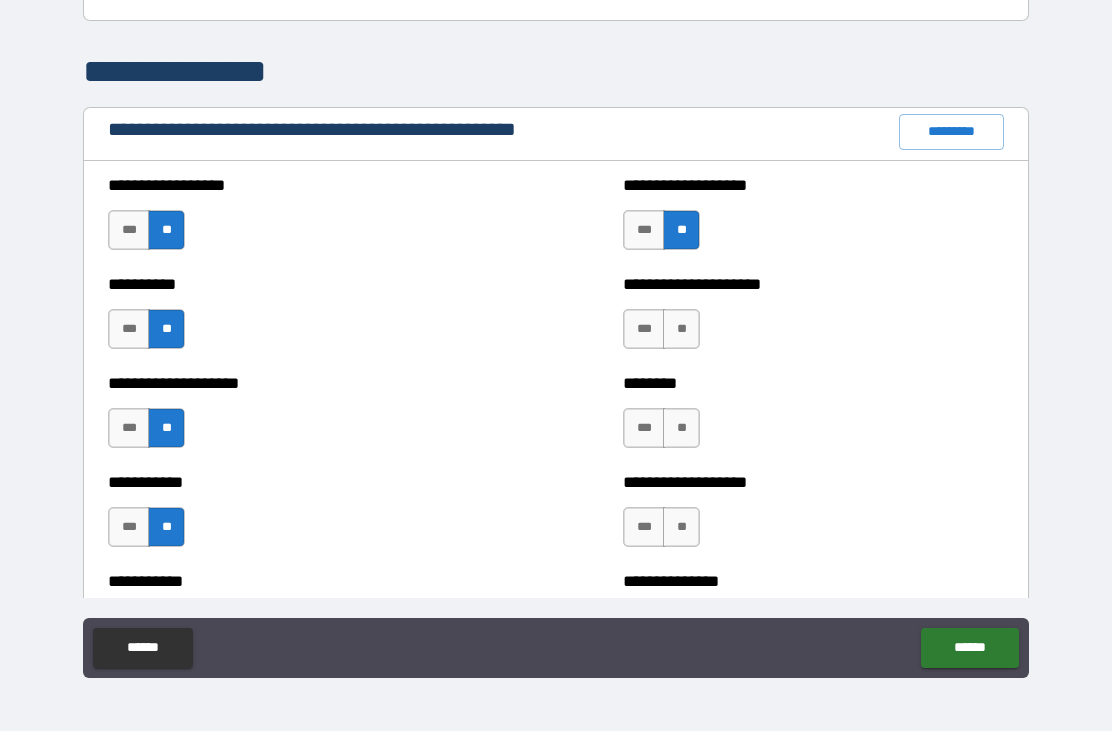 click on "**" at bounding box center [681, 329] 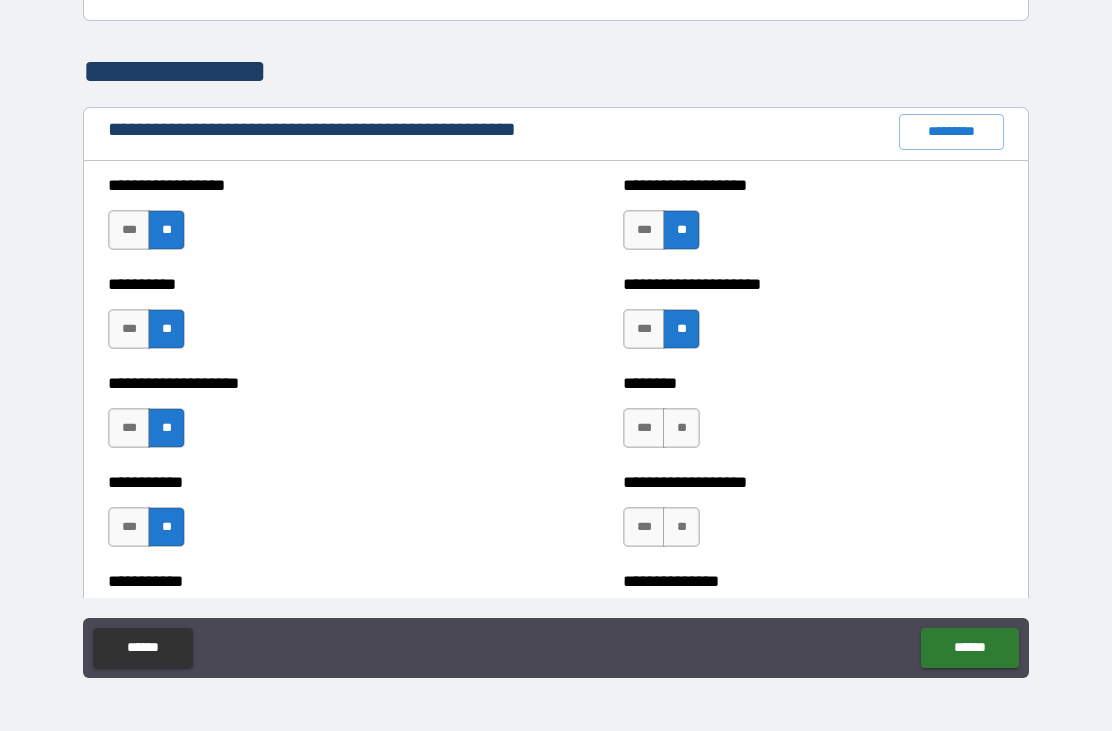 click on "**" at bounding box center (681, 428) 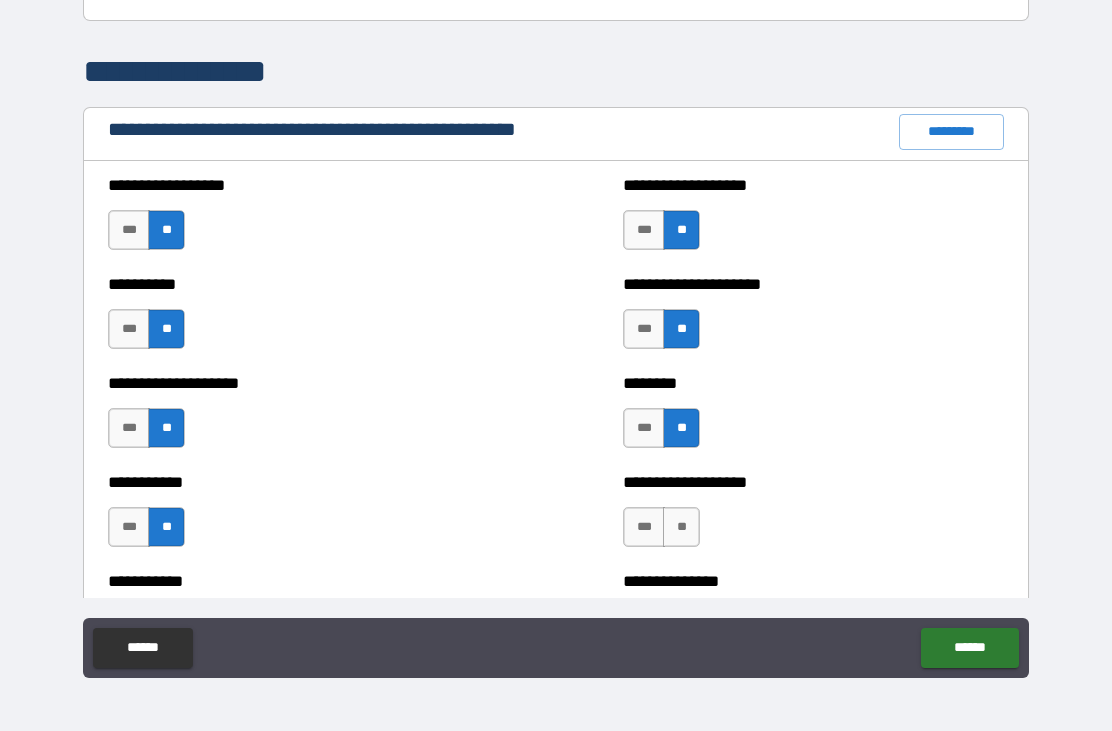 click on "**" at bounding box center [681, 527] 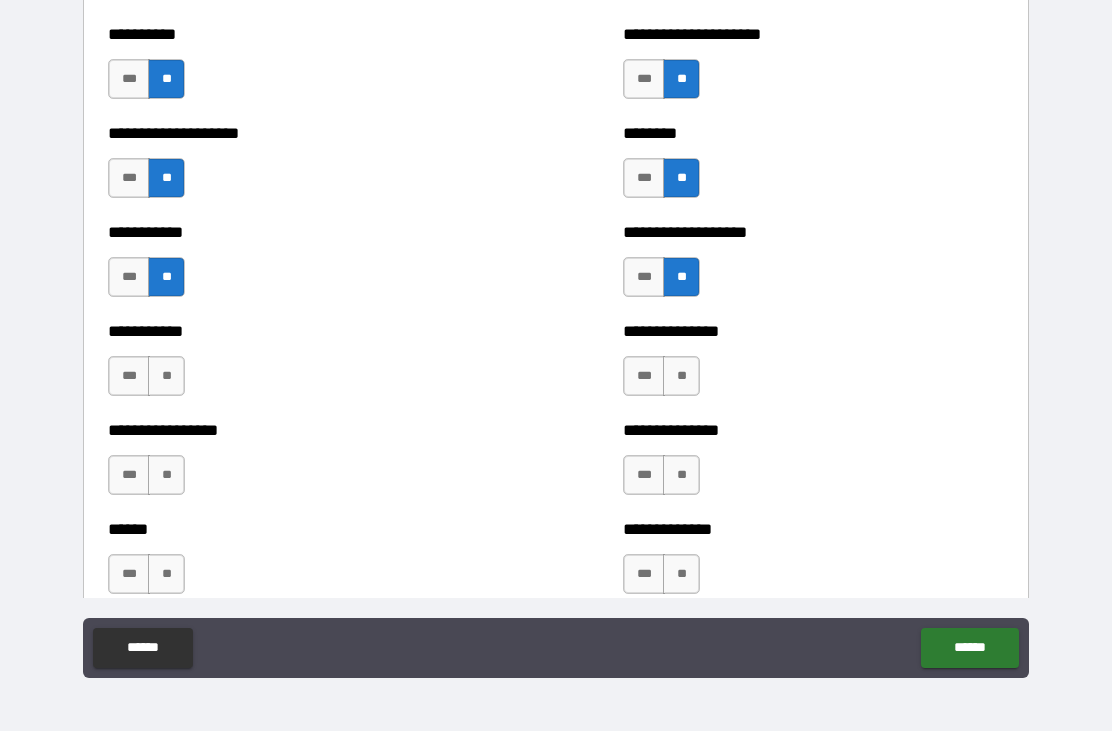 scroll, scrollTop: 2492, scrollLeft: 0, axis: vertical 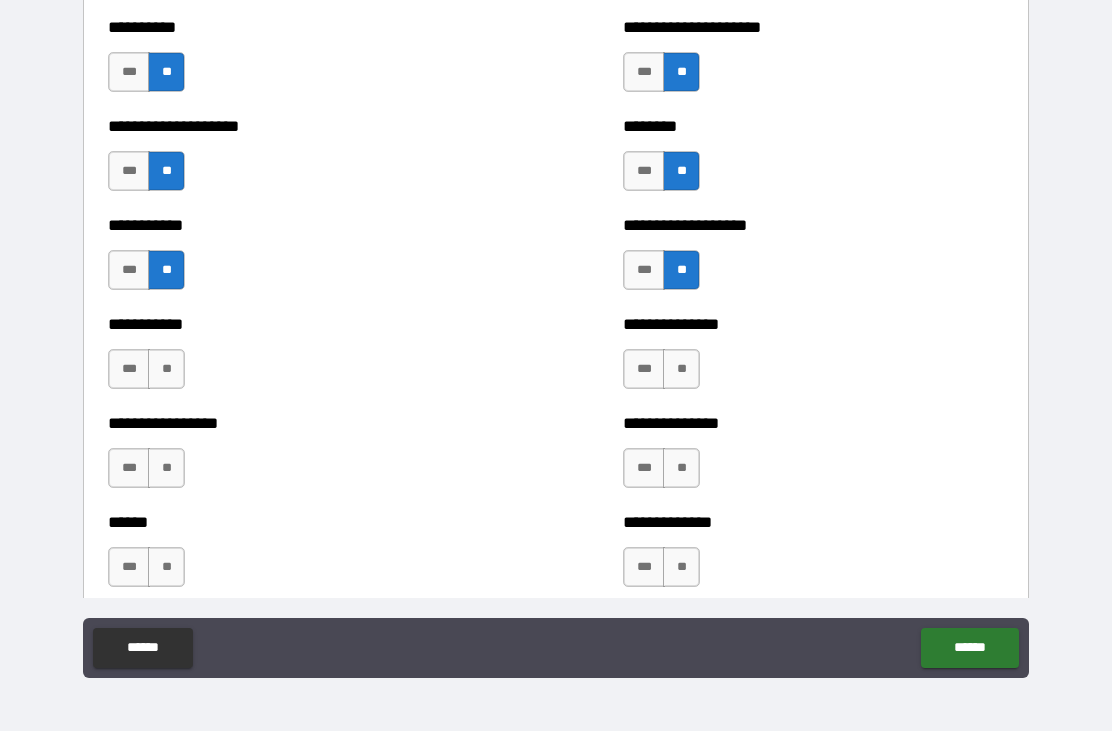 click on "**" at bounding box center [681, 369] 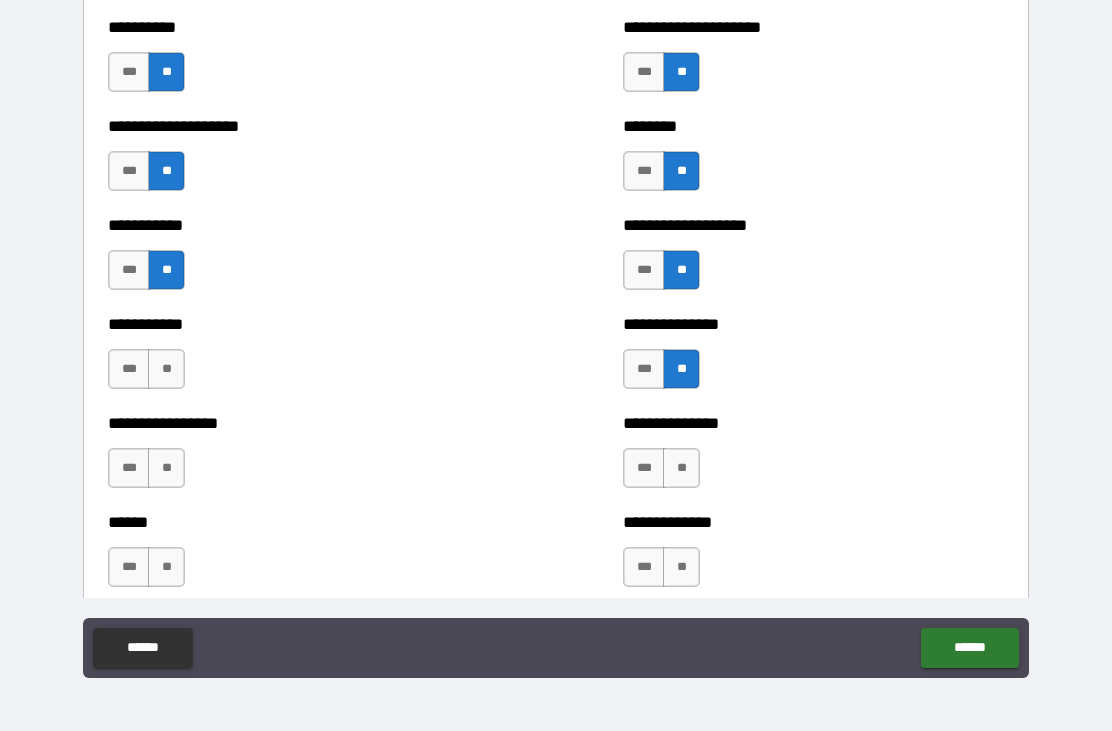 click on "**" at bounding box center [681, 468] 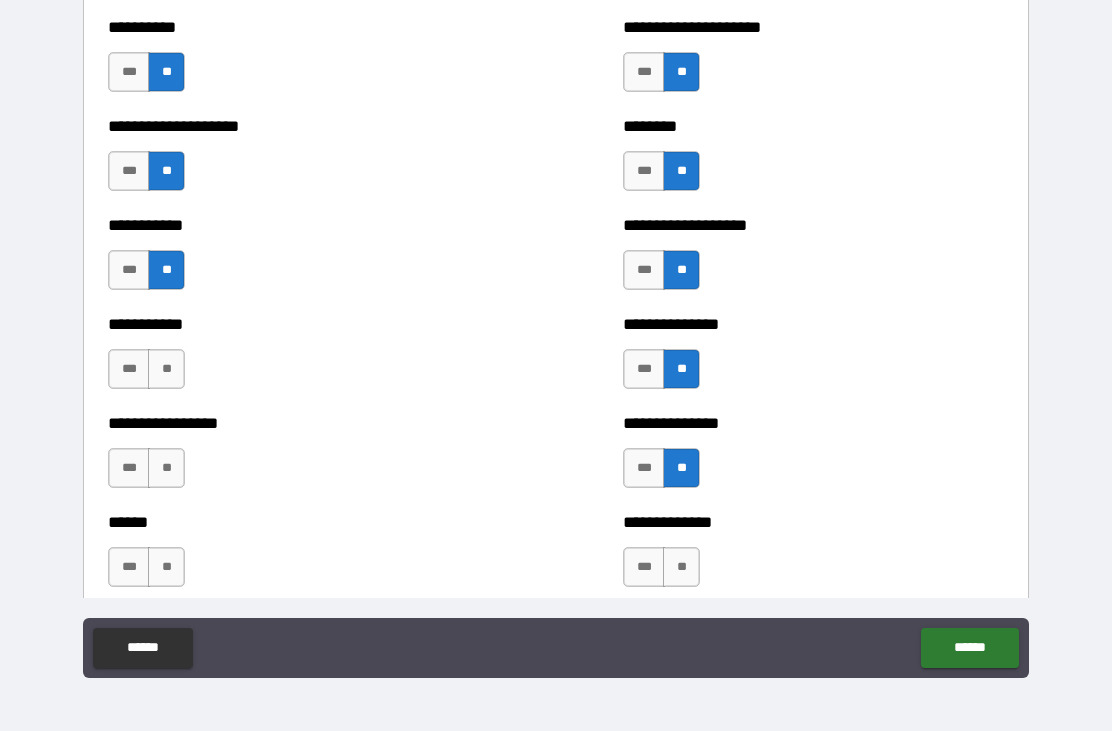 click on "**" at bounding box center [681, 567] 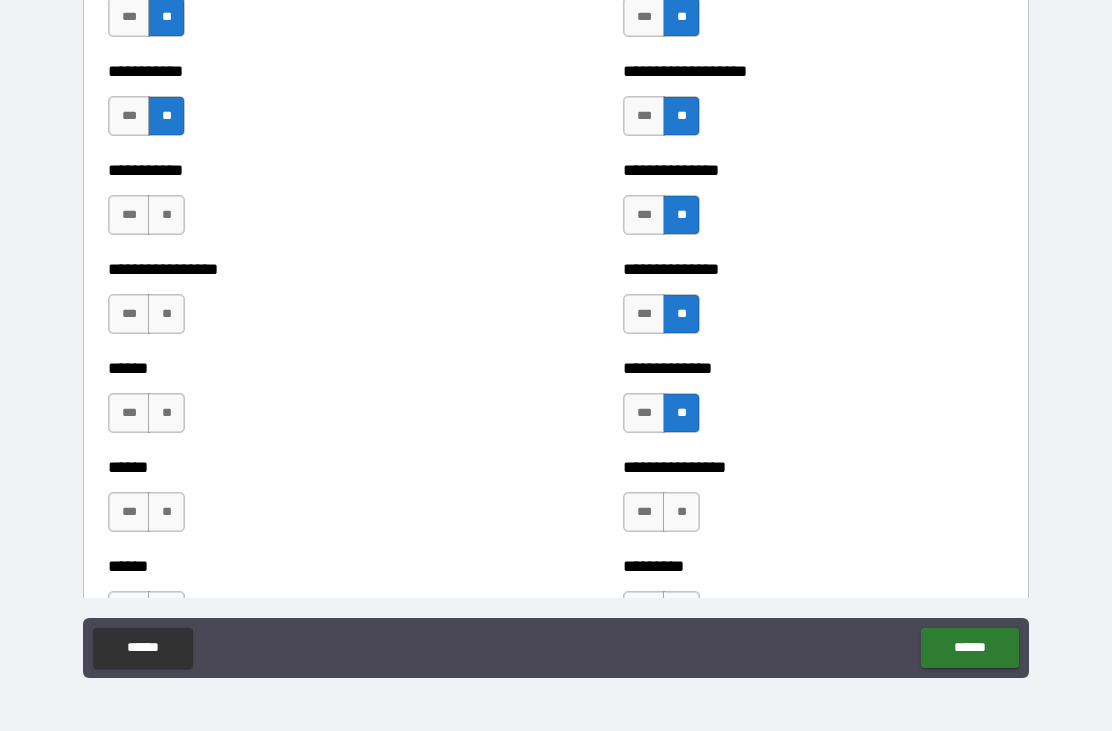 scroll, scrollTop: 2653, scrollLeft: 0, axis: vertical 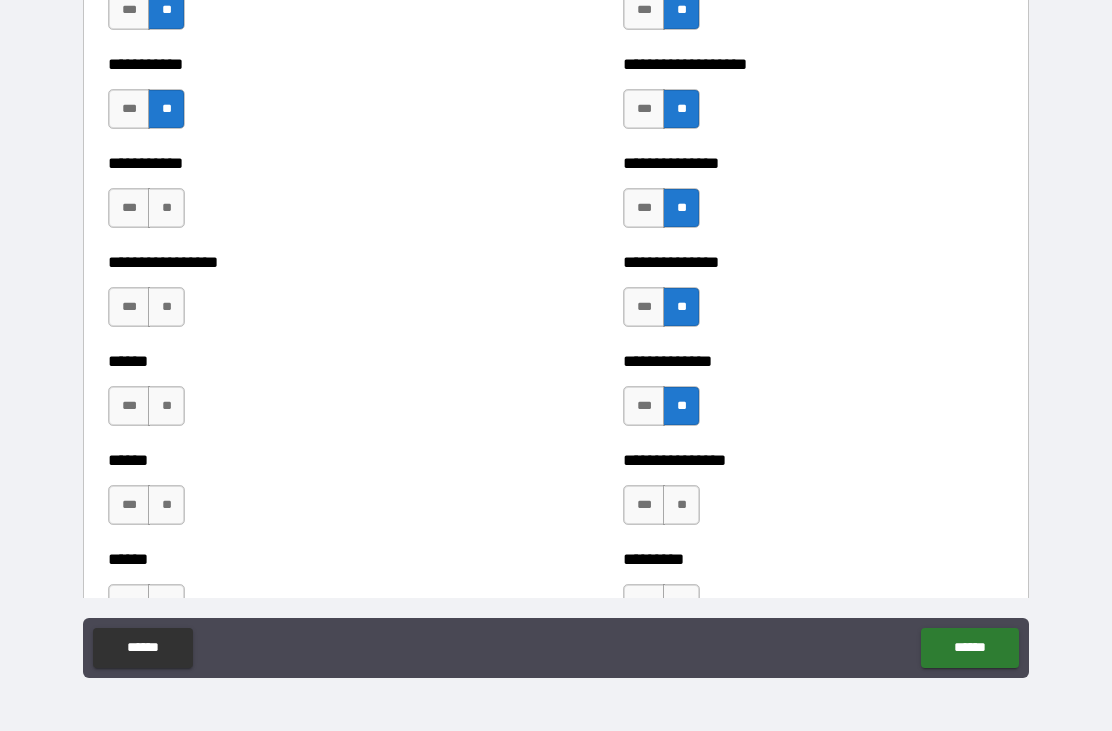 click on "**" at bounding box center (166, 208) 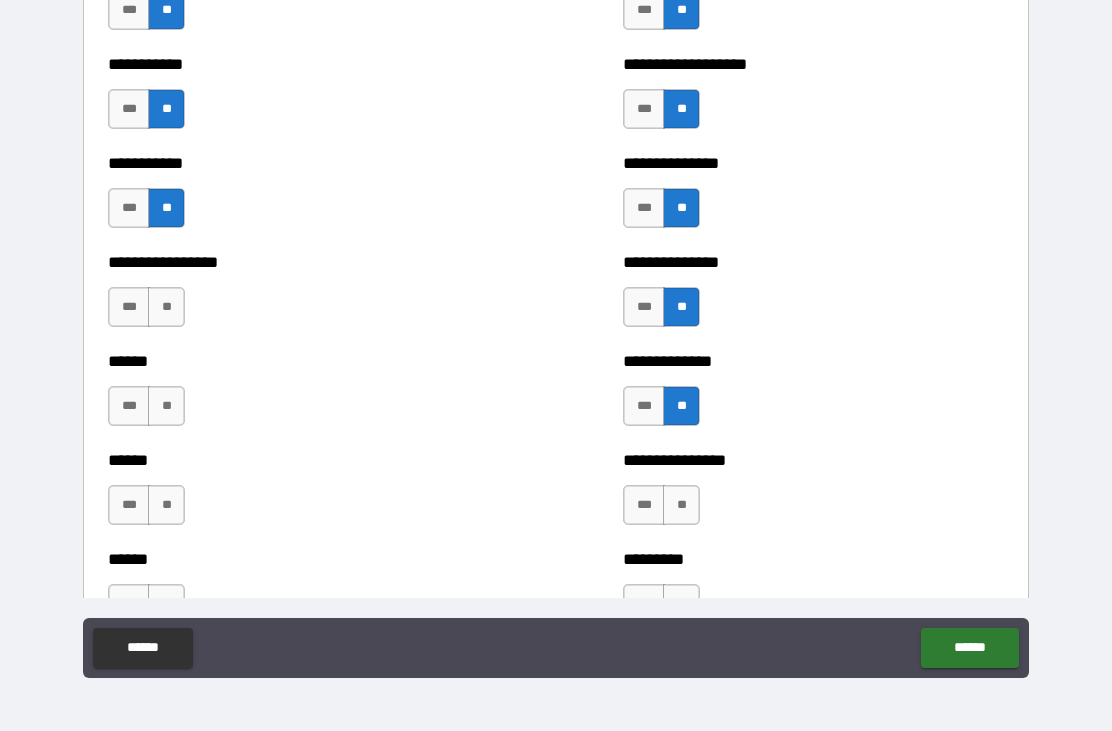 click on "**" at bounding box center [166, 307] 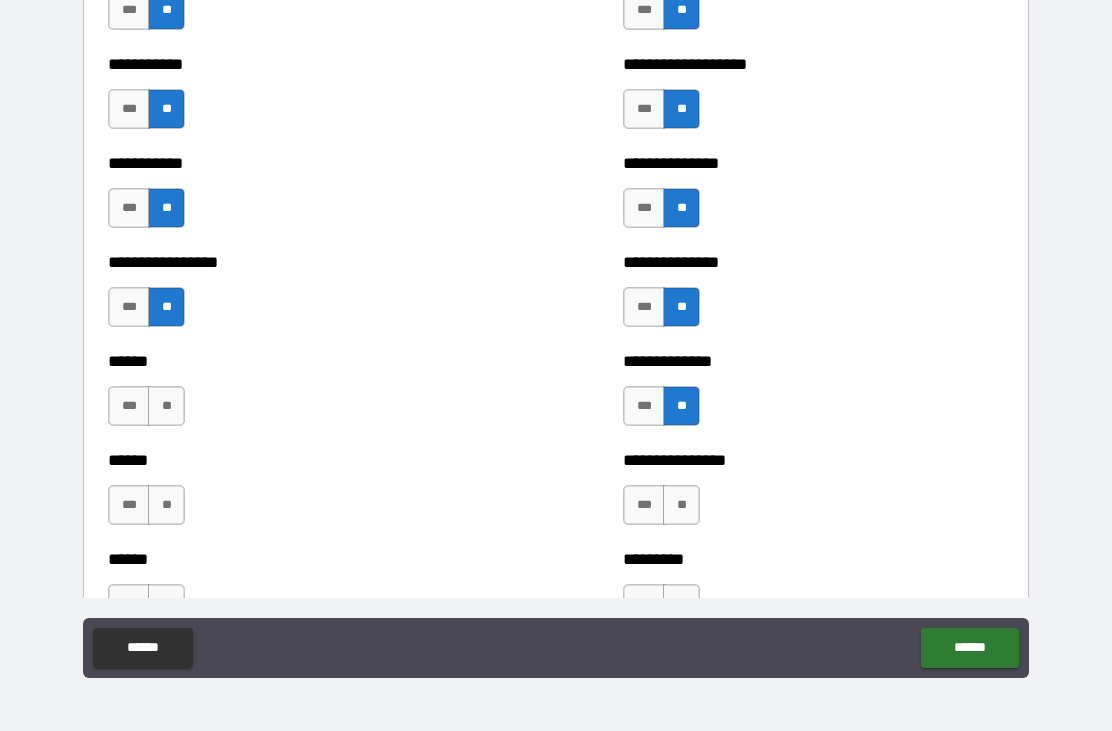 click on "**" at bounding box center [166, 406] 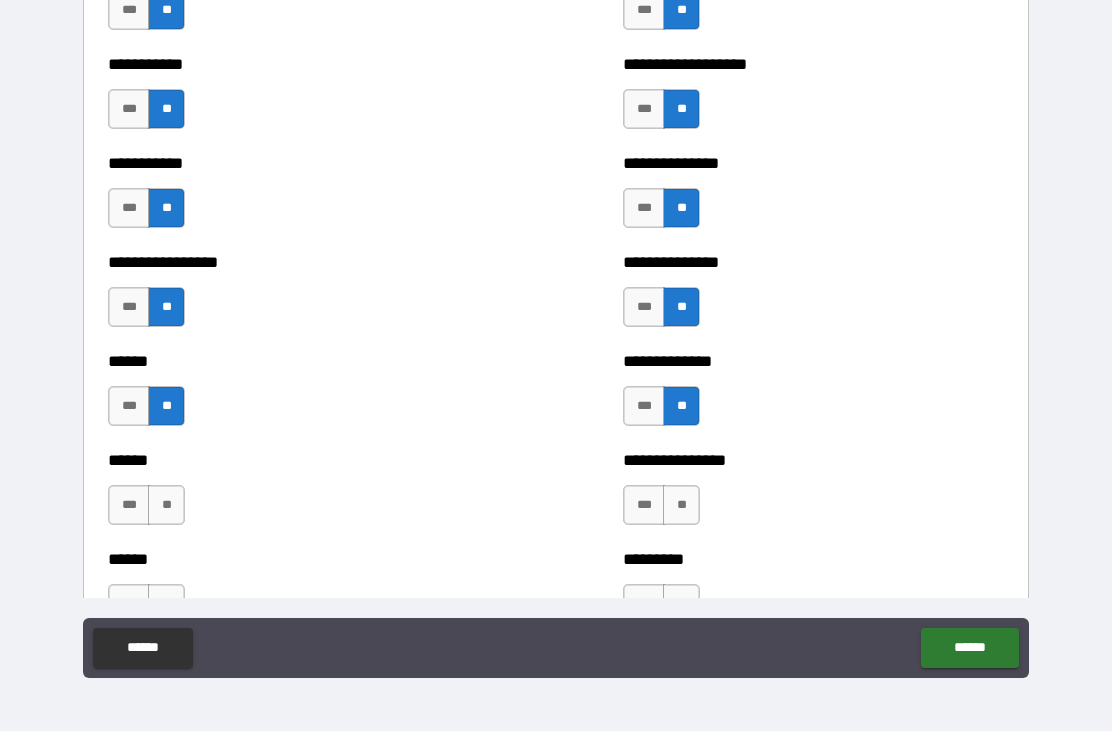 click on "**" at bounding box center (166, 505) 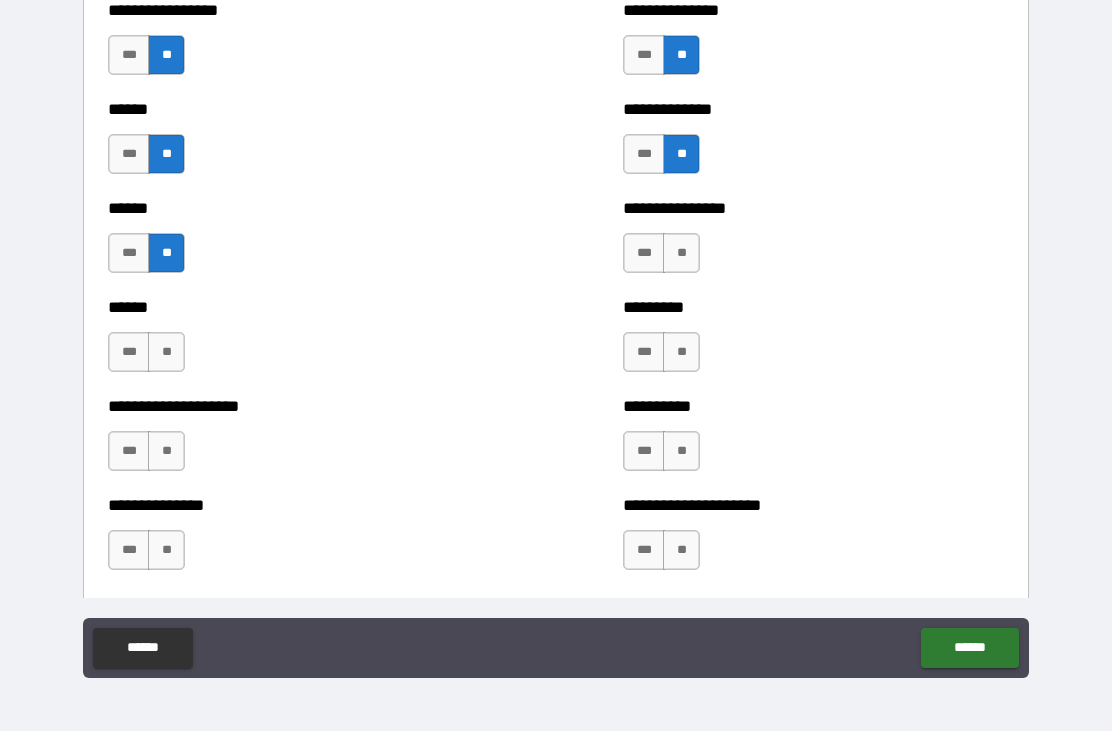 scroll, scrollTop: 2920, scrollLeft: 0, axis: vertical 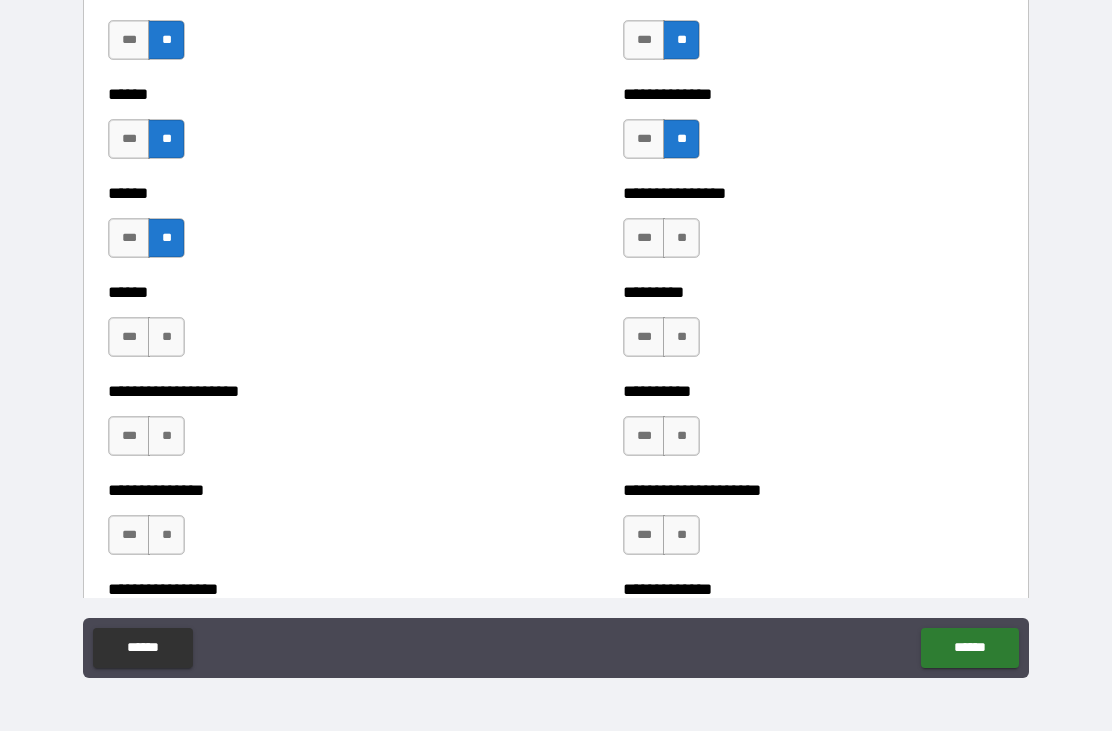 click on "**" at bounding box center [166, 337] 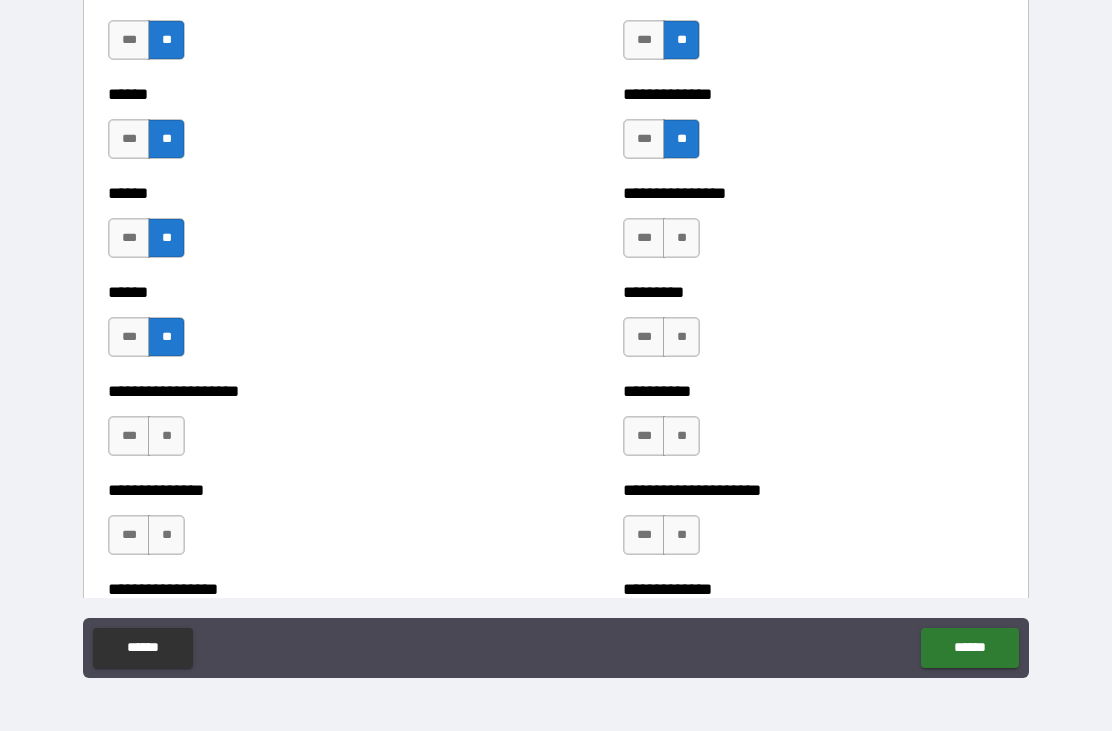 click on "**" at bounding box center (166, 436) 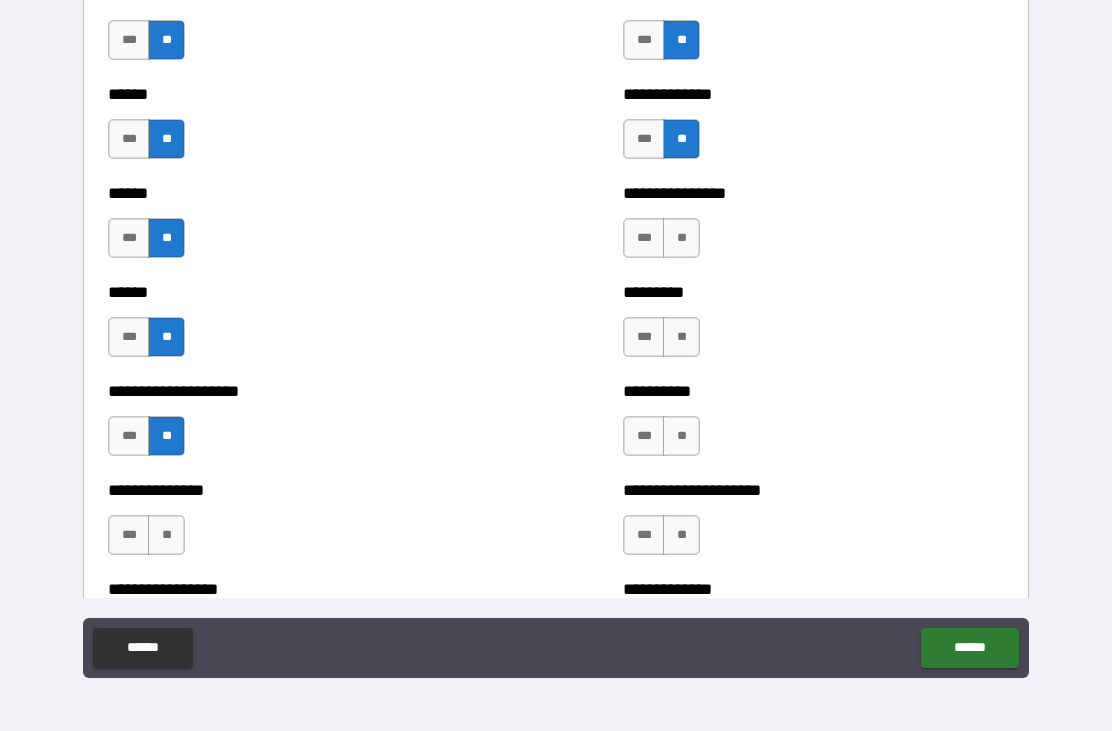 click on "**" at bounding box center (166, 535) 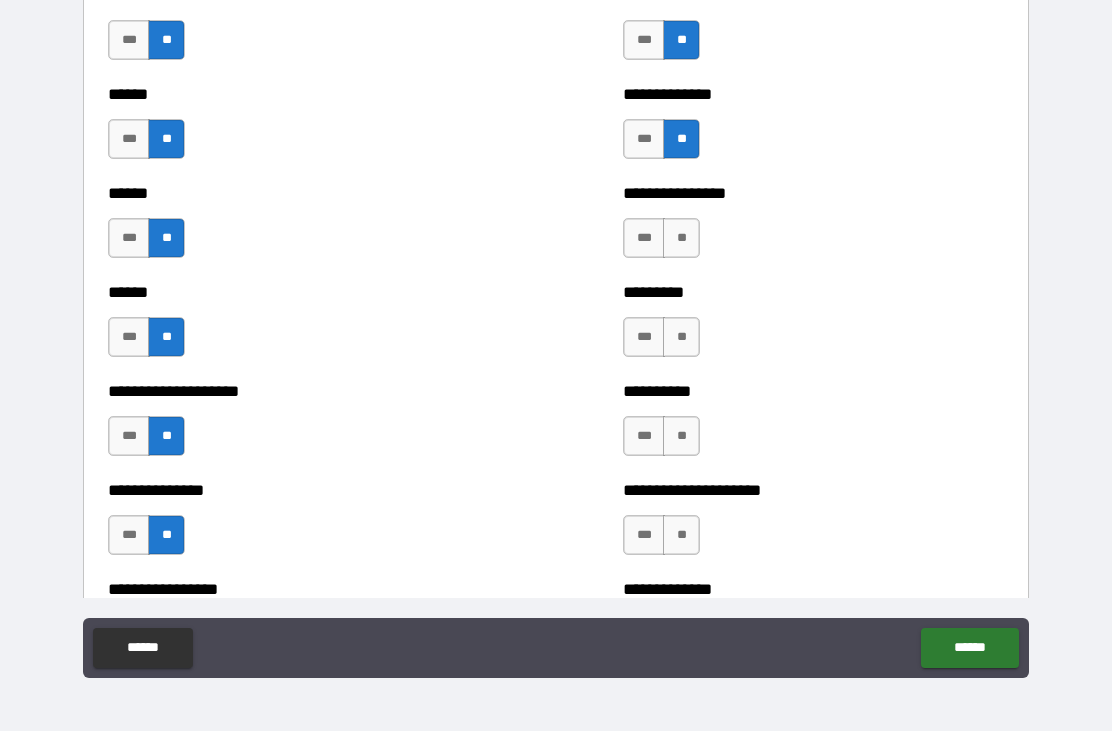 click on "**" at bounding box center (681, 238) 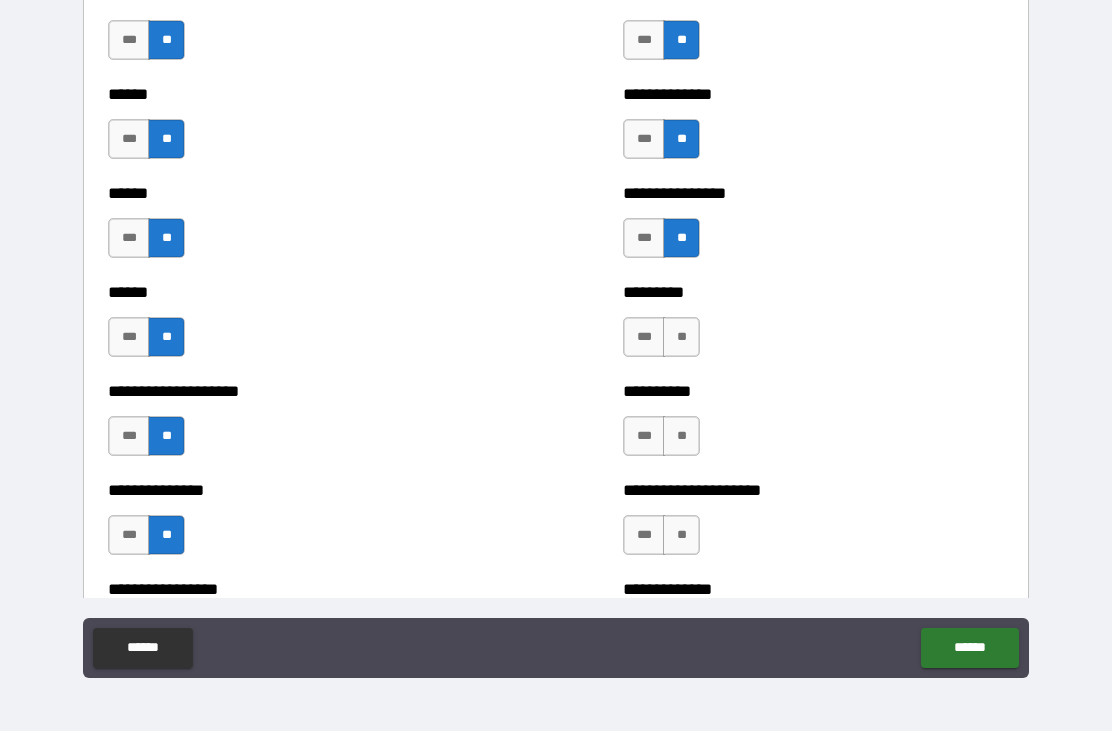click on "**" at bounding box center [681, 337] 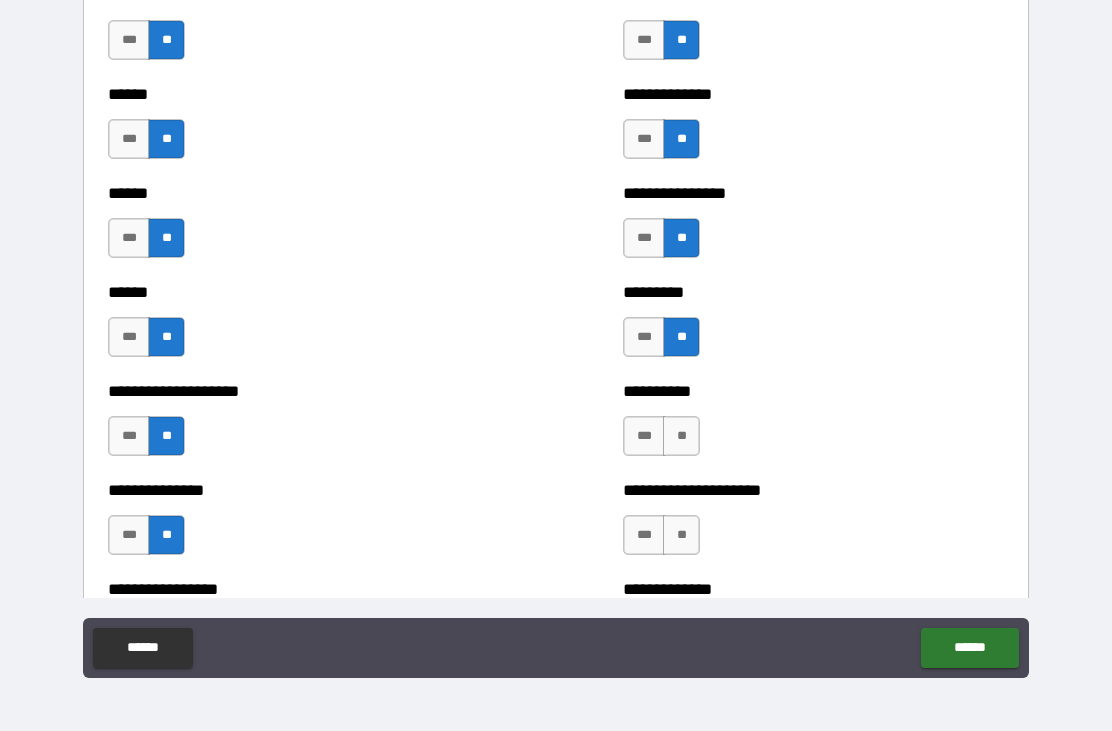 click on "**" at bounding box center (681, 436) 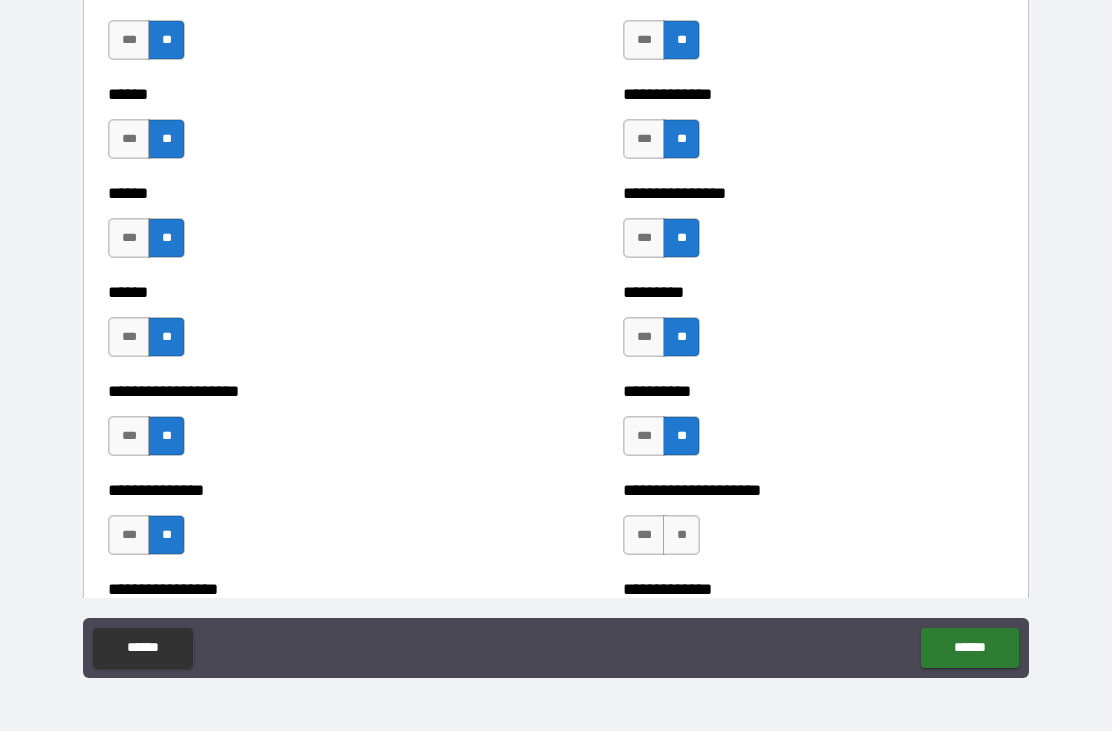click on "**" at bounding box center (681, 535) 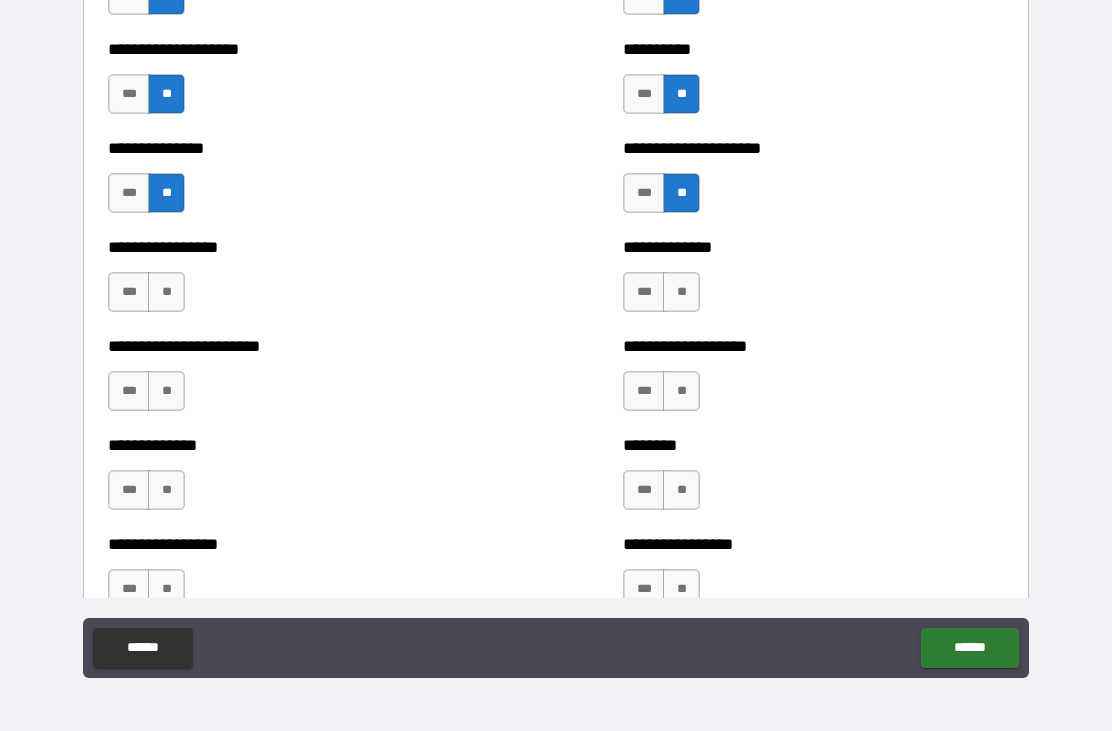 scroll, scrollTop: 3261, scrollLeft: 0, axis: vertical 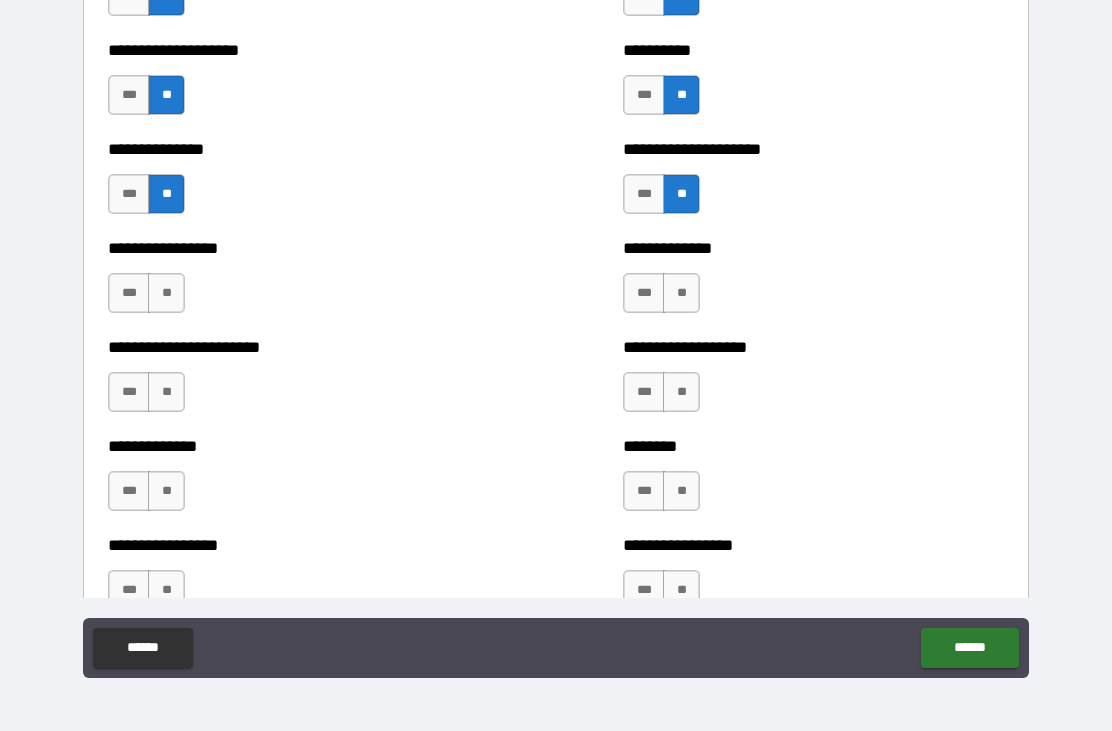 click on "**" at bounding box center [681, 293] 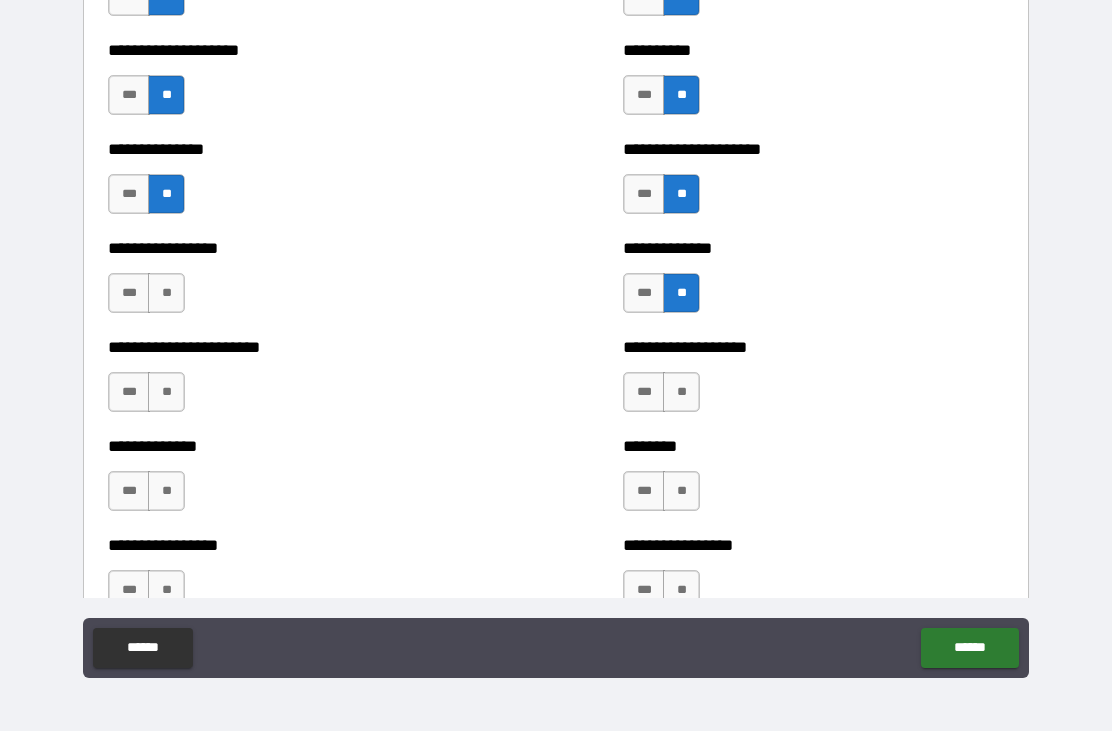 click on "**" at bounding box center (681, 392) 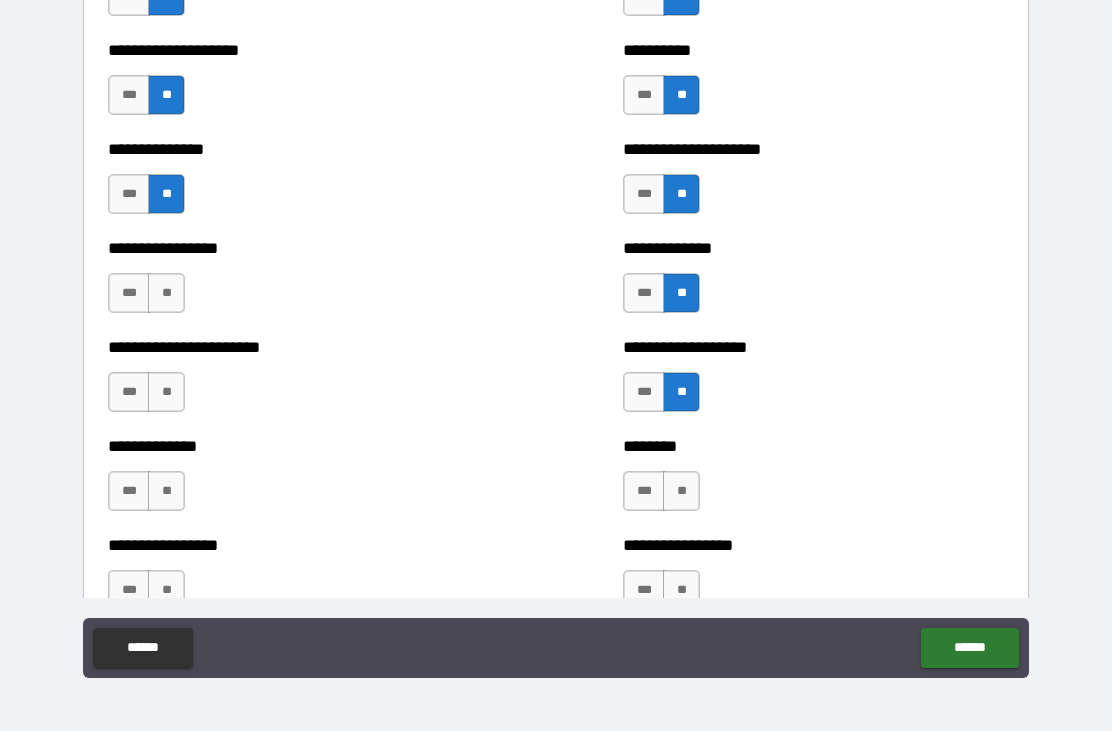 click on "**" at bounding box center (681, 491) 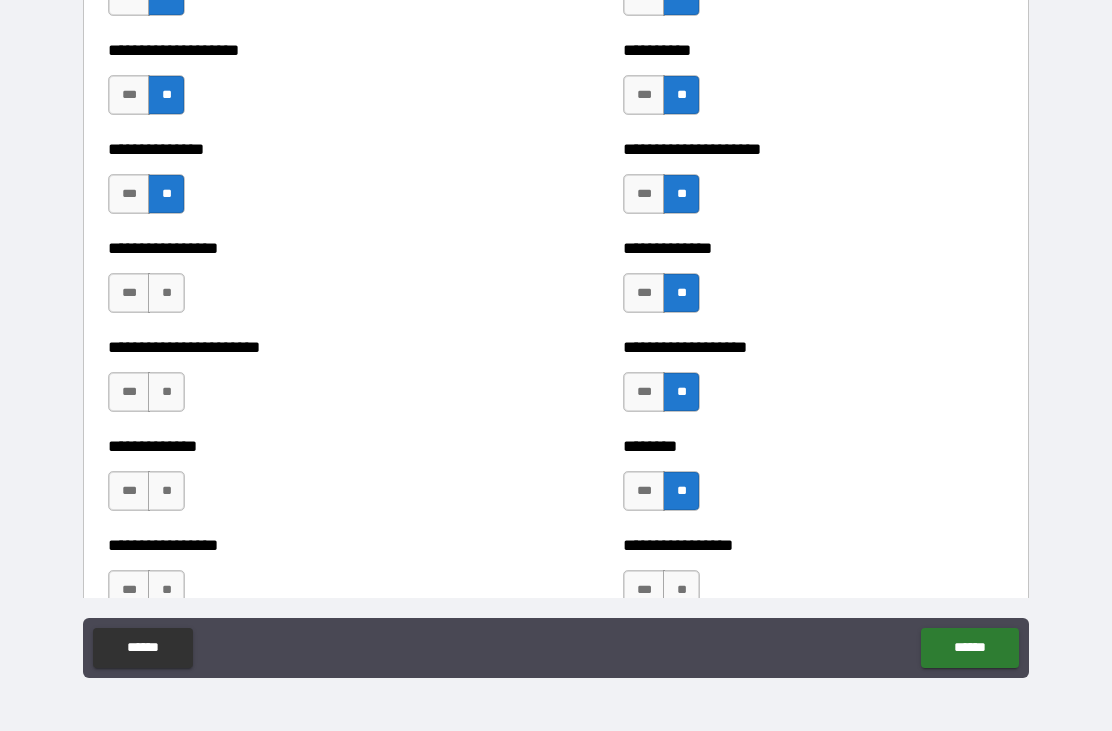 click on "**" at bounding box center [166, 293] 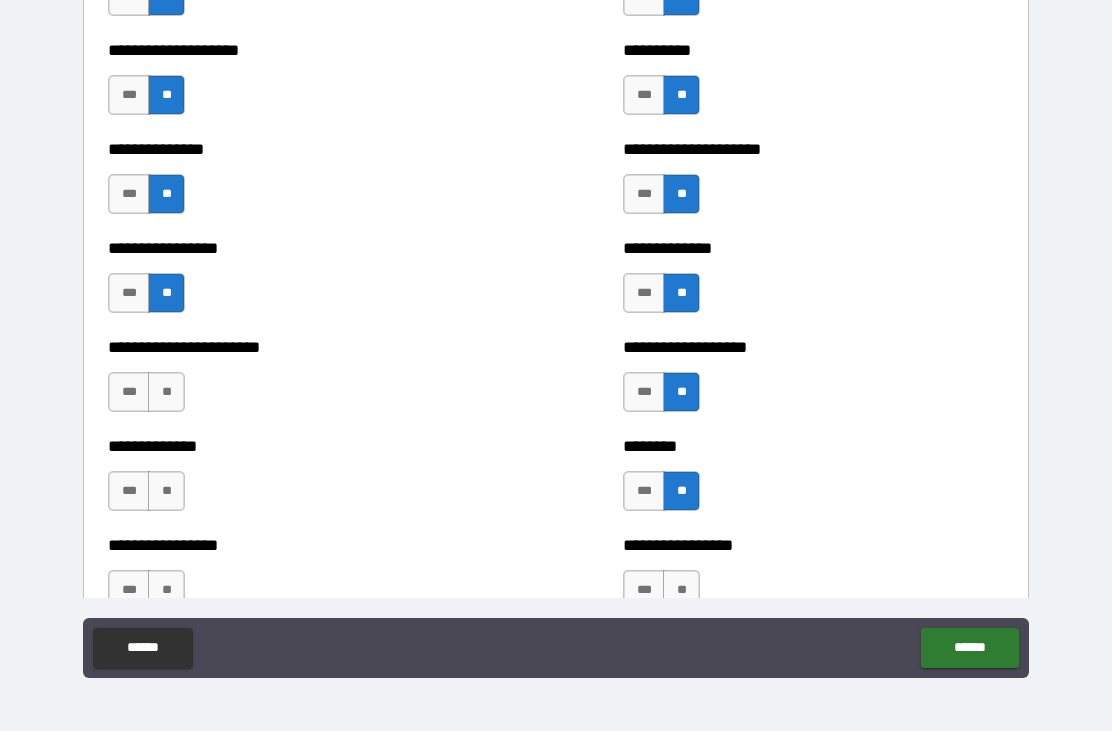 click on "**" at bounding box center [166, 392] 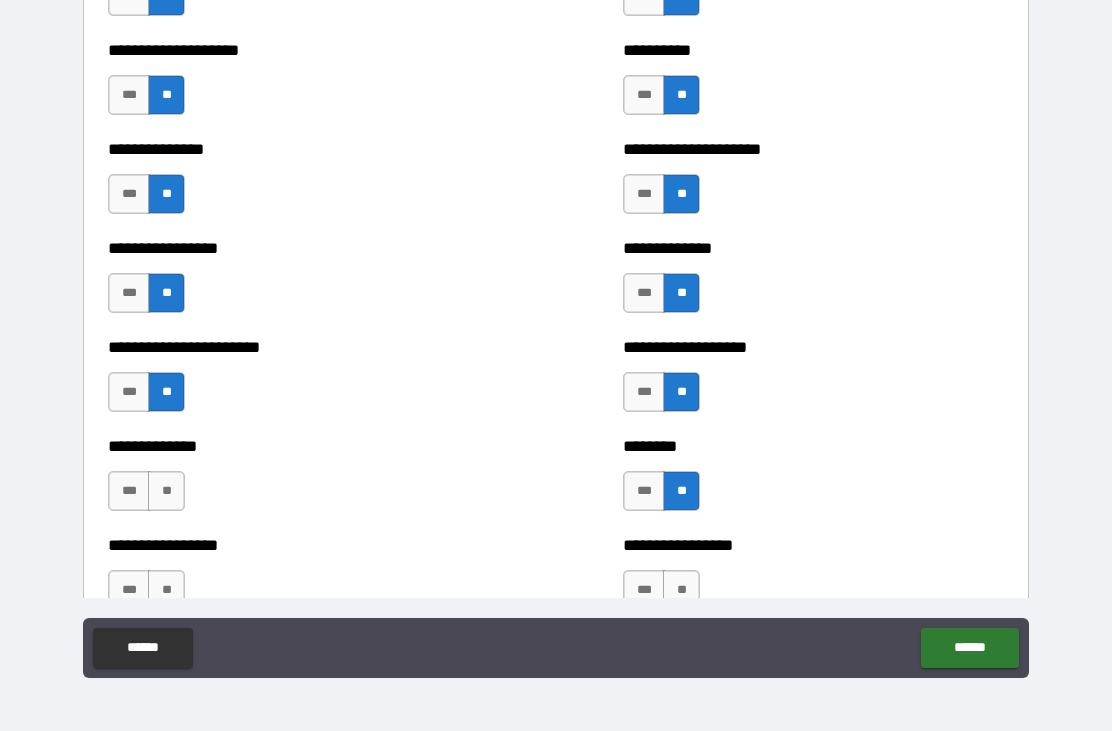 click on "**" at bounding box center (166, 491) 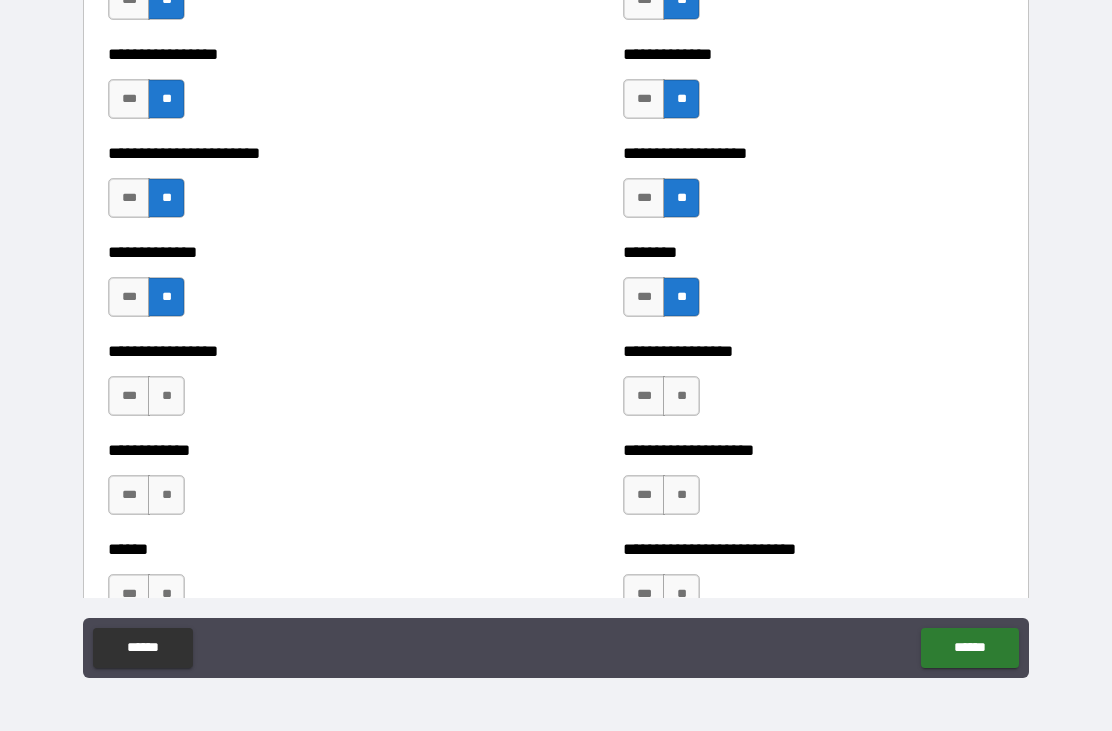 scroll, scrollTop: 3488, scrollLeft: 0, axis: vertical 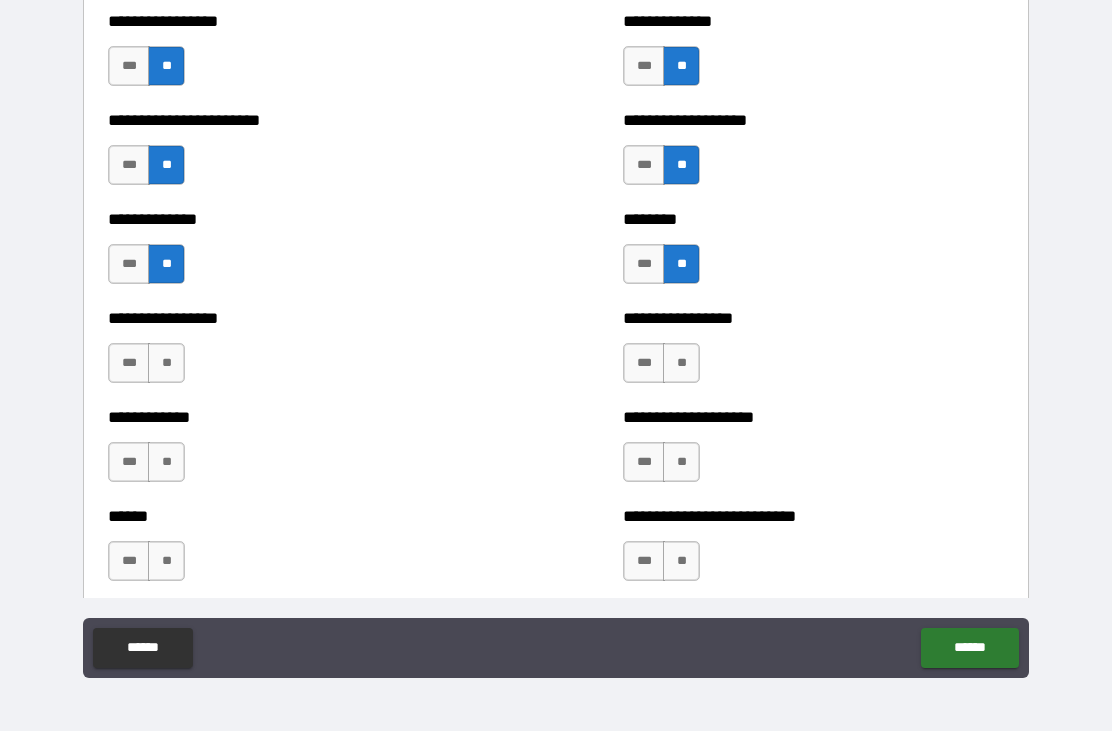 click on "**" at bounding box center [166, 363] 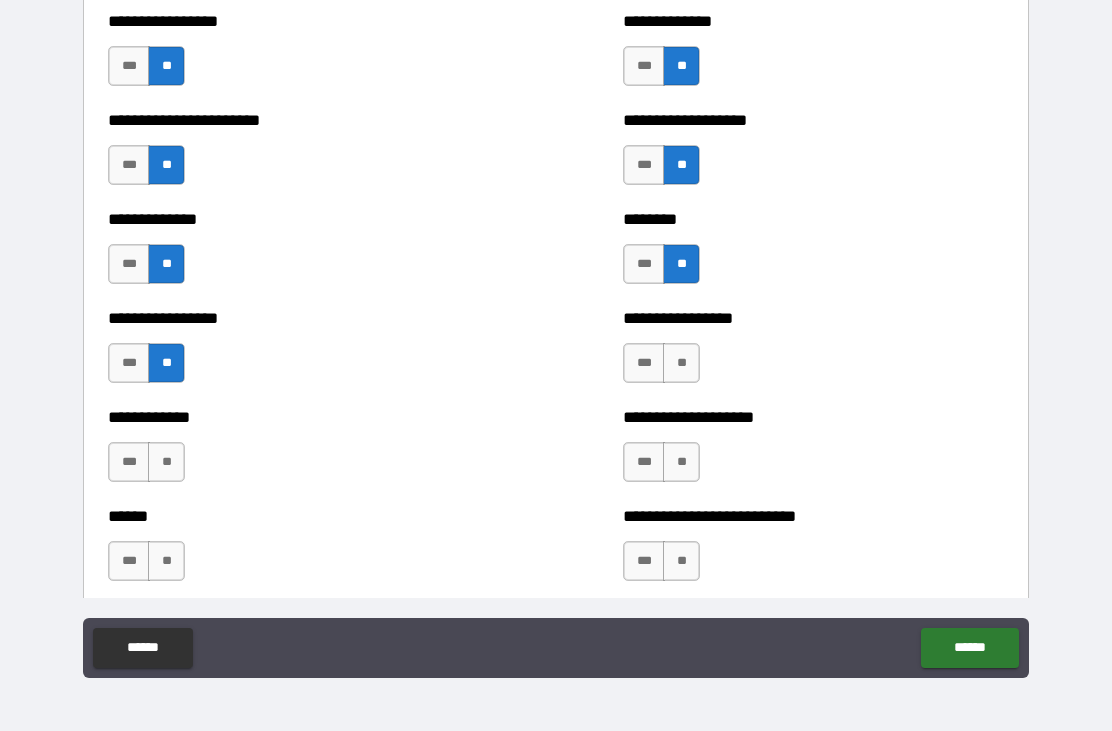click on "**" at bounding box center [166, 462] 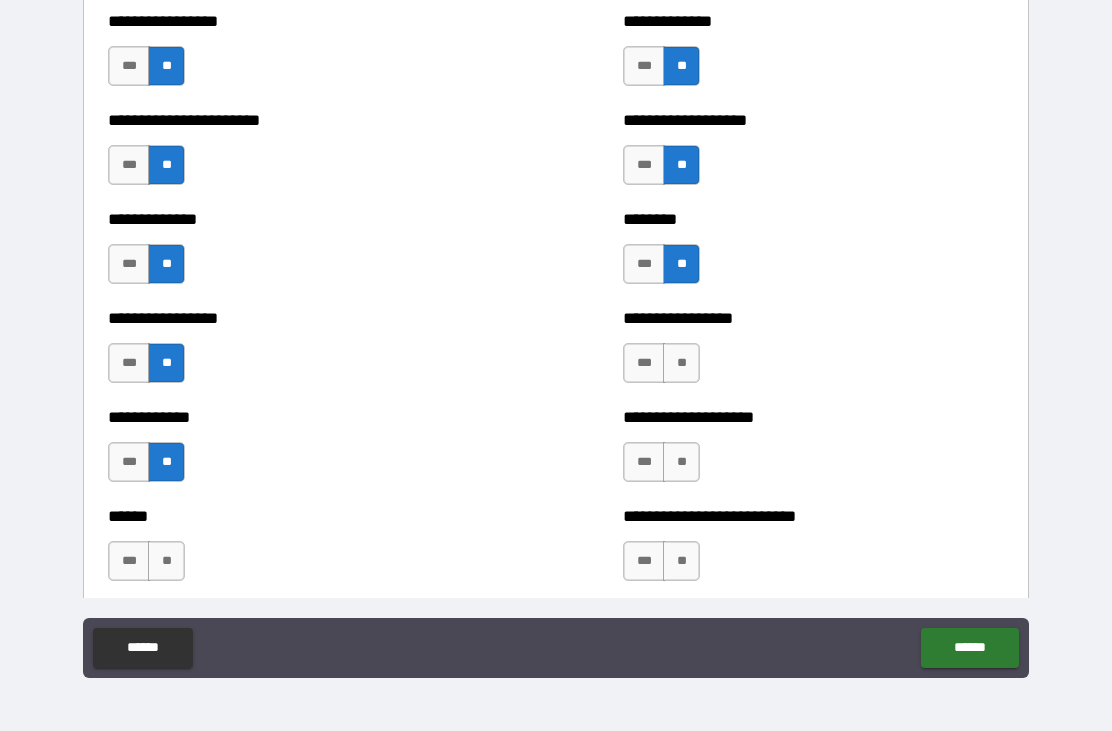 click on "**" at bounding box center (166, 561) 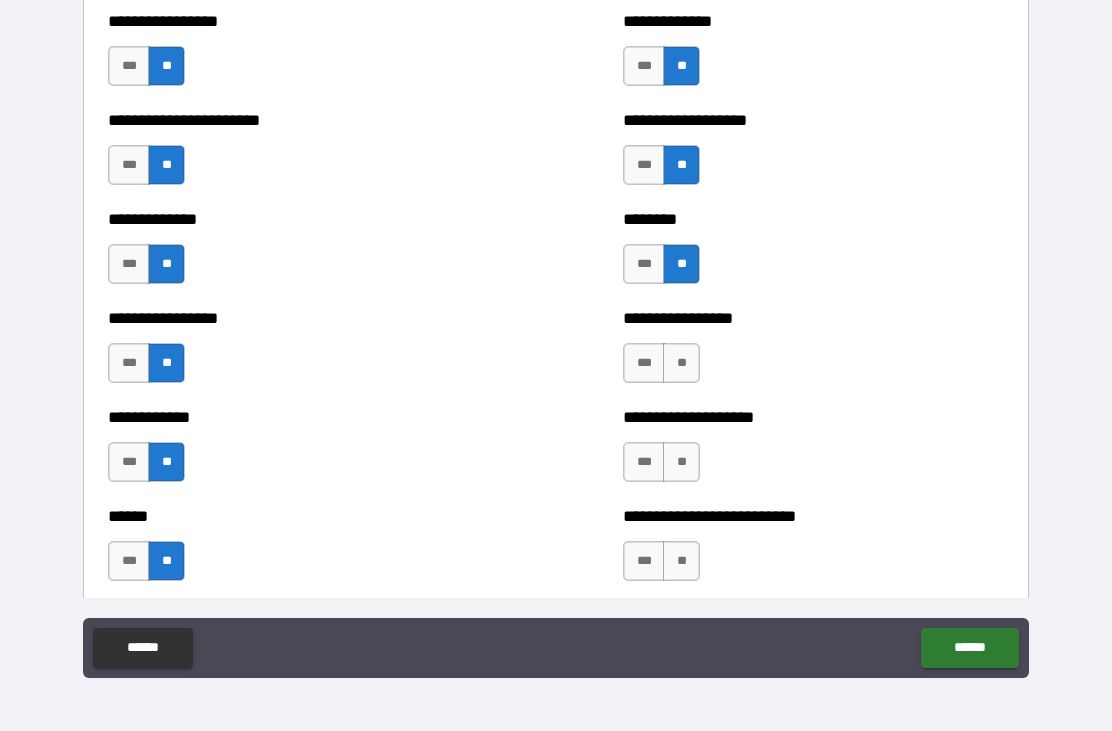 click on "**" at bounding box center [681, 363] 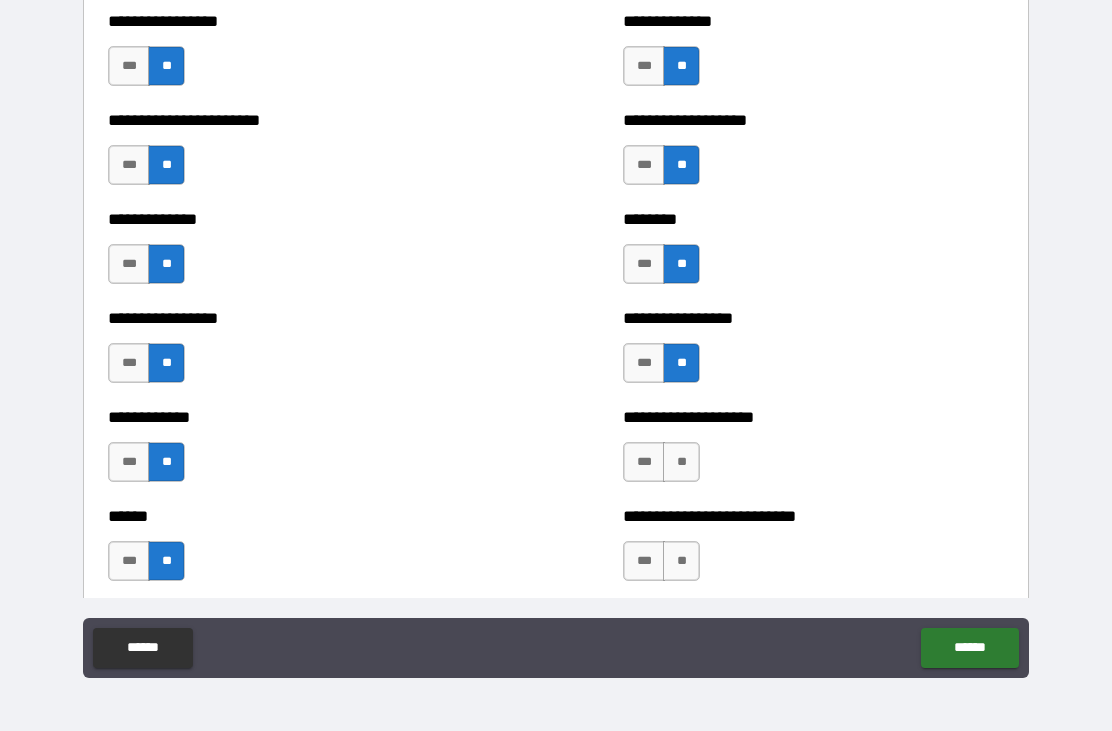 click on "**" at bounding box center [681, 462] 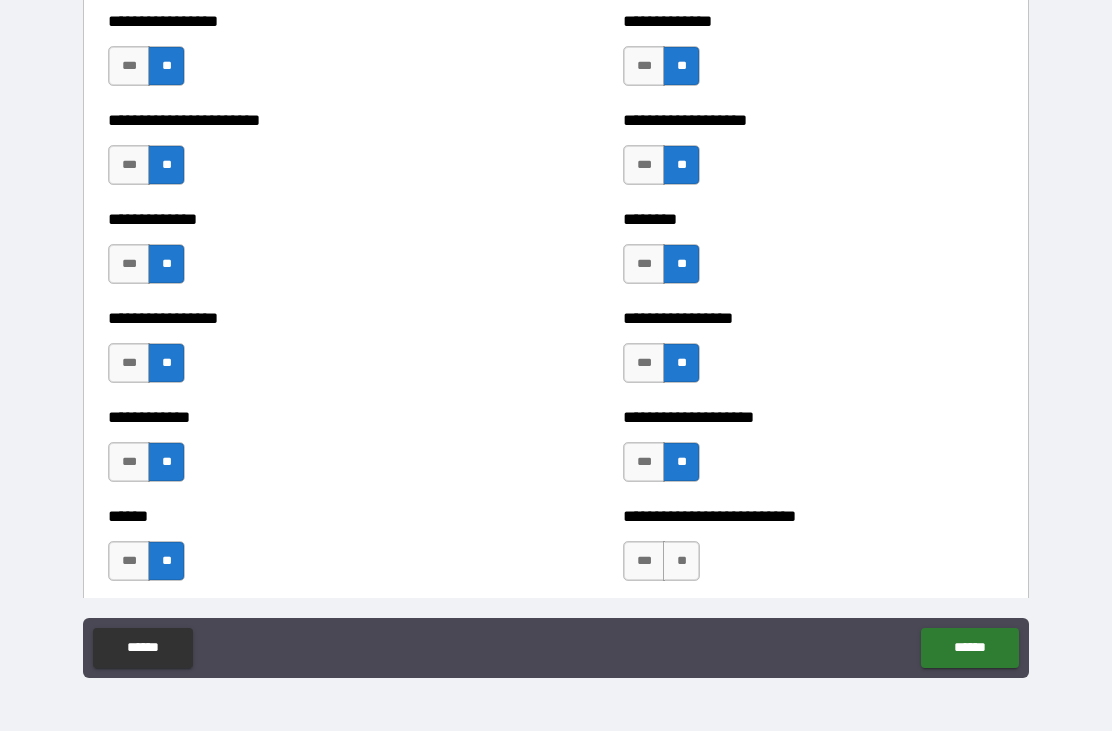click on "**" at bounding box center (681, 561) 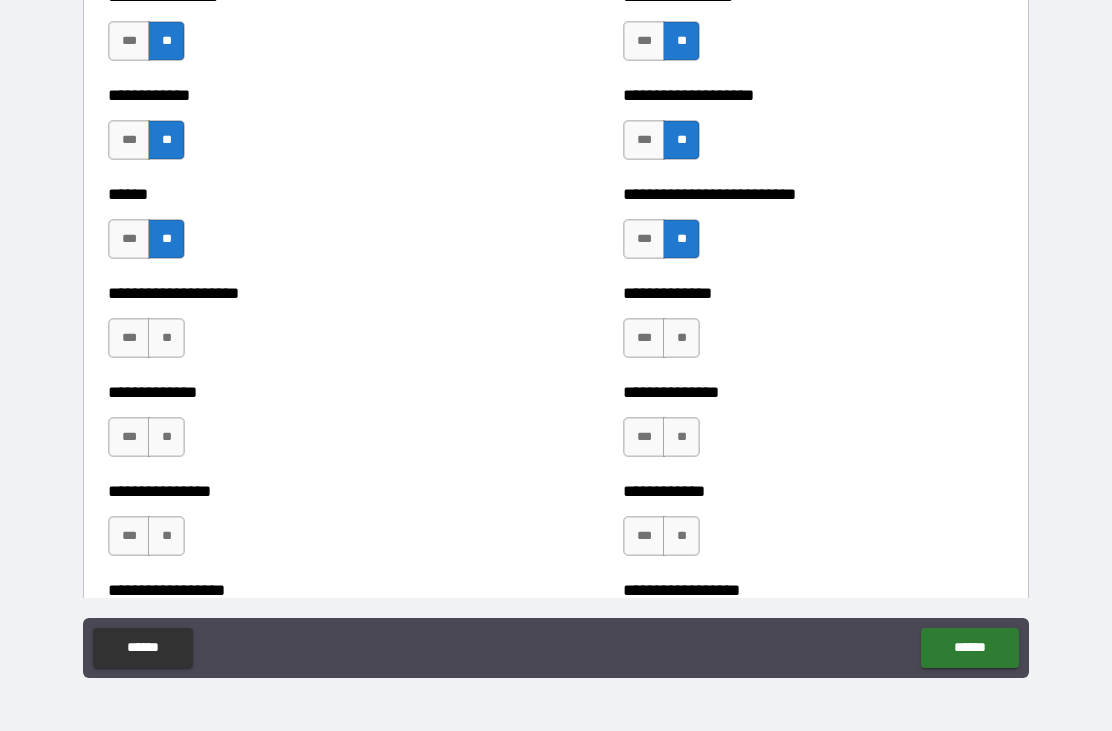 scroll, scrollTop: 3832, scrollLeft: 0, axis: vertical 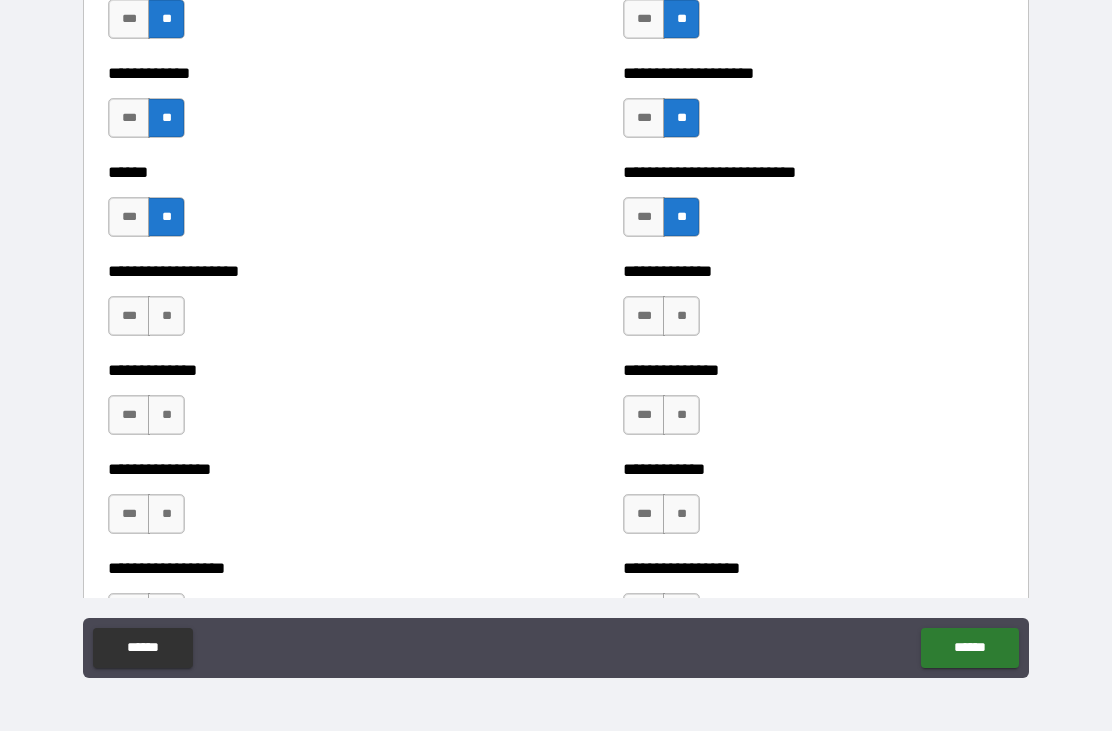 click on "**" at bounding box center (166, 316) 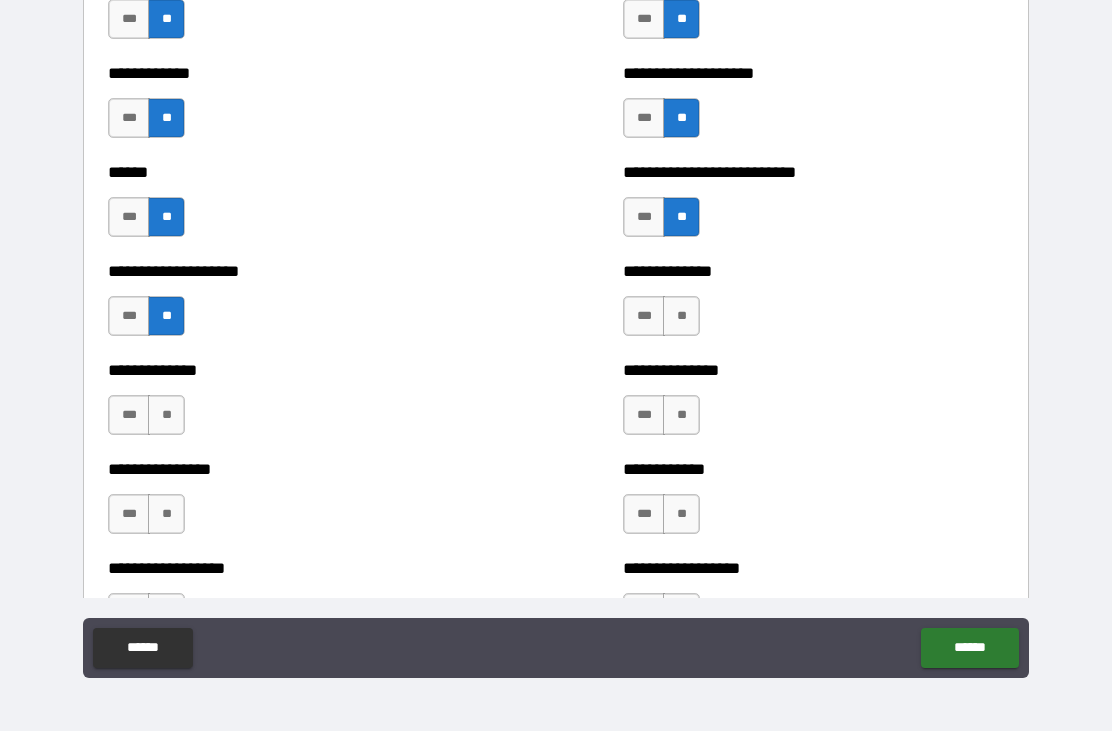 click on "**" at bounding box center (166, 415) 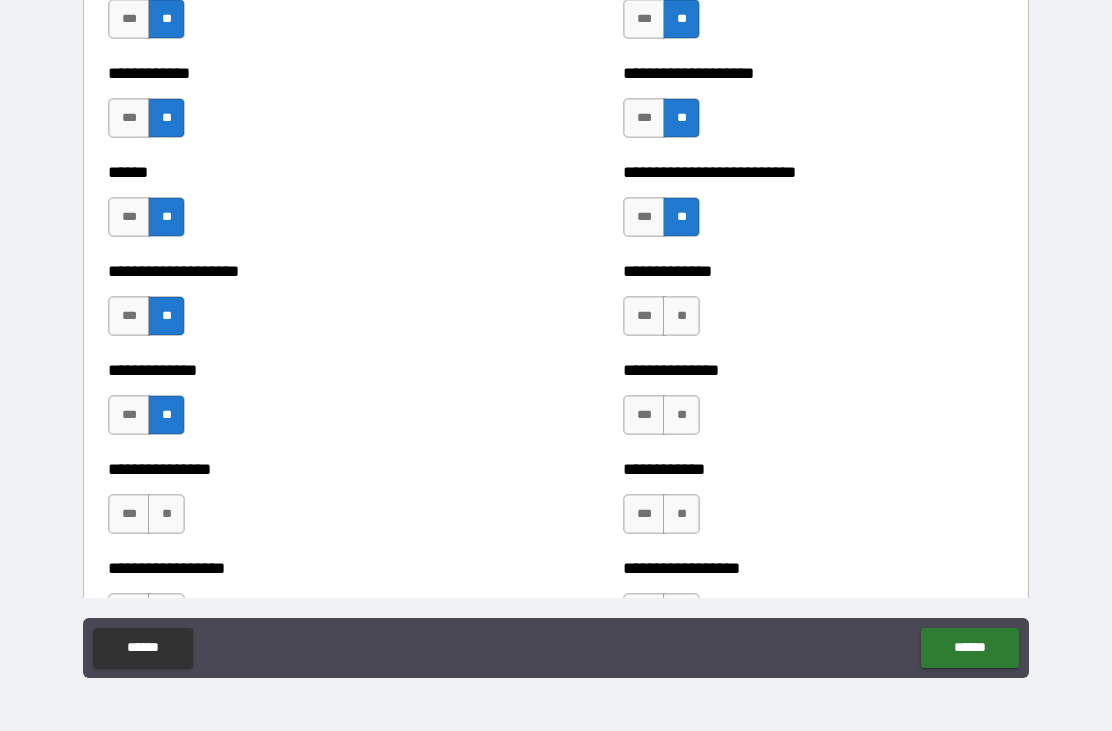click on "**" at bounding box center [166, 514] 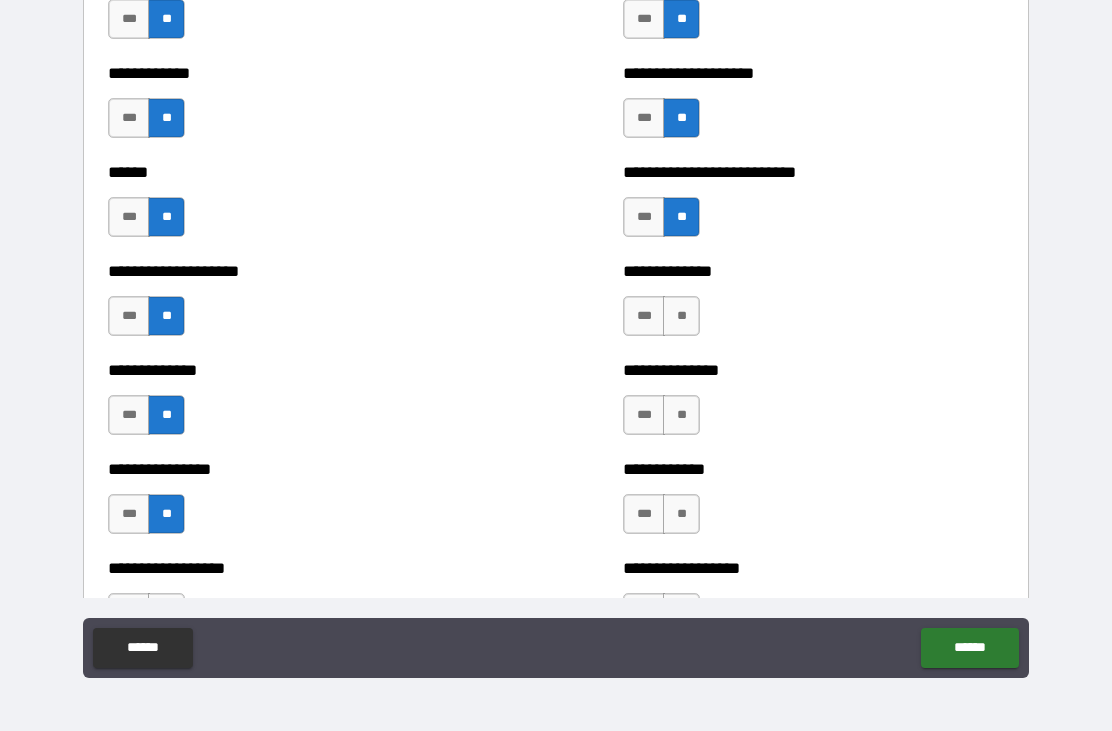 click on "*** **" at bounding box center [664, 321] 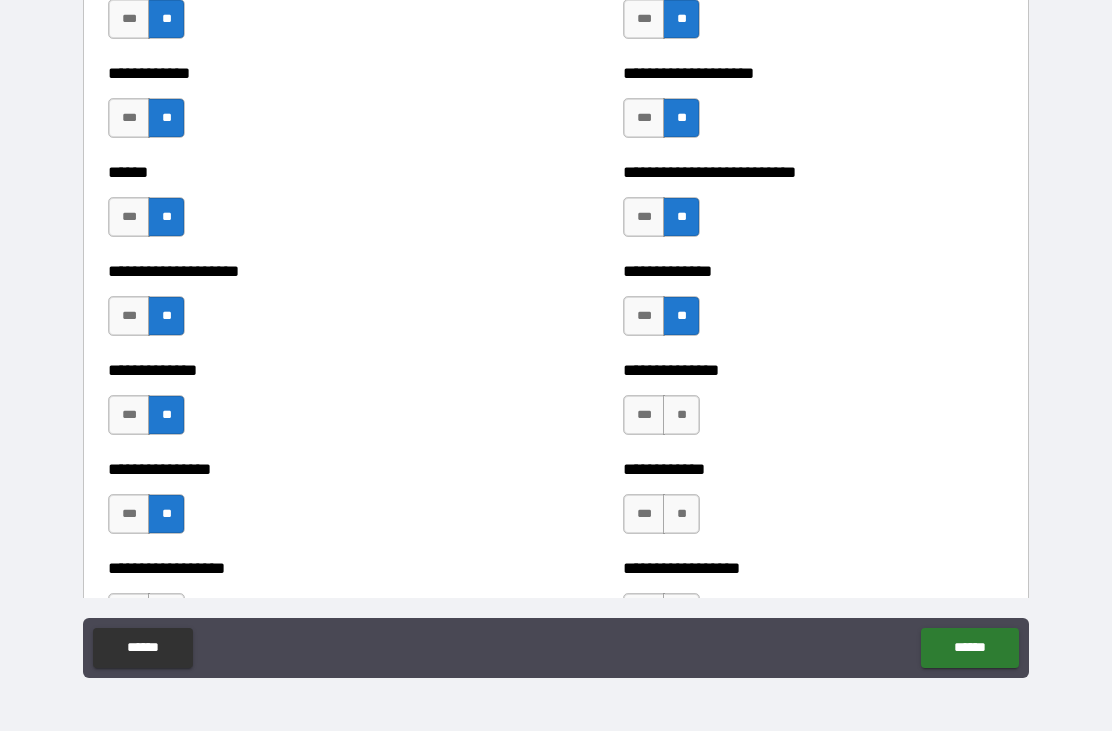 click on "**" at bounding box center [681, 415] 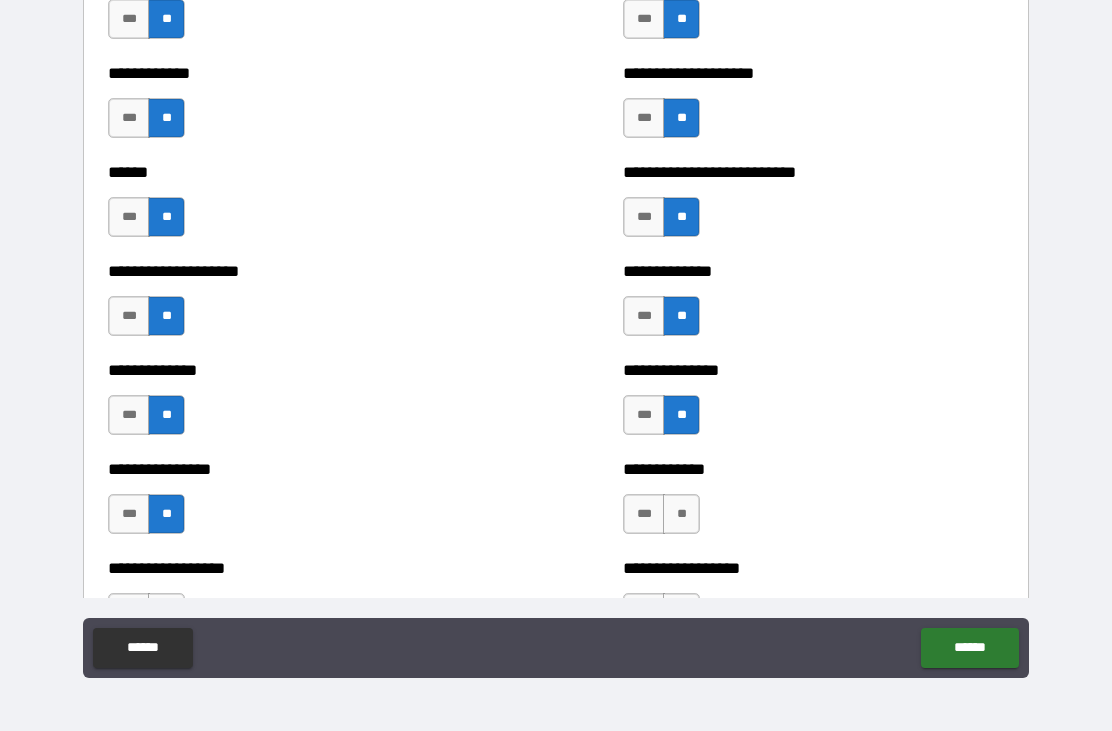 click on "**" at bounding box center [681, 514] 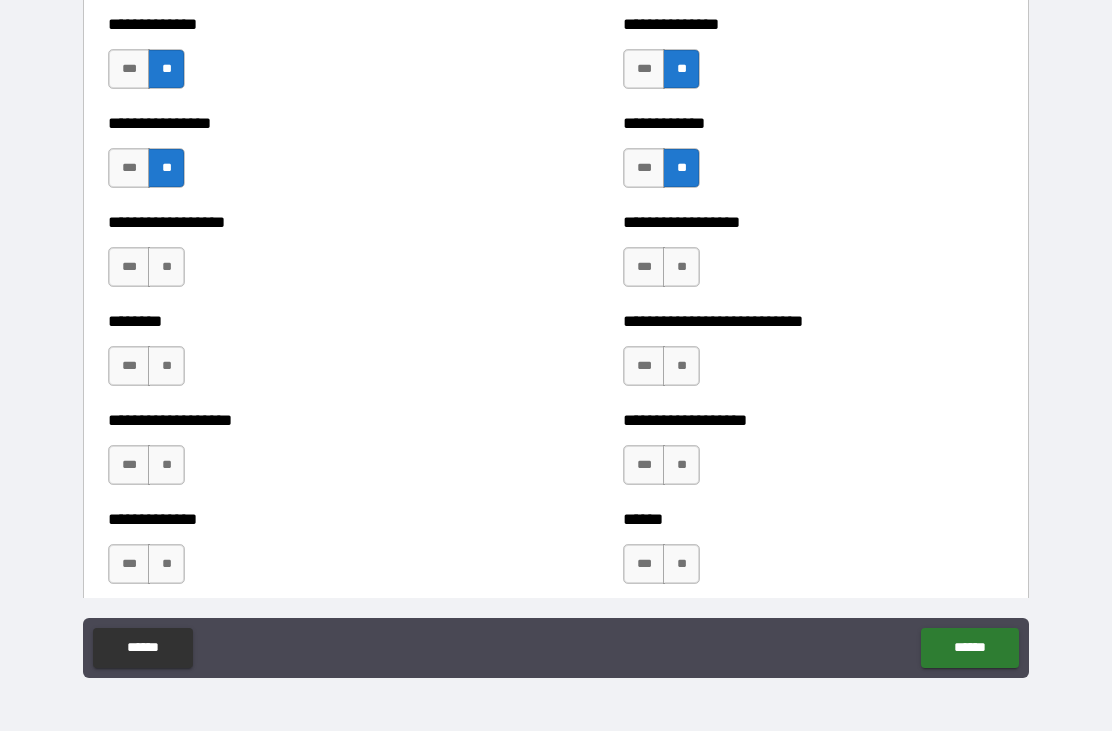 scroll, scrollTop: 4178, scrollLeft: 0, axis: vertical 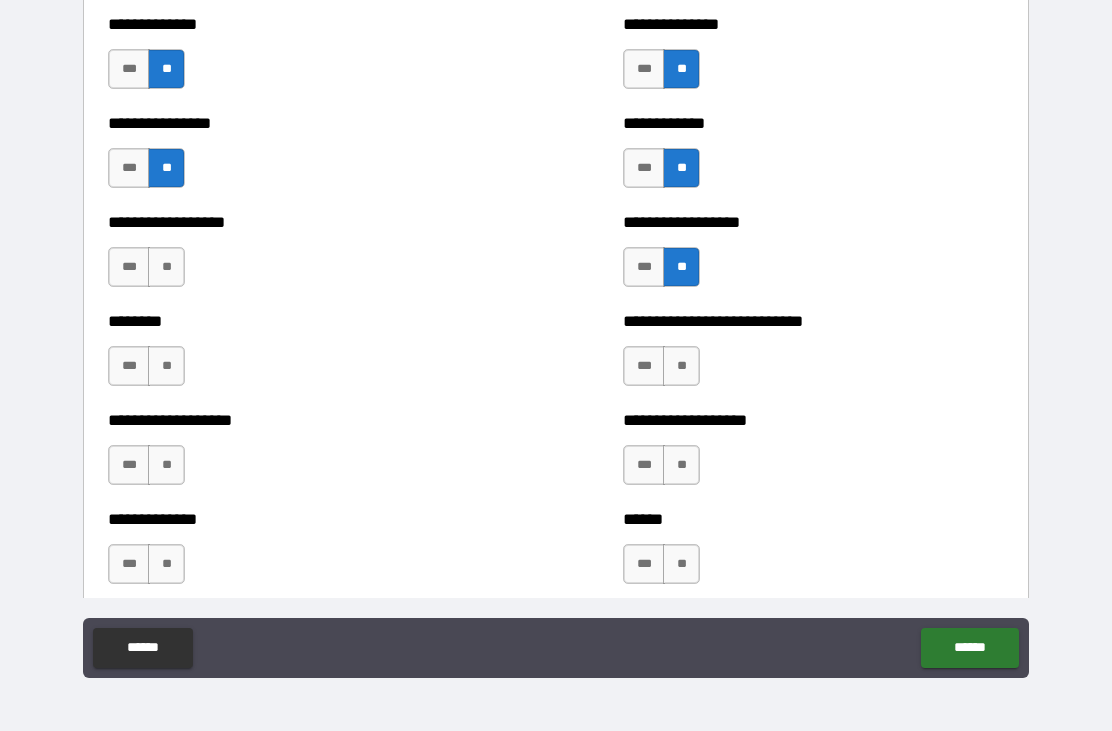 click on "**" at bounding box center (681, 366) 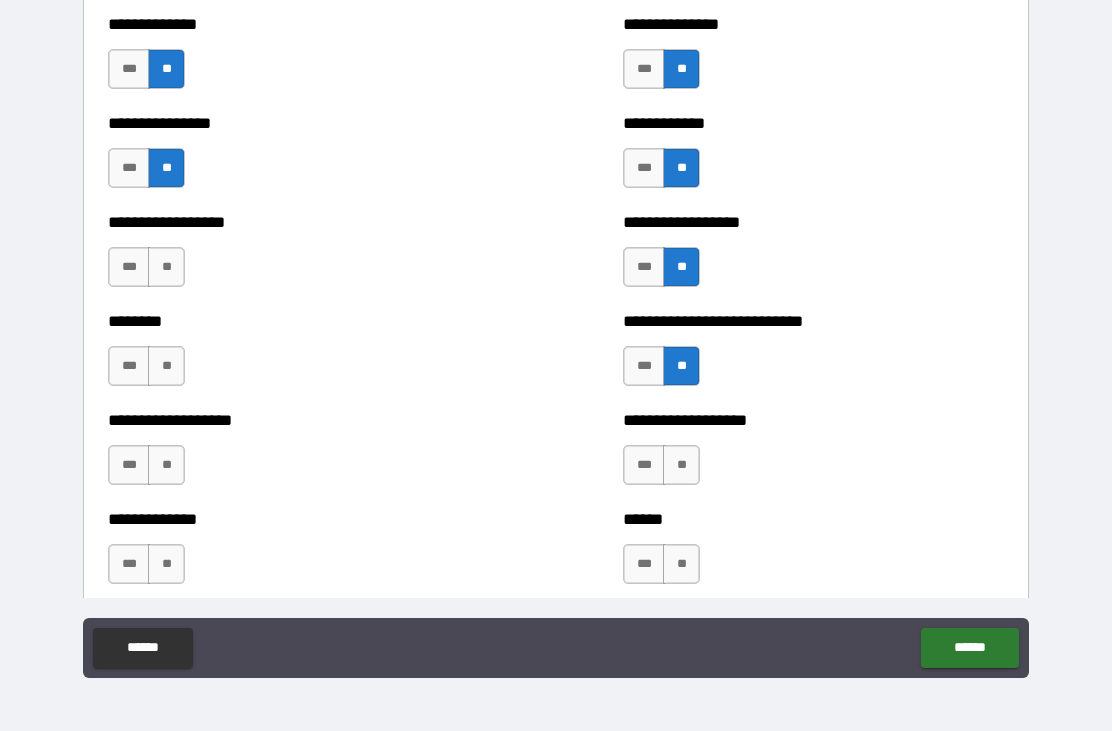 click on "**" at bounding box center [681, 465] 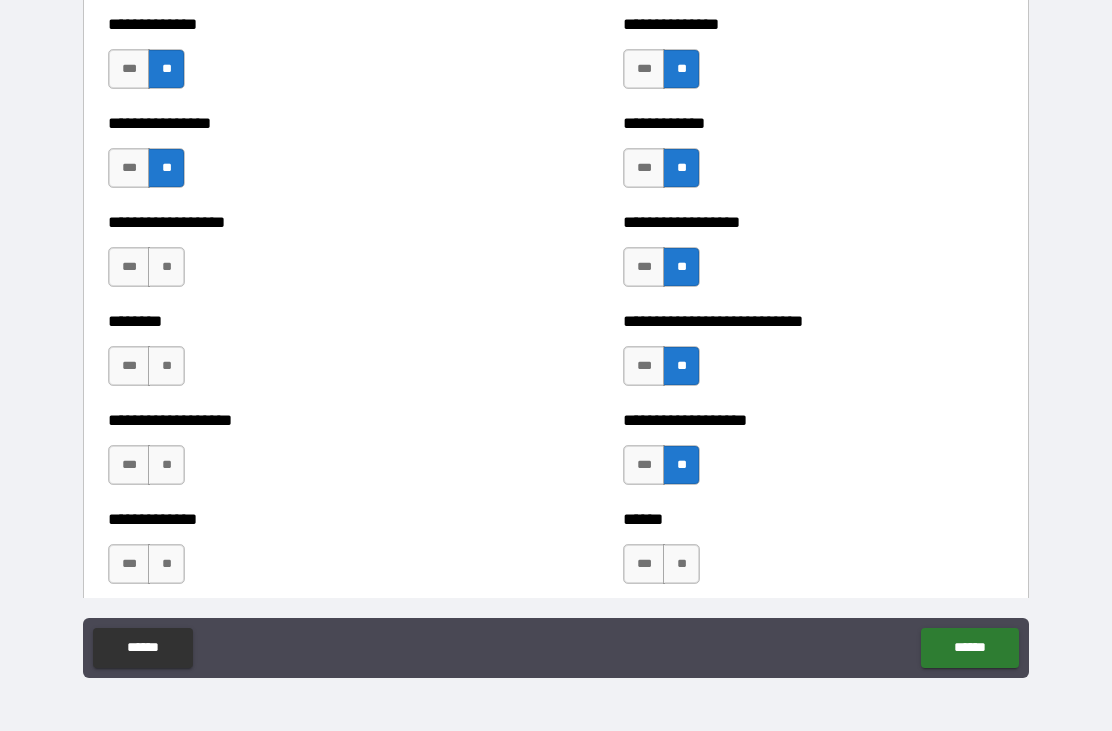 click on "**" at bounding box center (681, 564) 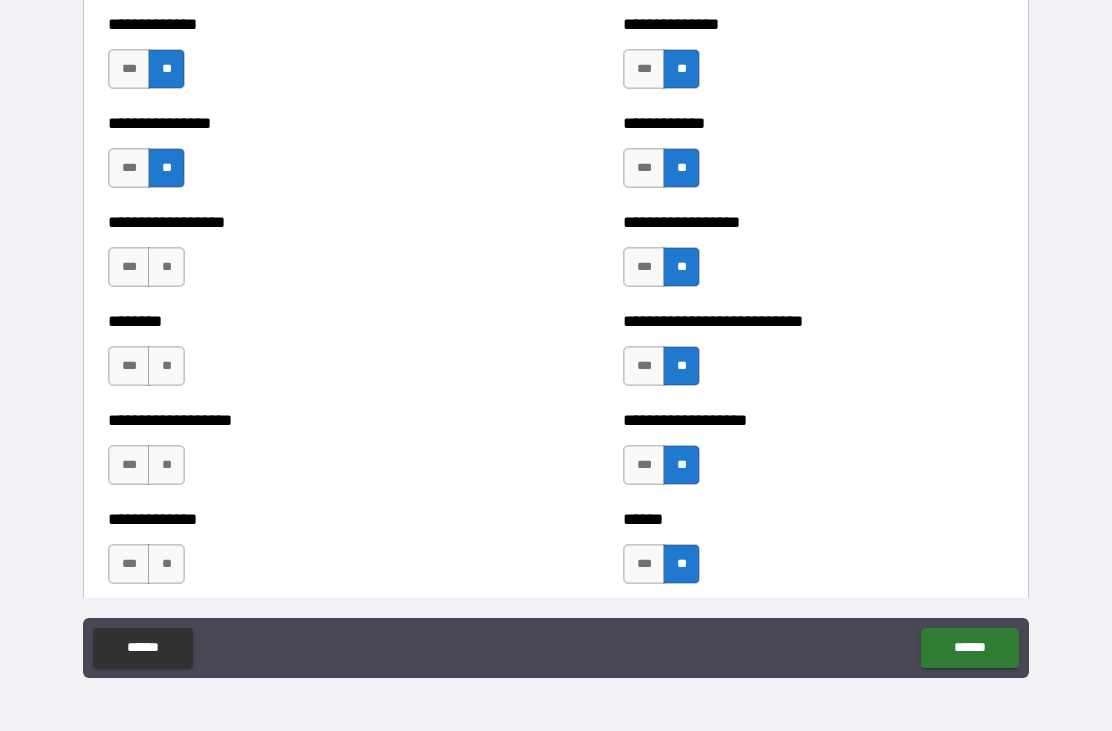 click on "**" at bounding box center [166, 267] 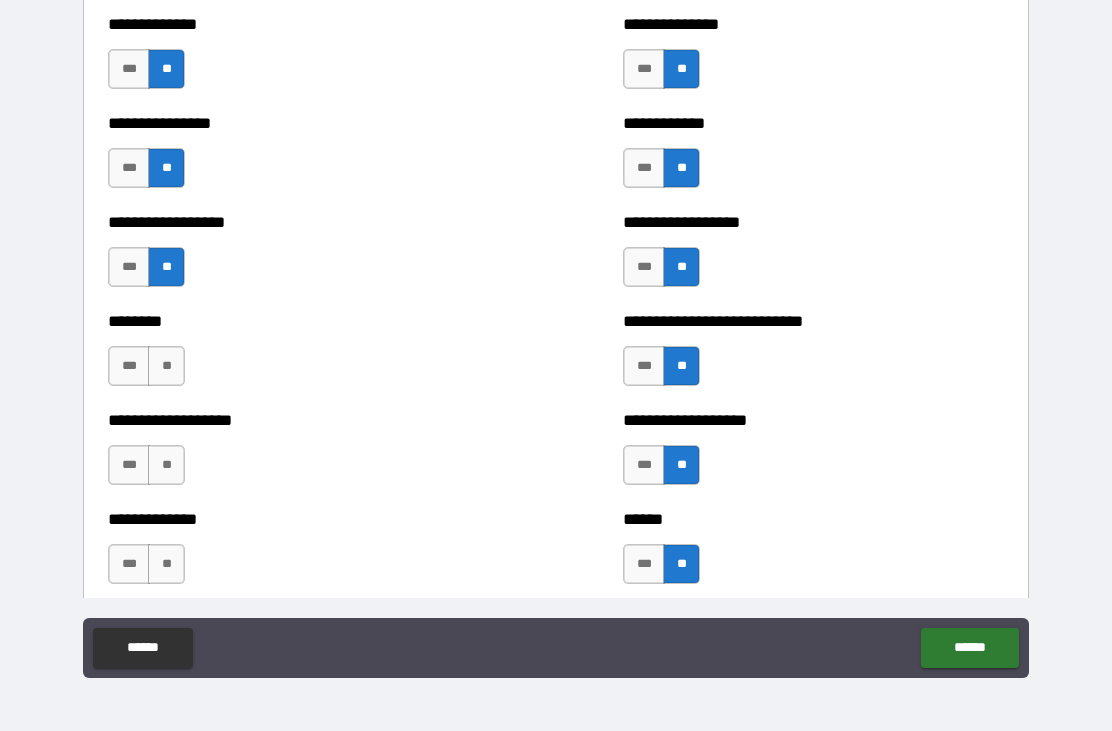 click on "**" at bounding box center (166, 366) 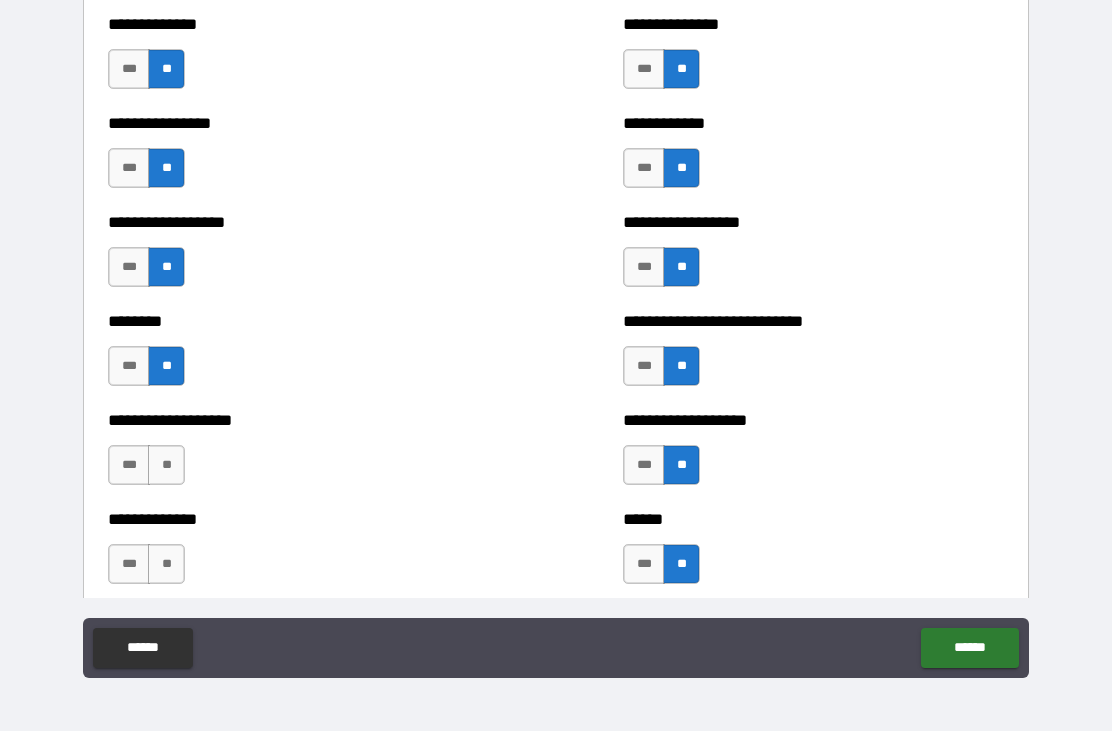 click on "**" at bounding box center [166, 465] 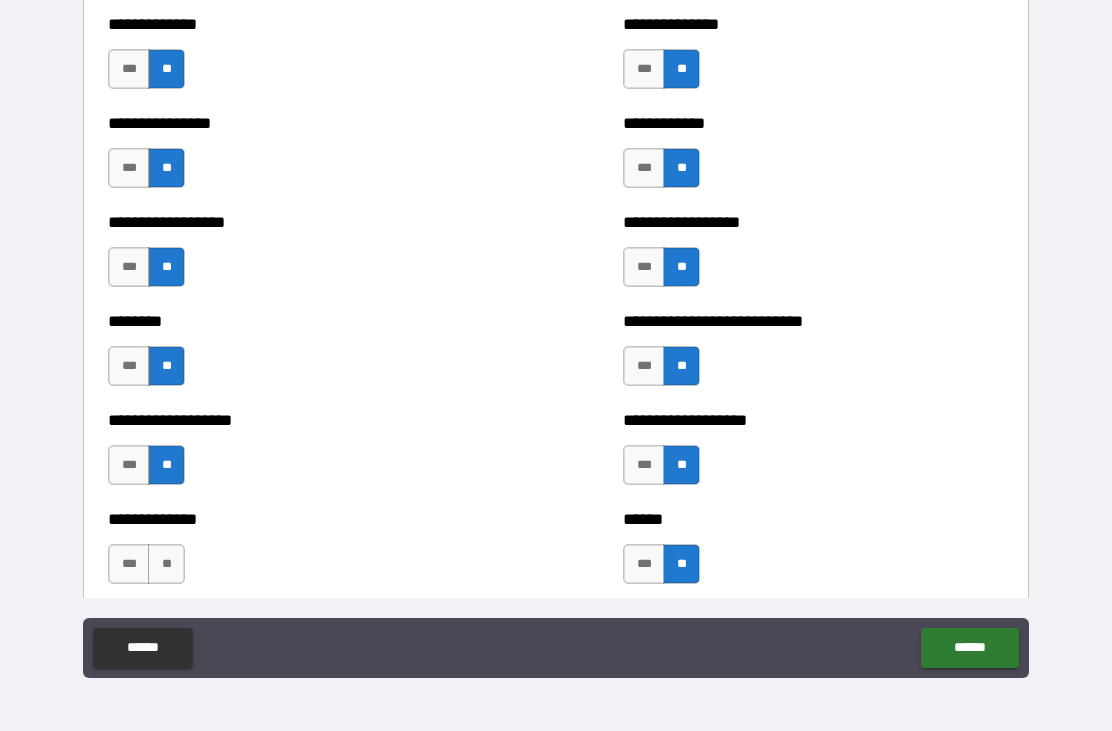 click on "**" at bounding box center [166, 564] 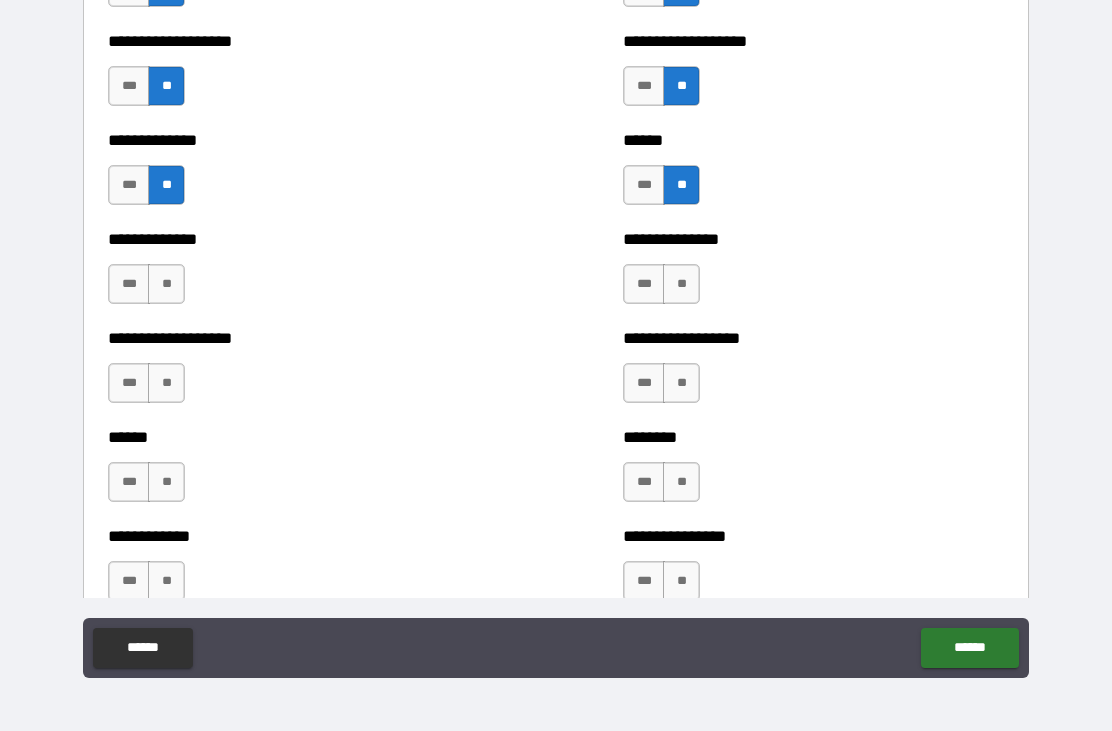scroll, scrollTop: 4577, scrollLeft: 0, axis: vertical 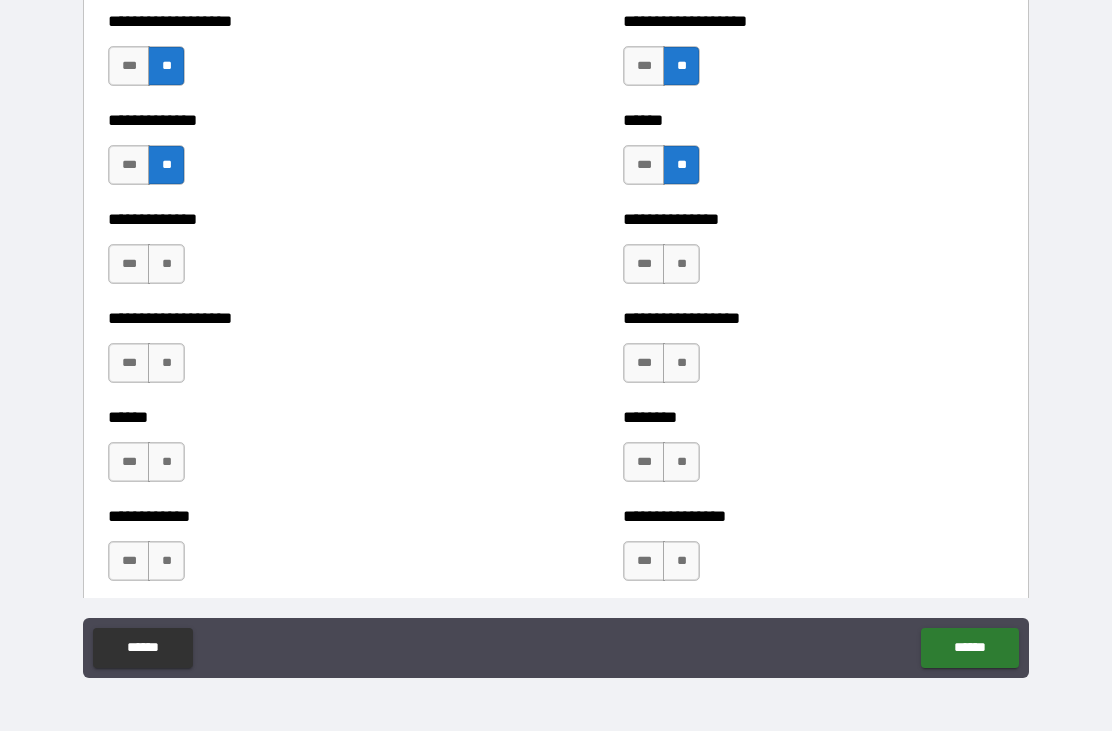 click on "**" at bounding box center (681, 264) 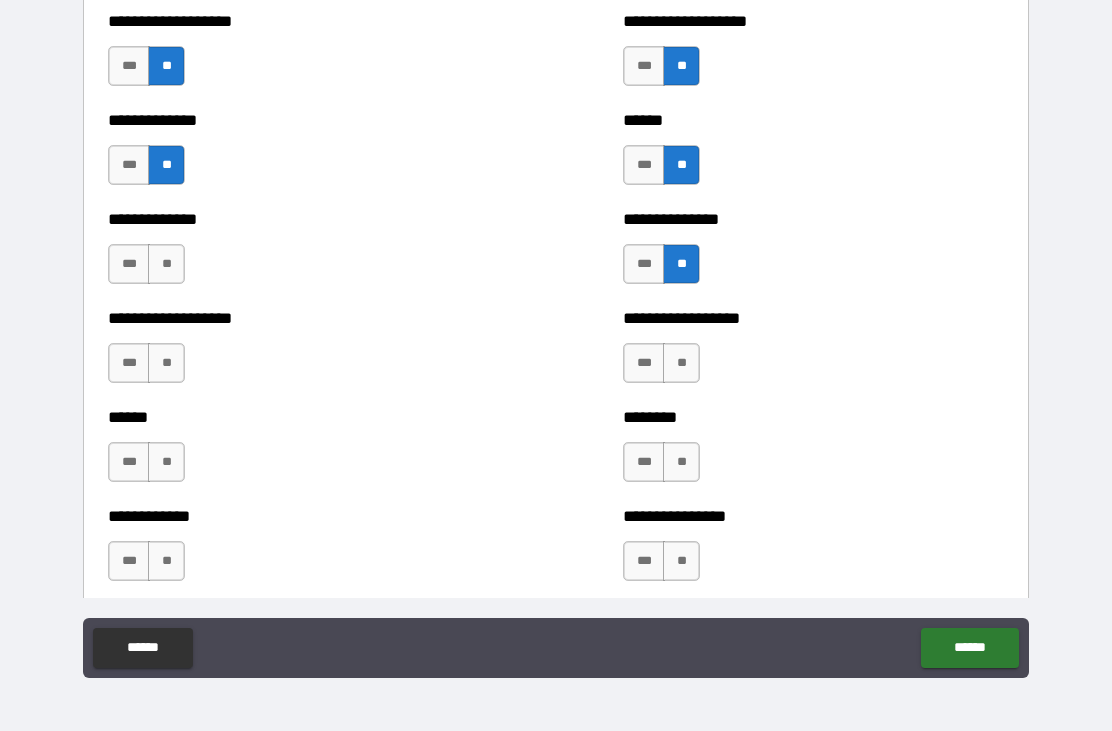 click on "**" at bounding box center (681, 363) 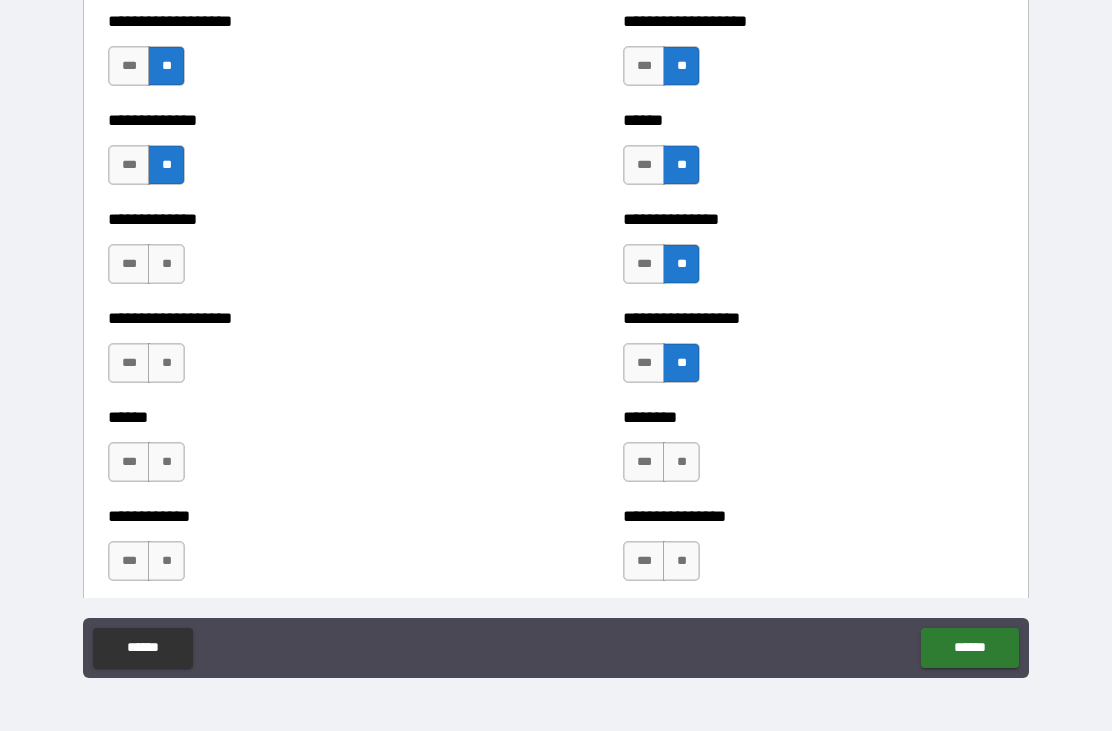 click on "**" at bounding box center [681, 462] 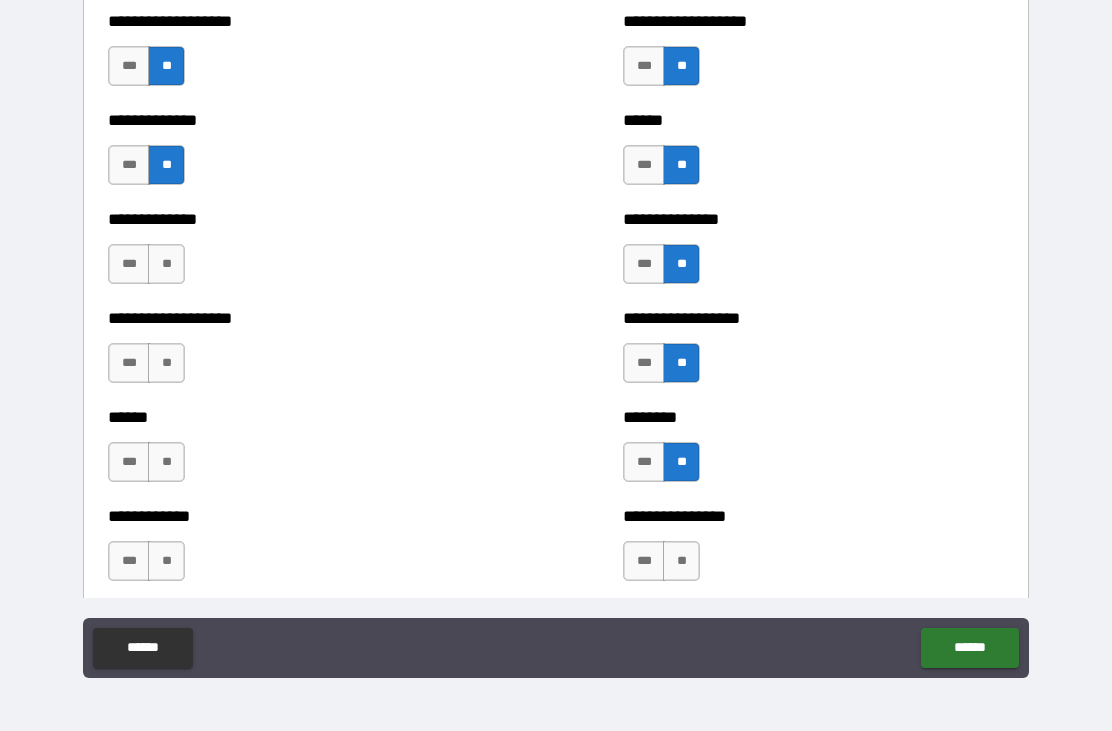 click on "**" at bounding box center [681, 561] 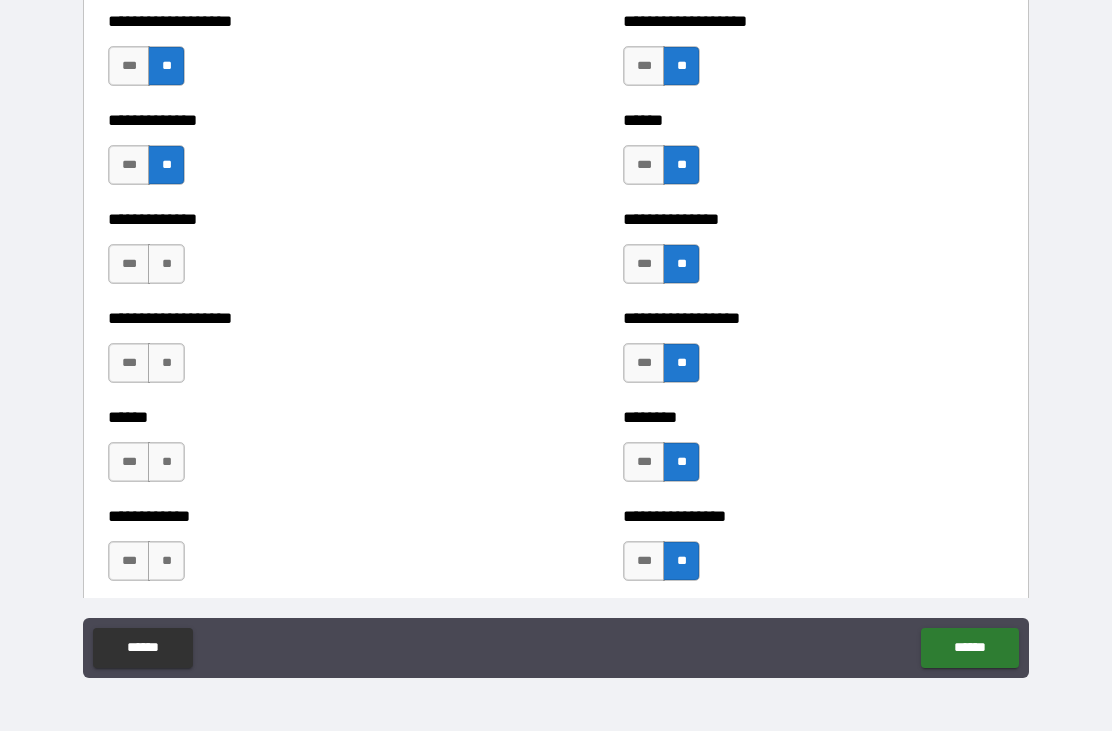 click on "**" at bounding box center [166, 264] 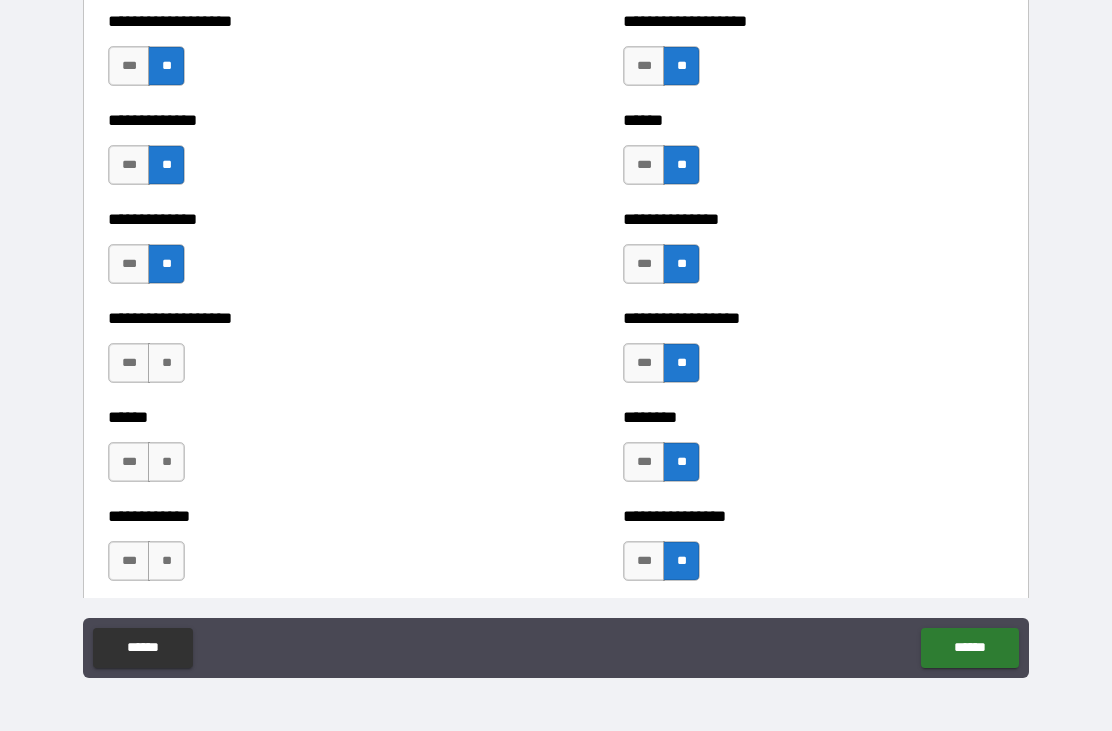 click on "**" at bounding box center [166, 363] 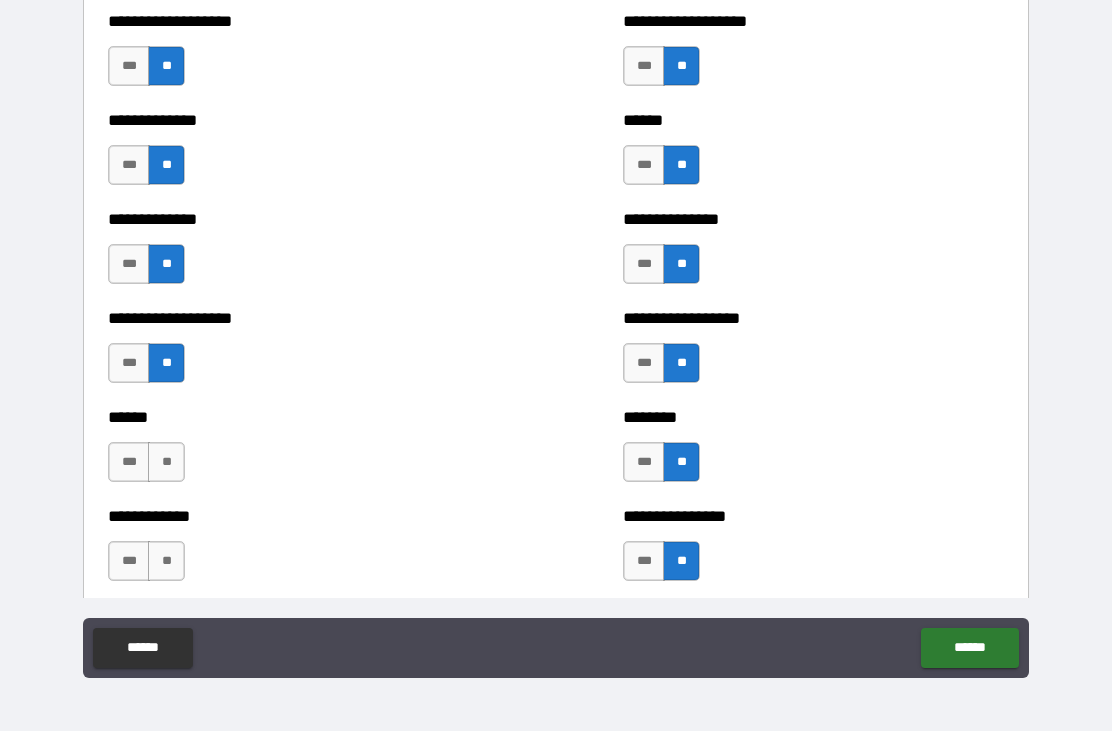 click on "**" at bounding box center (166, 462) 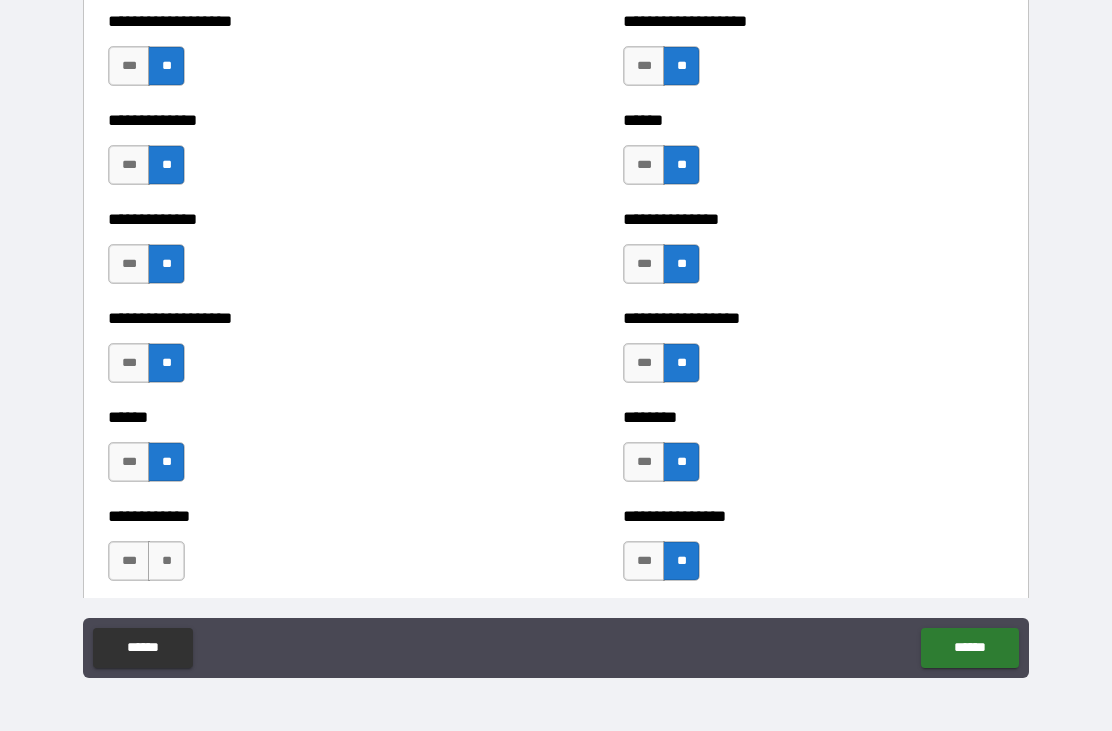 click on "**" at bounding box center (166, 561) 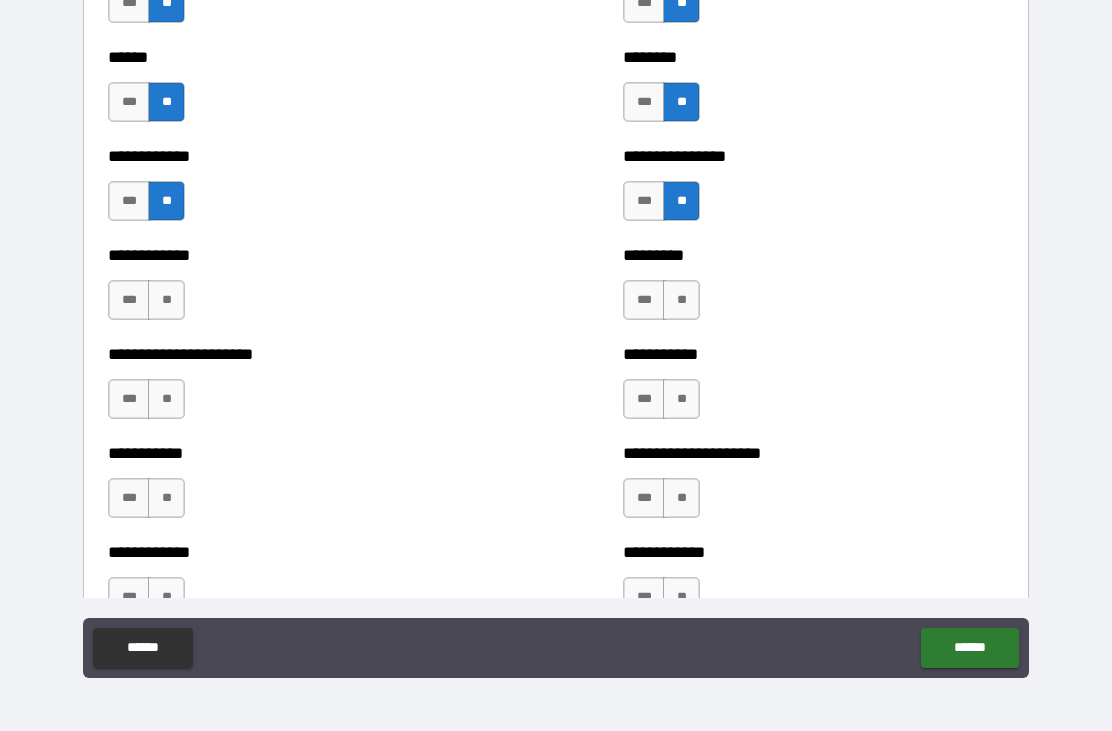 scroll, scrollTop: 4966, scrollLeft: 0, axis: vertical 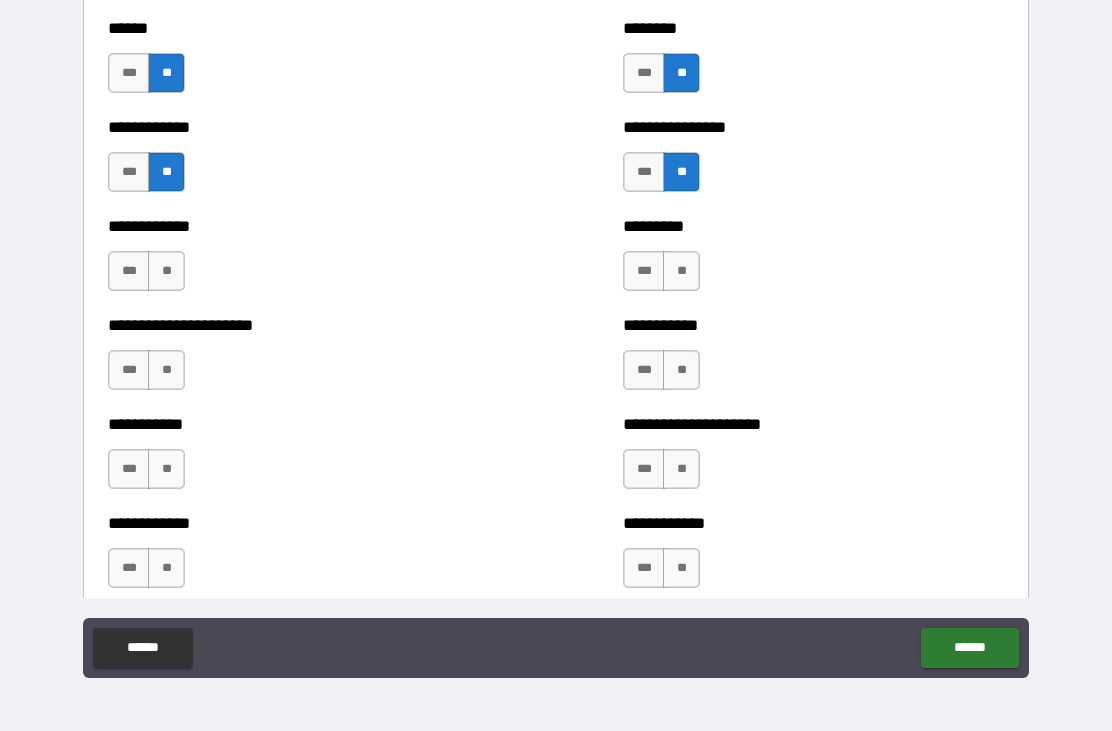 click on "**" at bounding box center [166, 271] 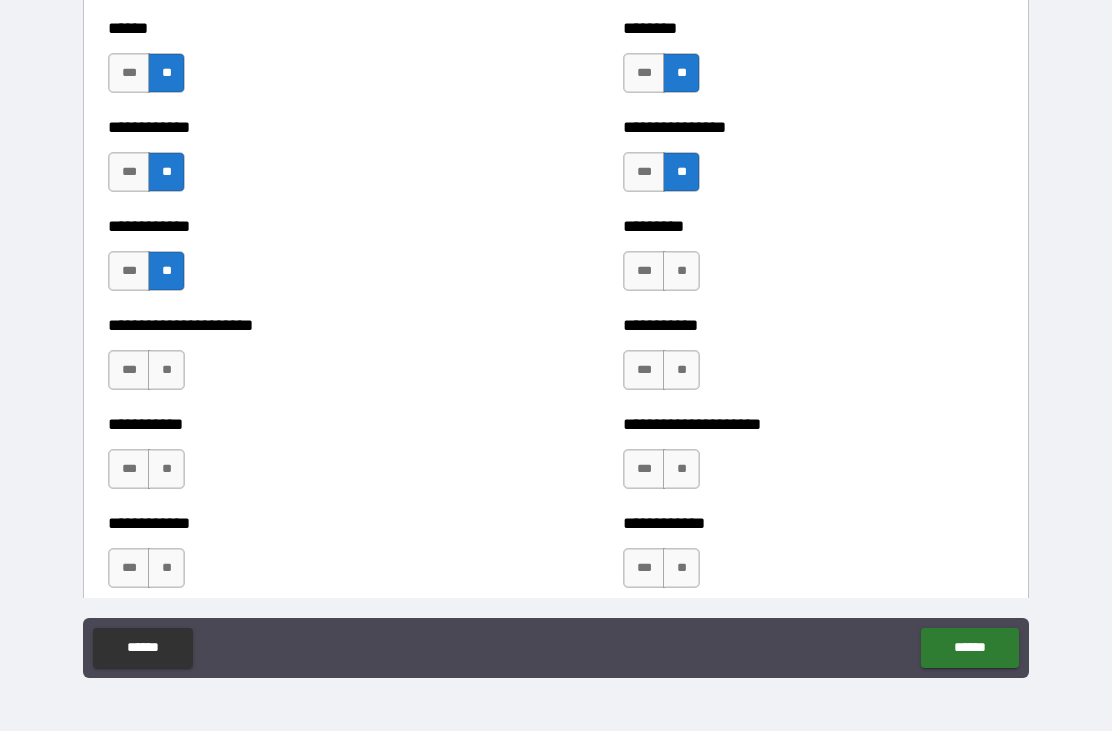 click on "**" at bounding box center [166, 370] 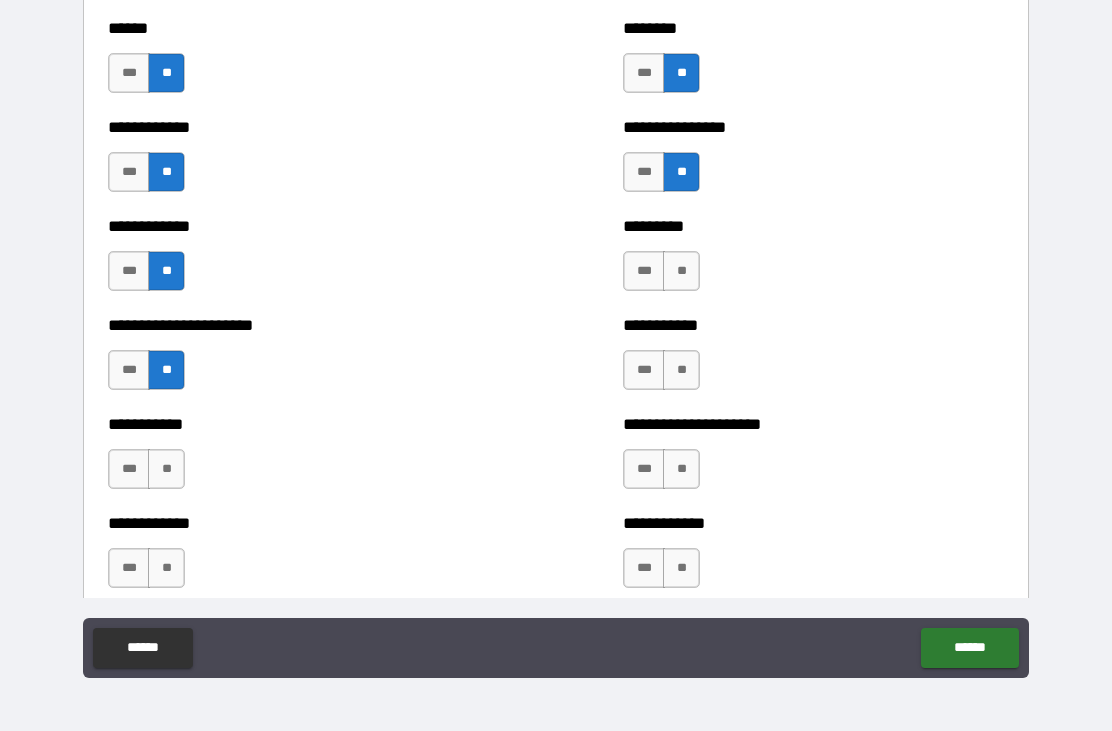 click on "**" at bounding box center [166, 469] 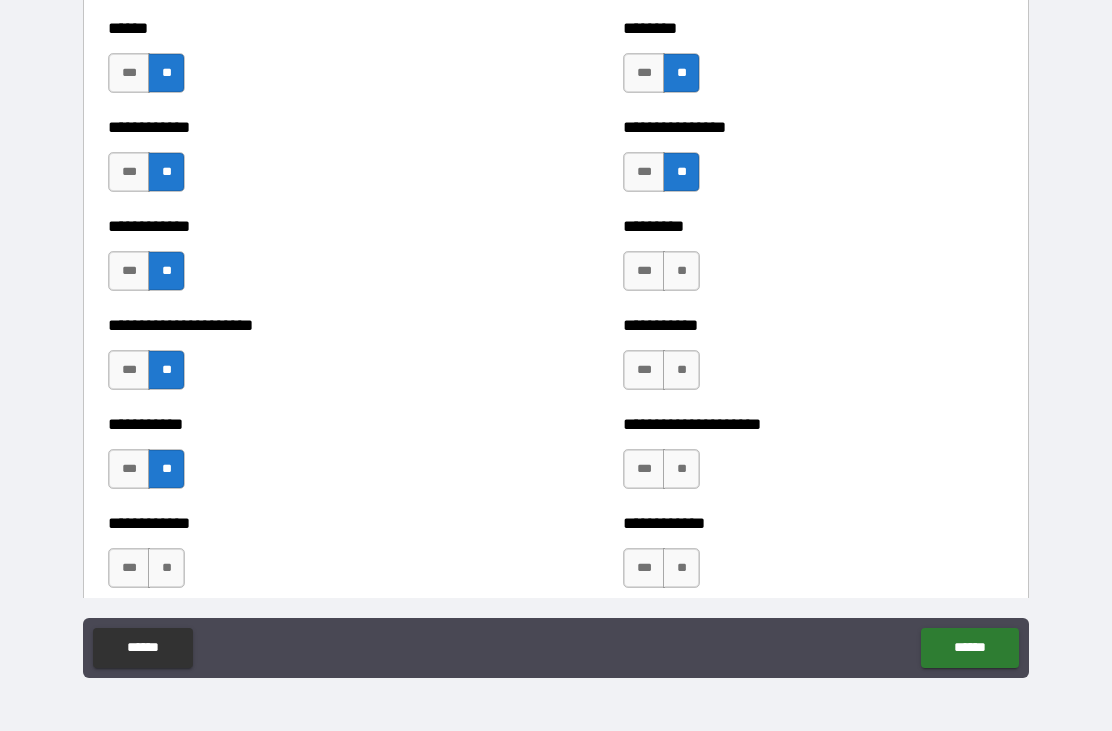 click on "**" at bounding box center [166, 568] 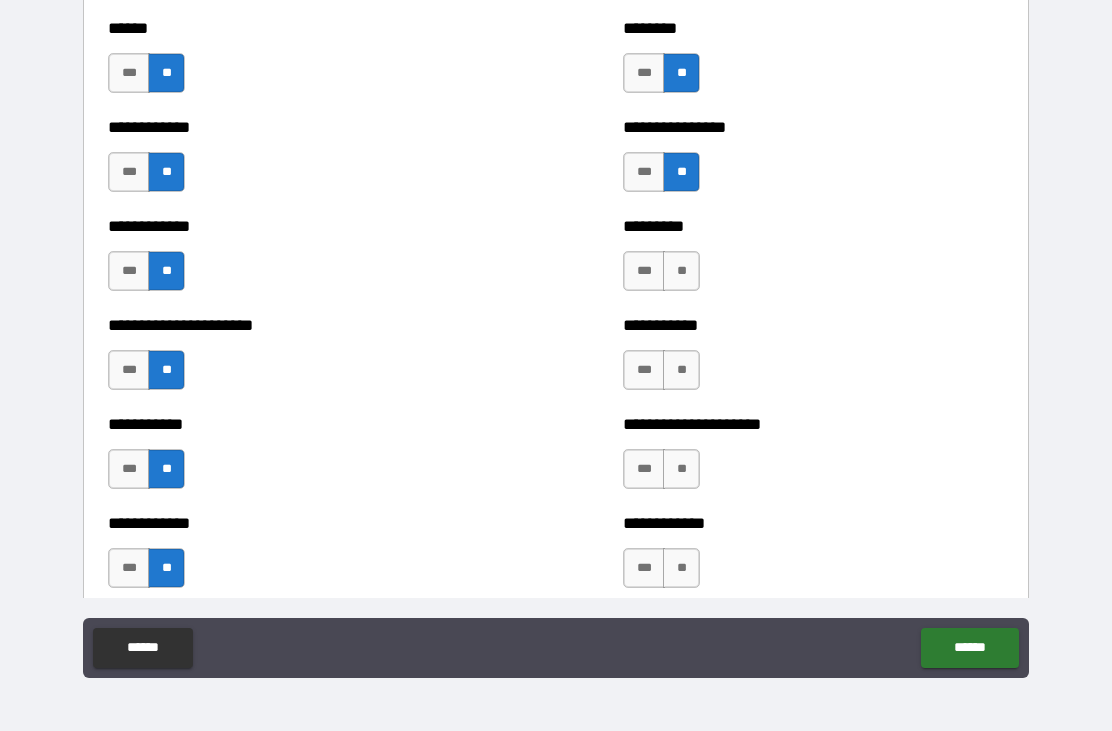 click on "**" at bounding box center [681, 271] 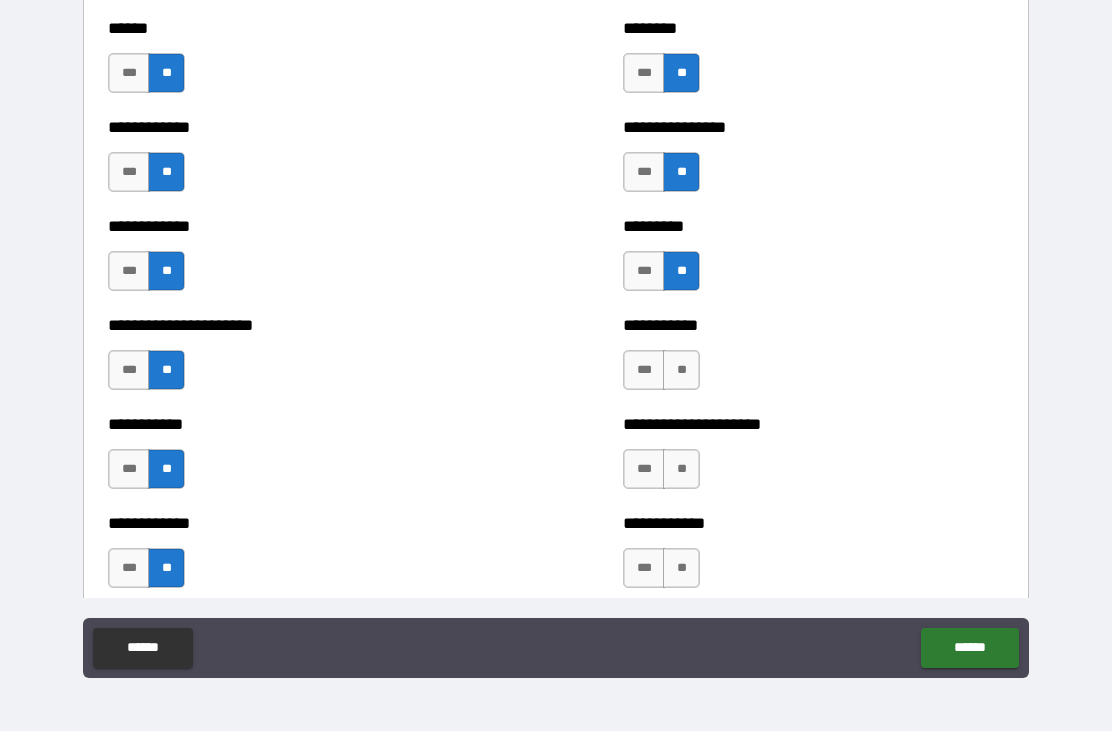 click on "**" at bounding box center [681, 370] 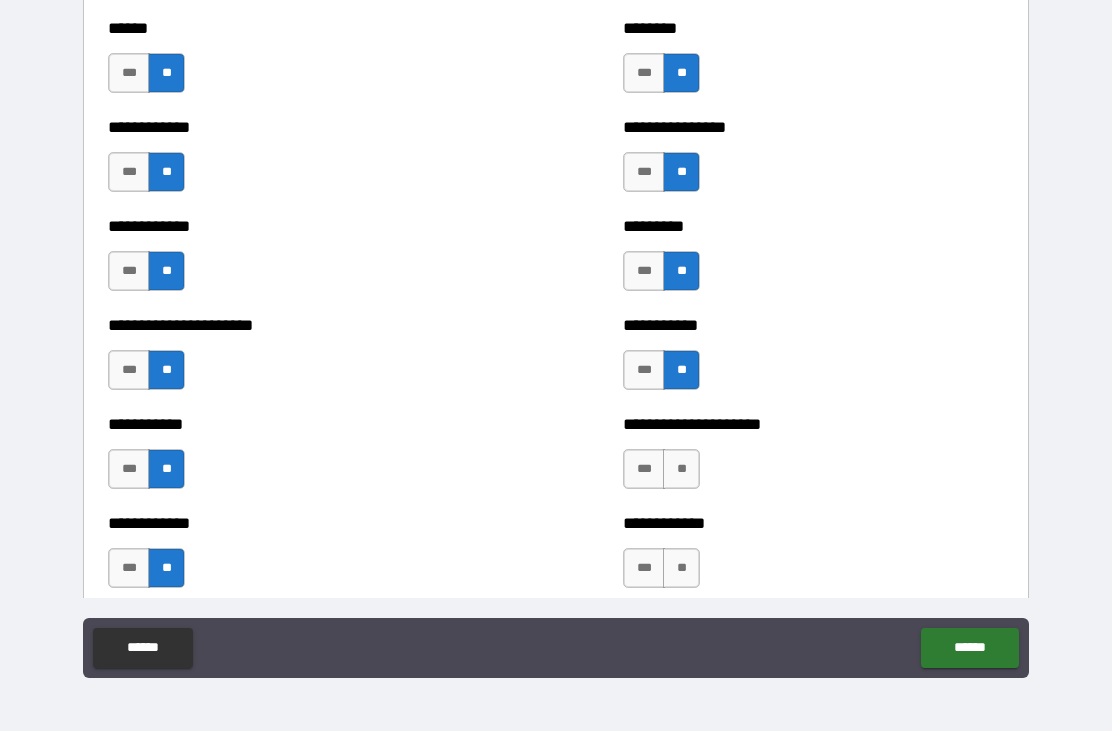 click on "**" at bounding box center (681, 469) 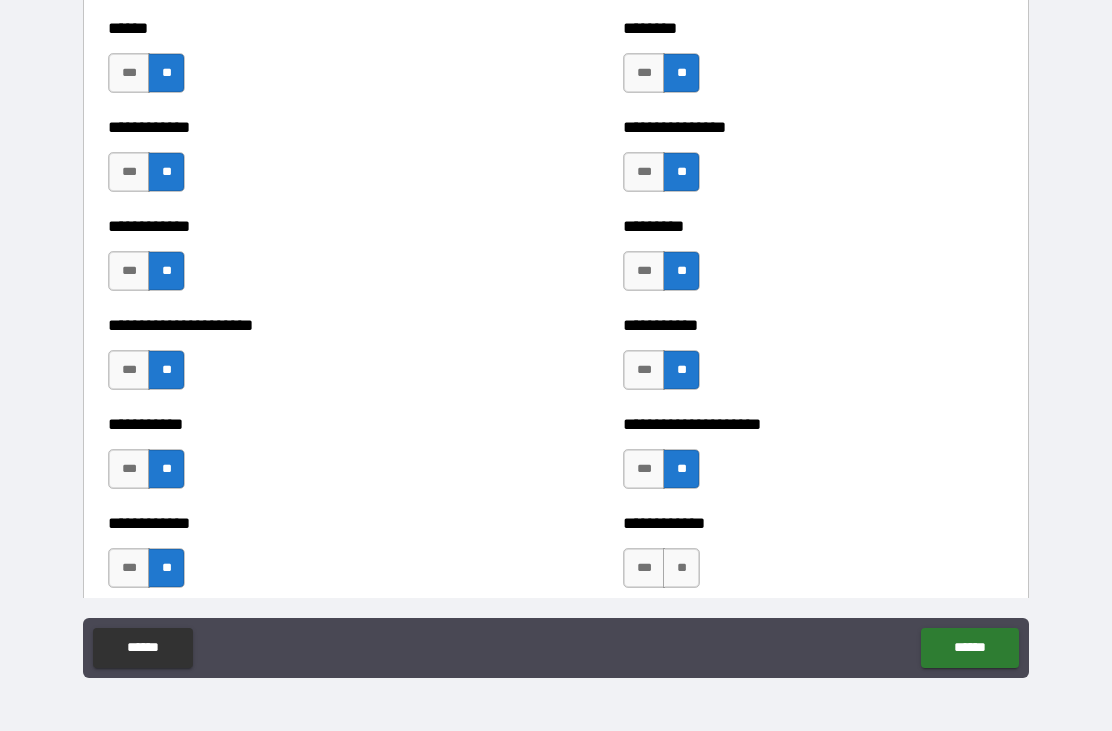 click on "**" at bounding box center (681, 568) 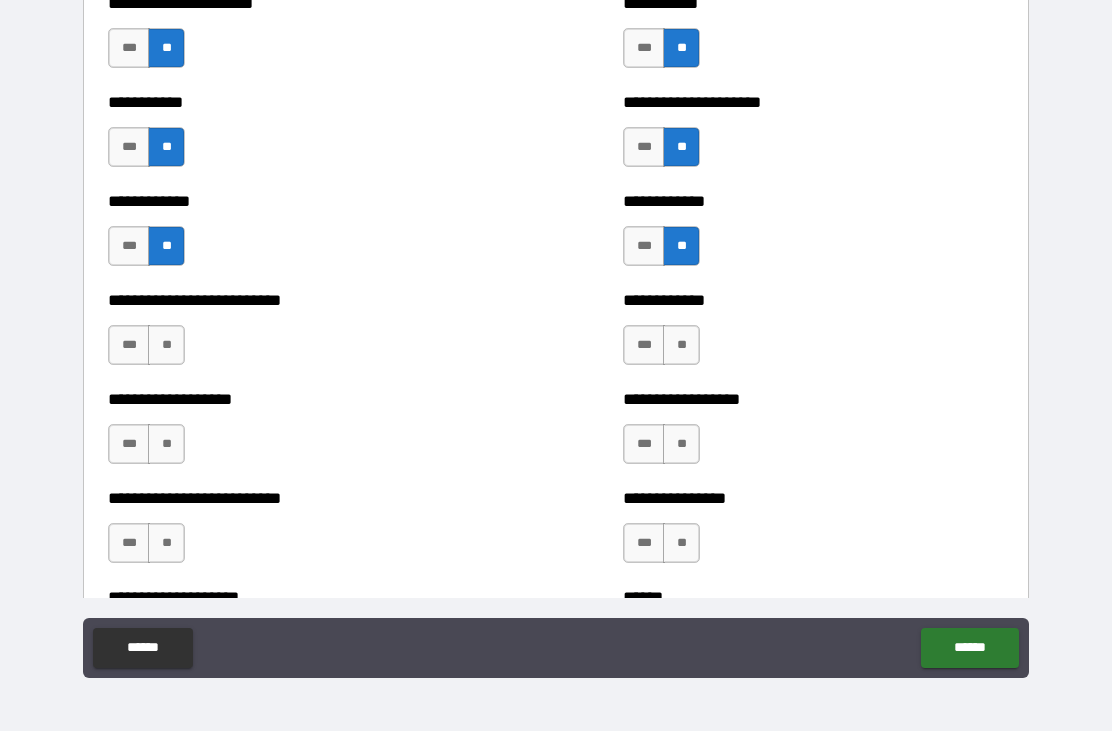 scroll, scrollTop: 5325, scrollLeft: 0, axis: vertical 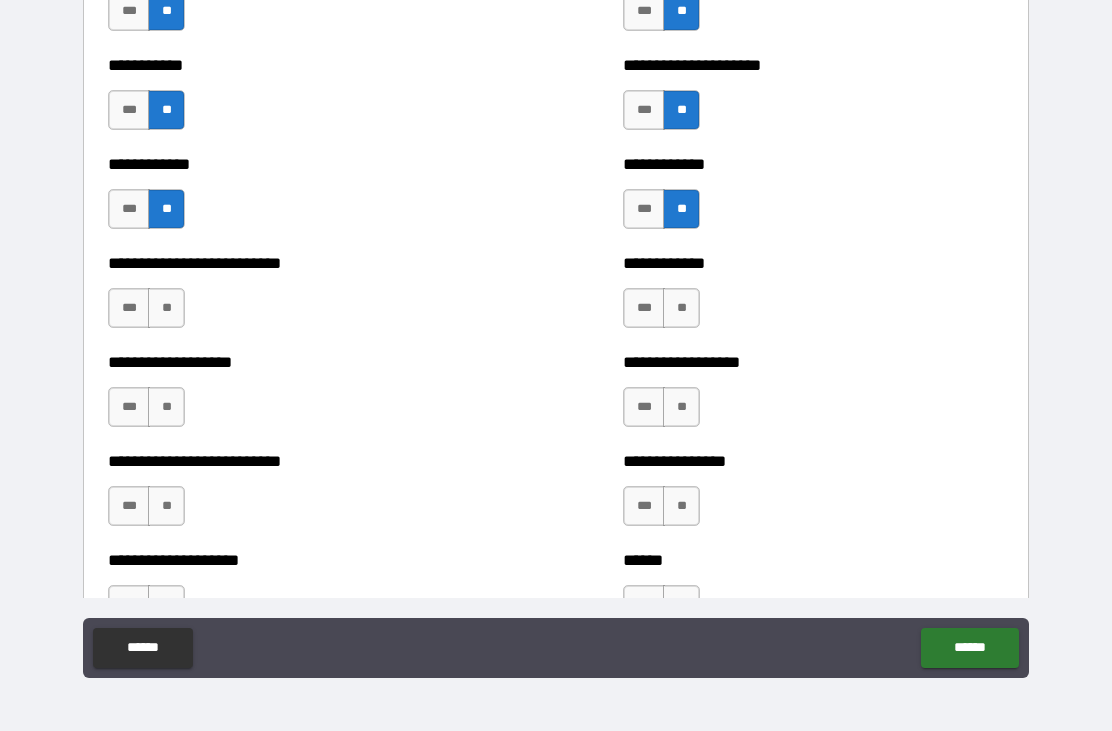 click on "**" at bounding box center [166, 308] 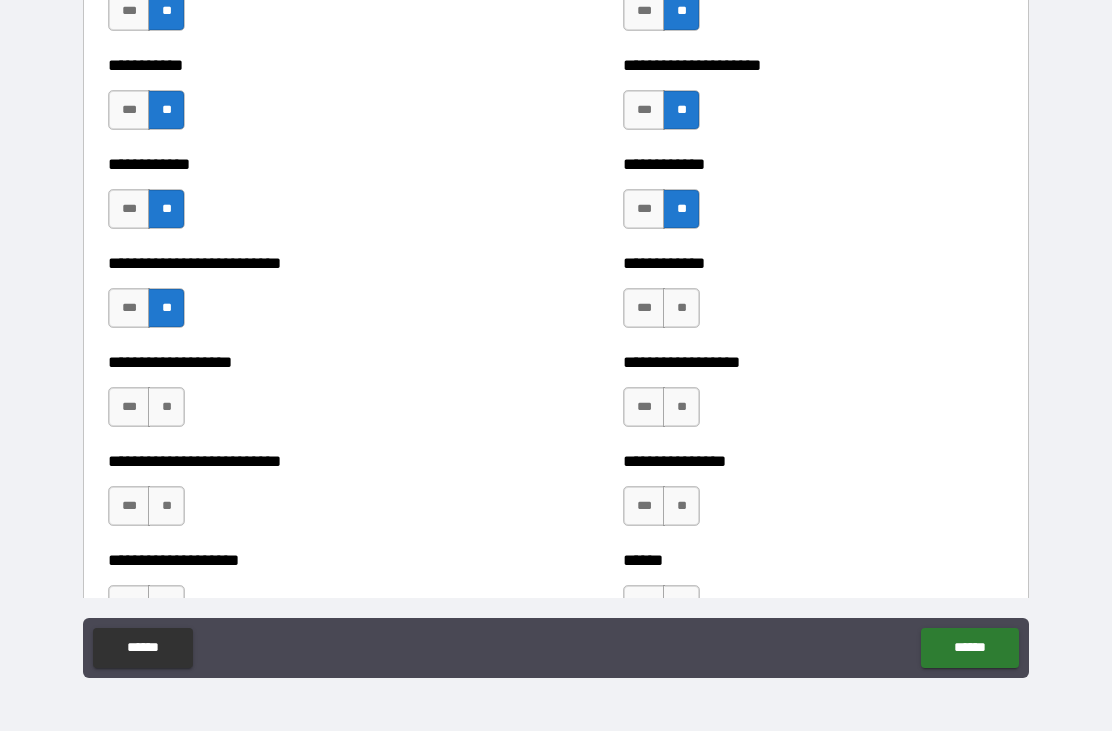 click on "**" at bounding box center [166, 407] 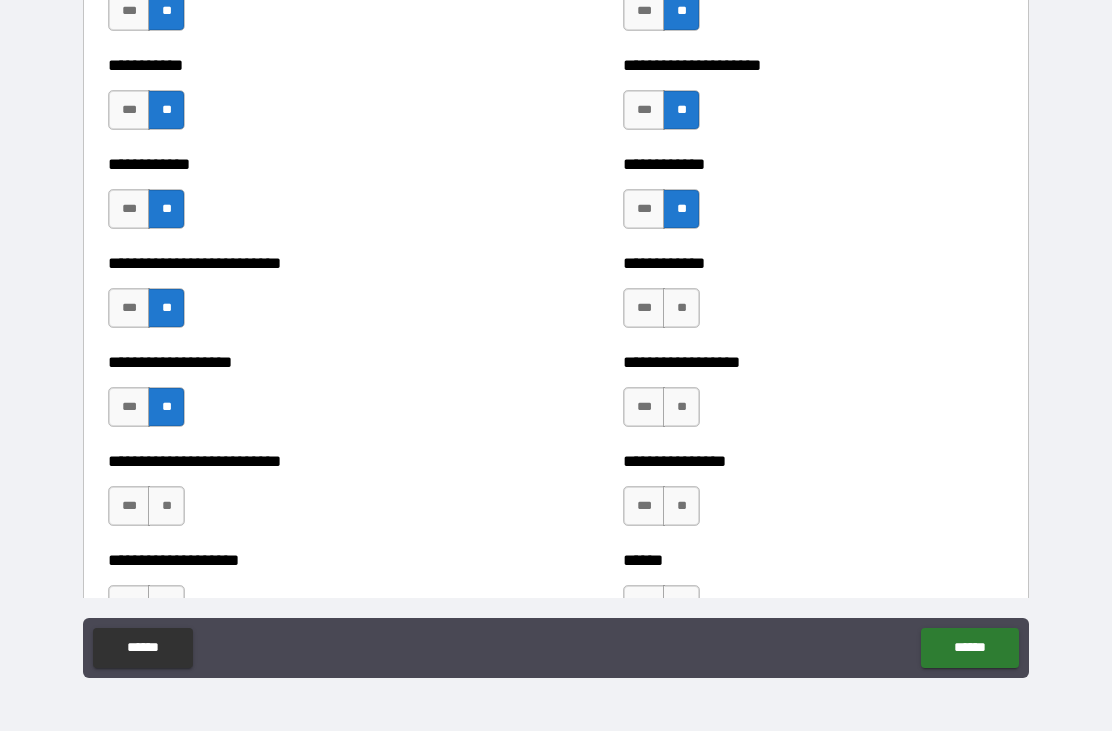 click on "**" at bounding box center [166, 506] 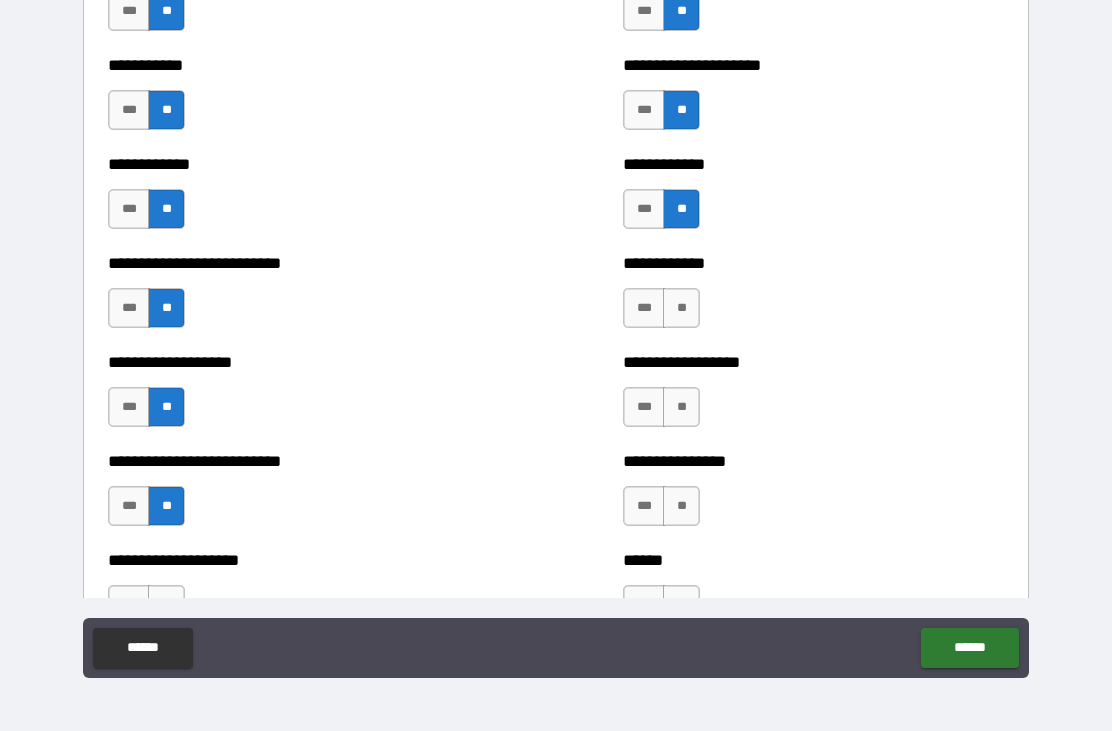 click on "**" at bounding box center [681, 308] 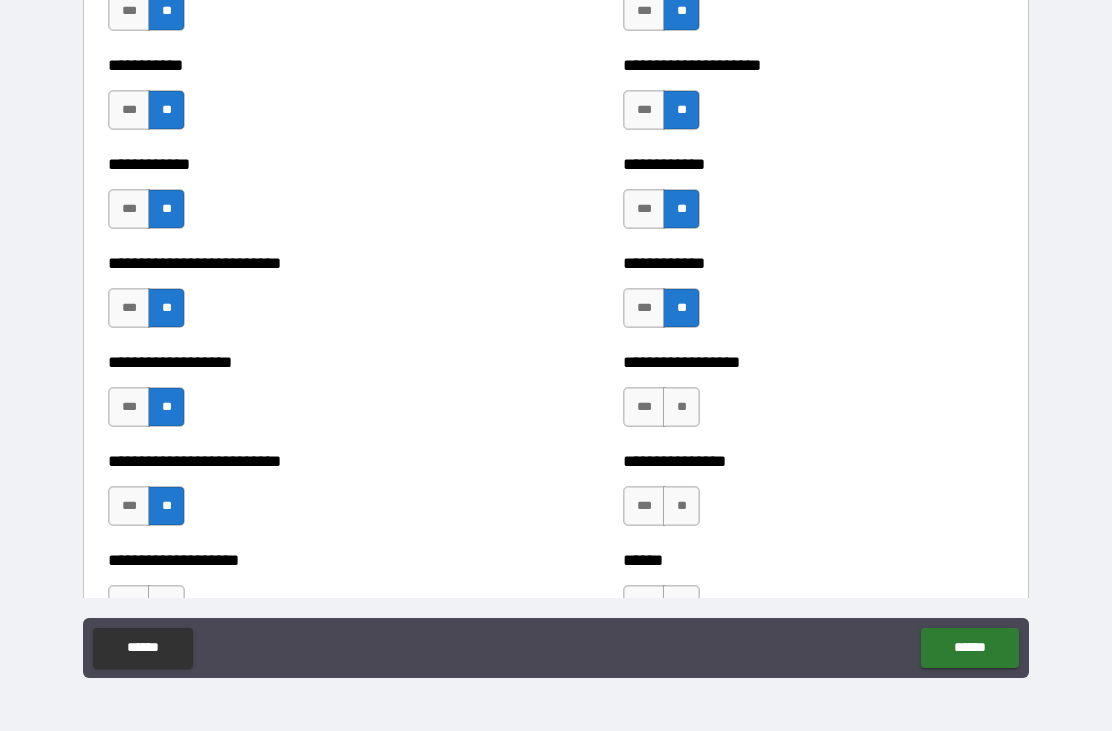 click on "**" at bounding box center (681, 407) 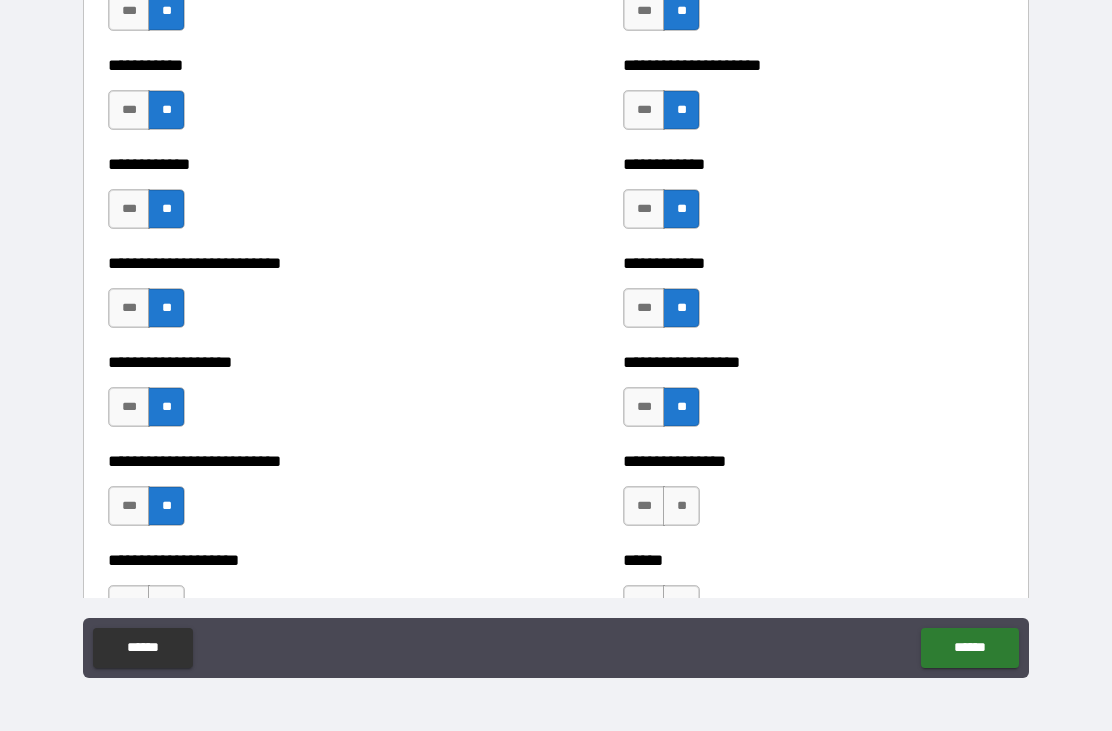 click on "**" at bounding box center [681, 506] 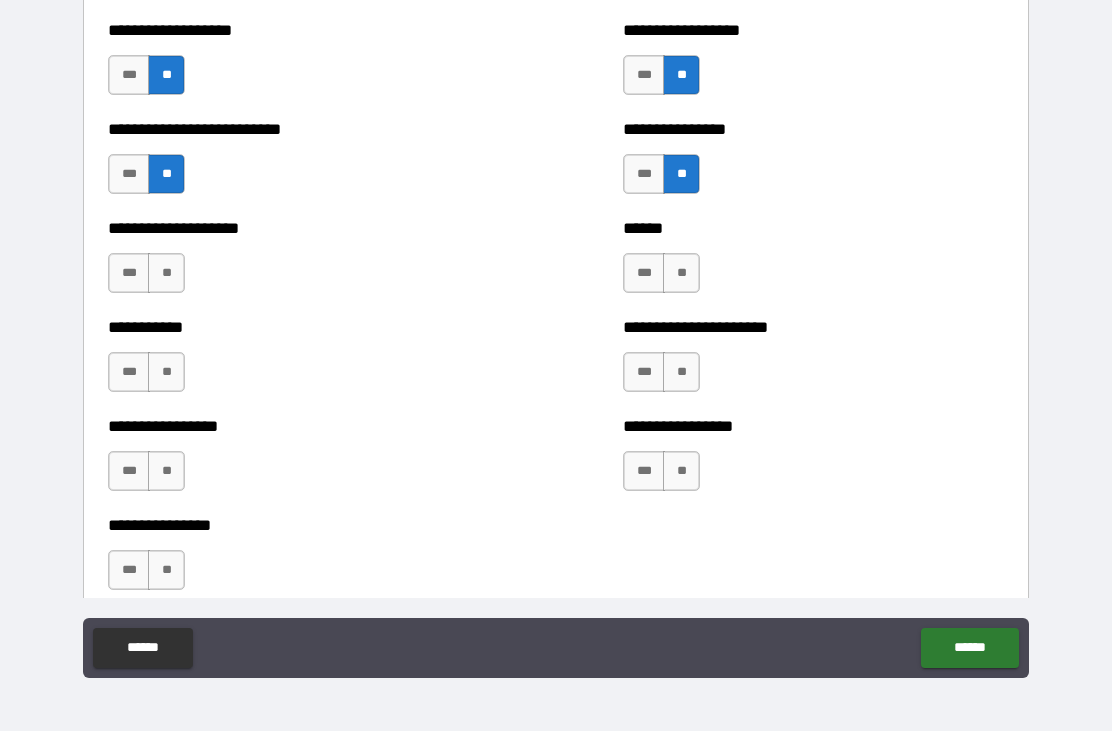 scroll, scrollTop: 5670, scrollLeft: 0, axis: vertical 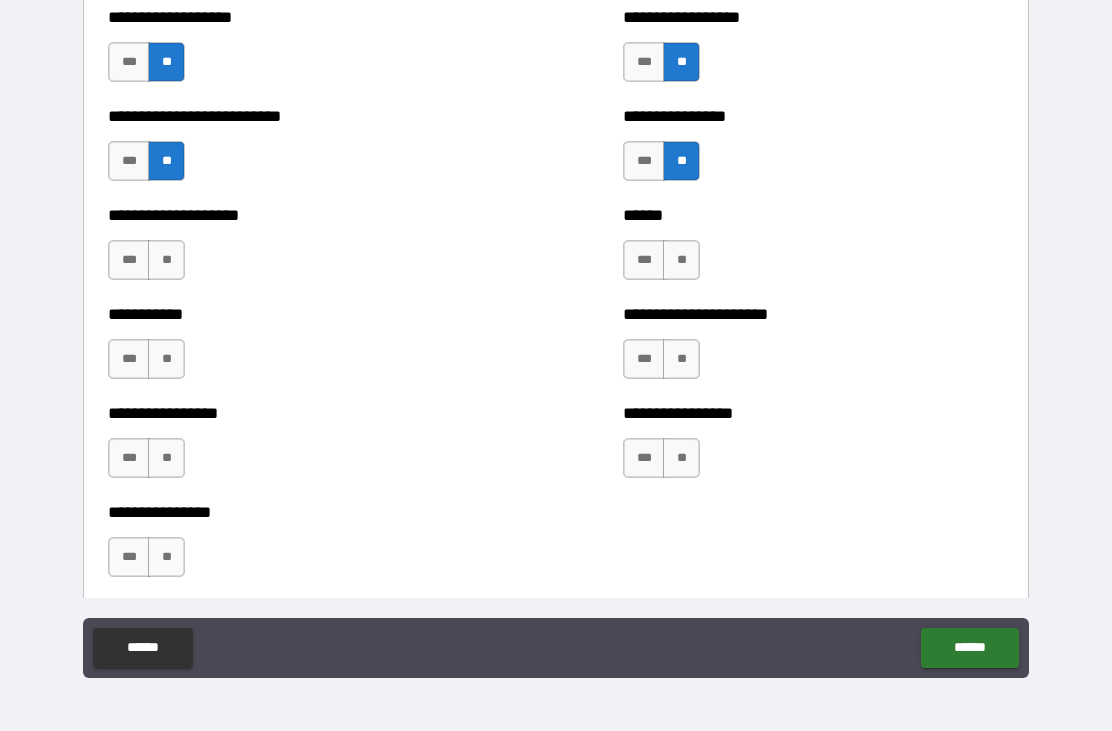click on "**" at bounding box center [681, 260] 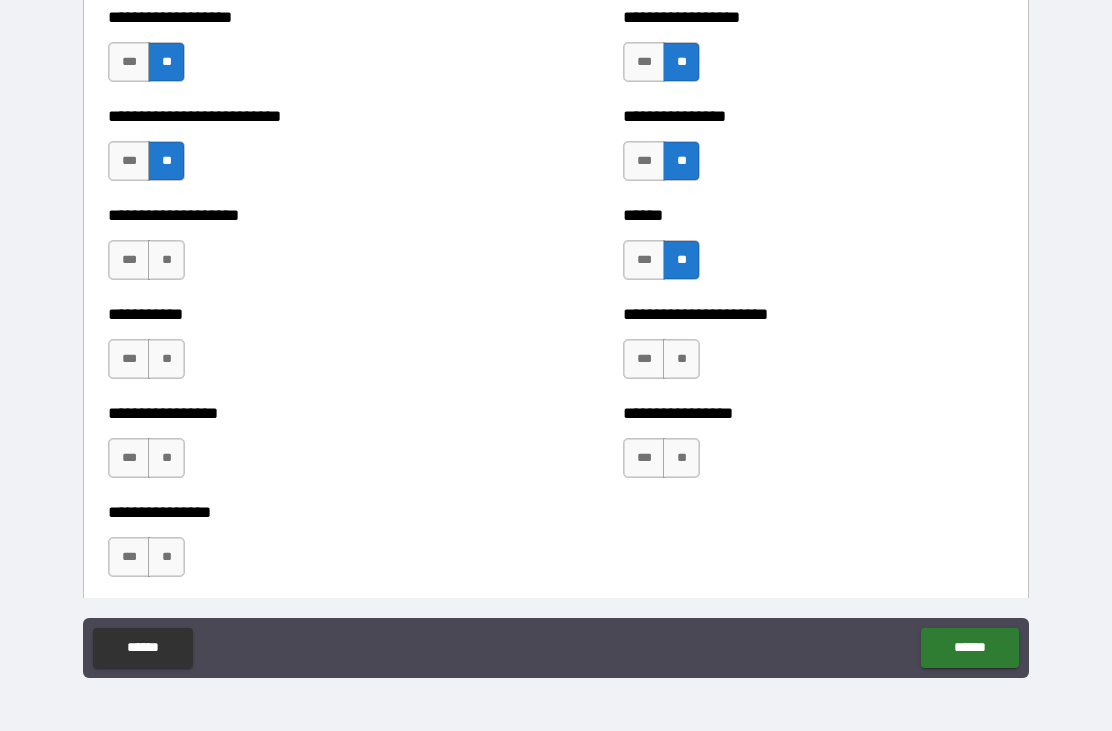 click on "**" at bounding box center (681, 359) 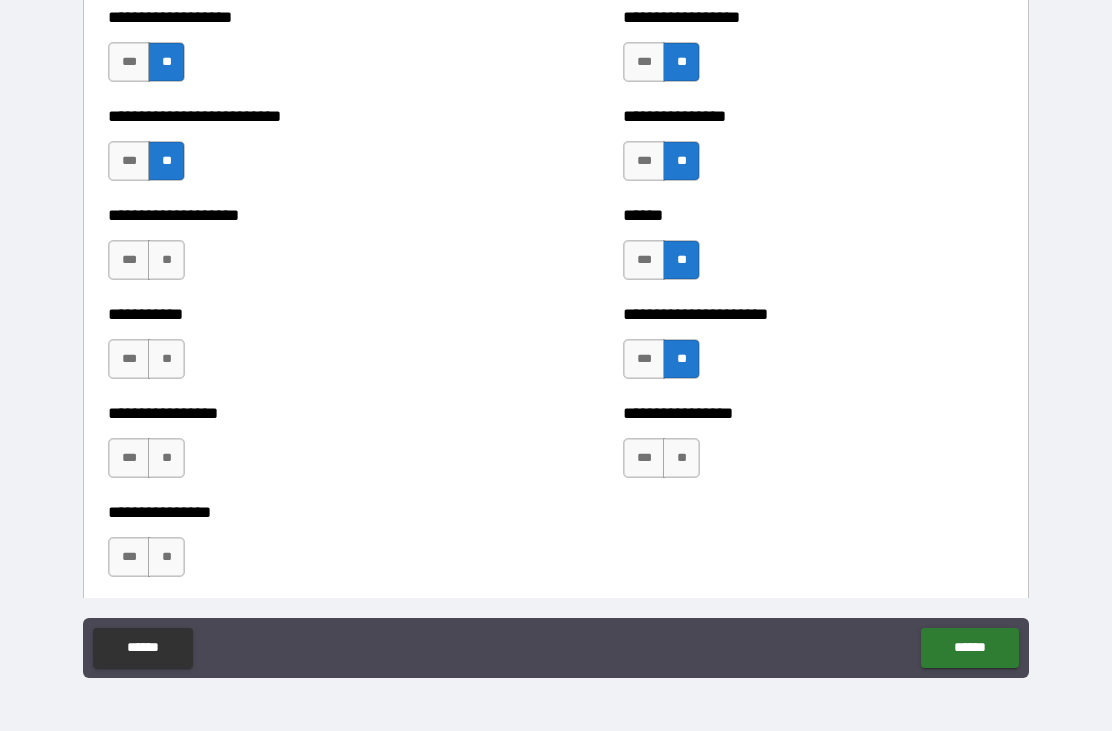click on "**" at bounding box center (681, 458) 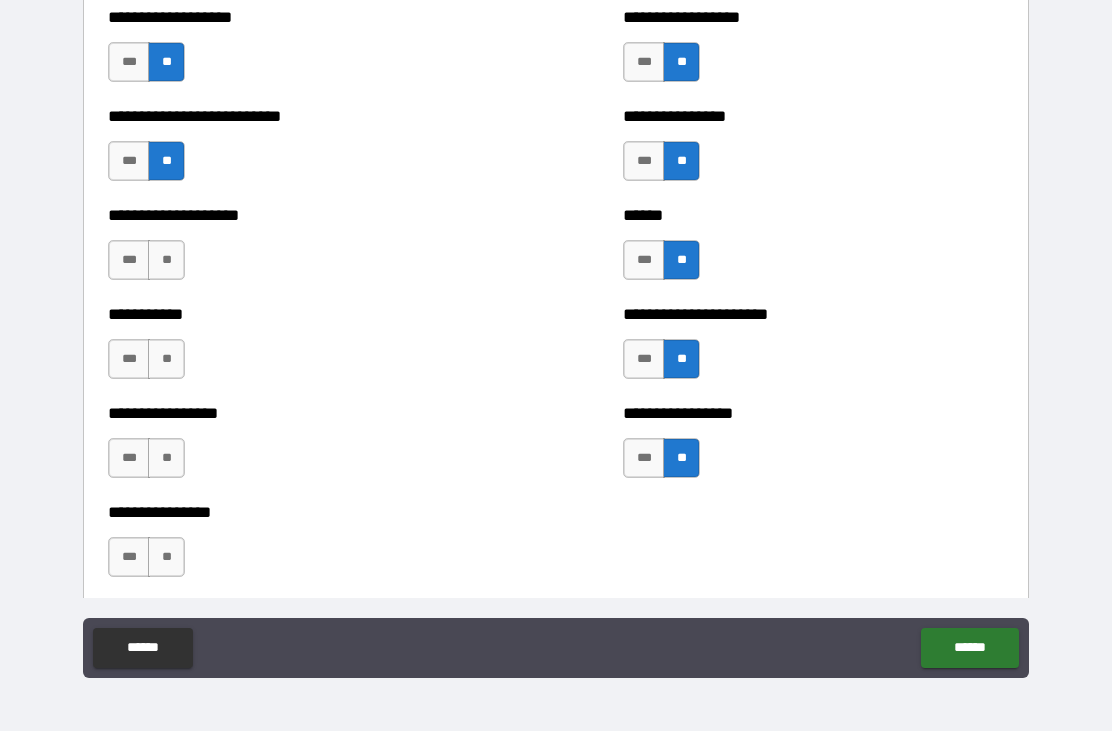 click on "**" at bounding box center (166, 260) 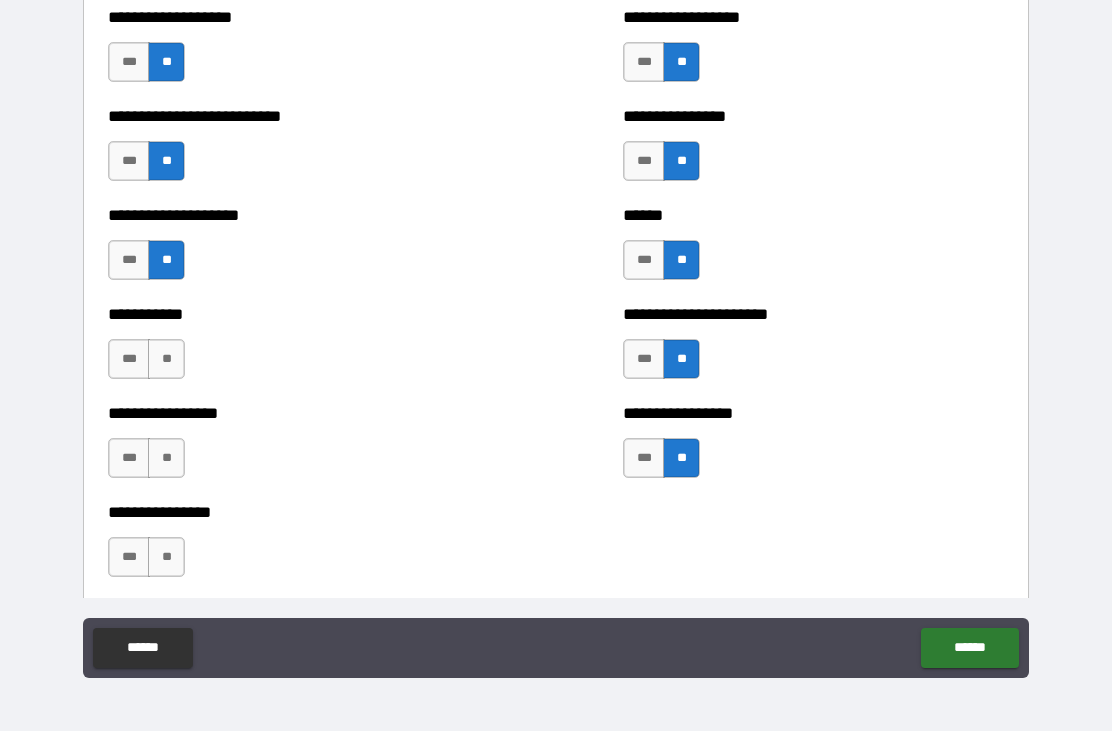 click on "**" at bounding box center [166, 359] 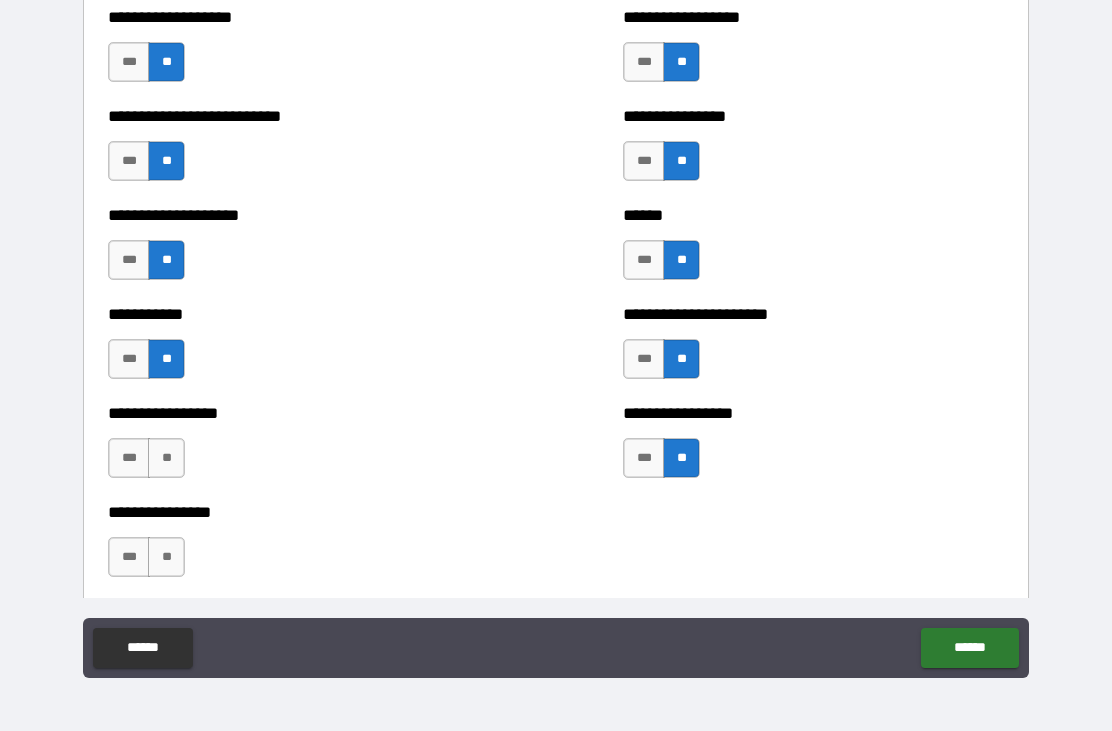 click on "**" at bounding box center (166, 458) 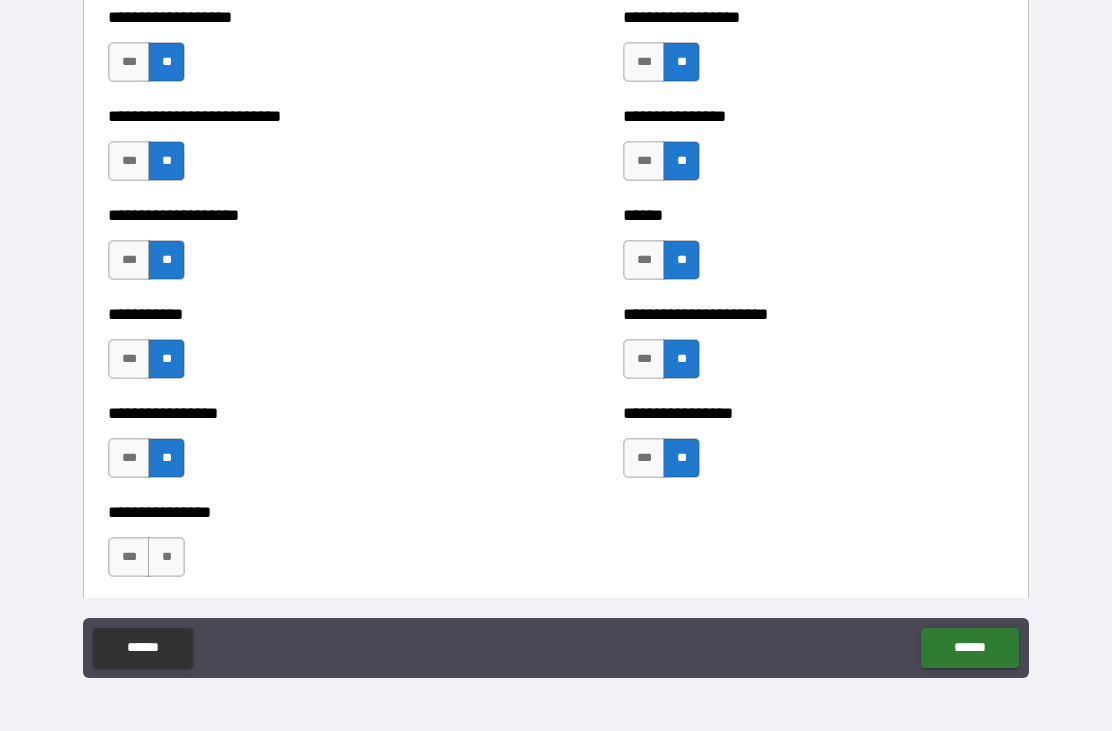 click on "**" at bounding box center [166, 557] 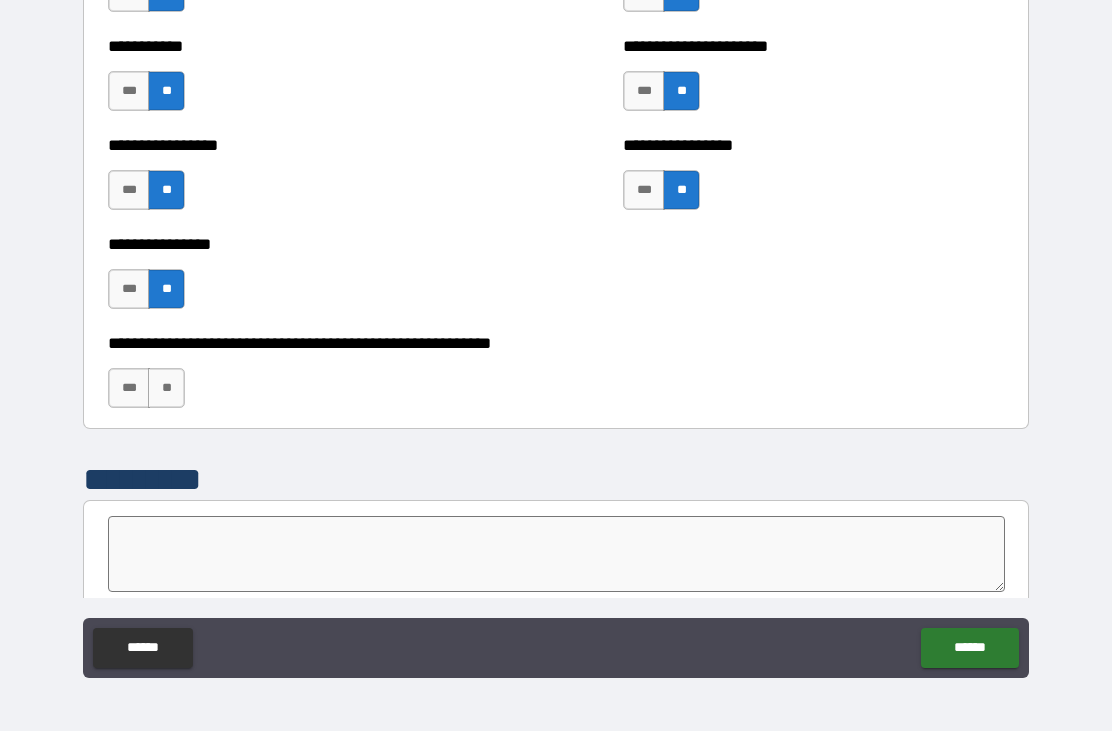 scroll, scrollTop: 6025, scrollLeft: 0, axis: vertical 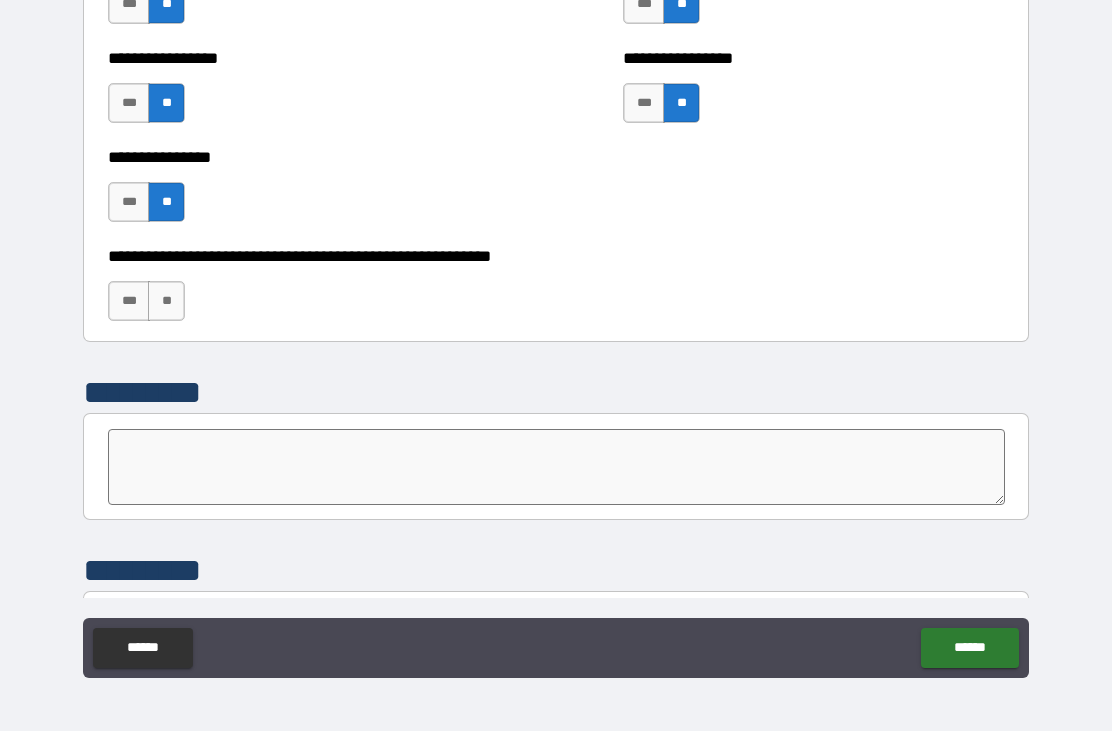 click on "**" at bounding box center (166, 301) 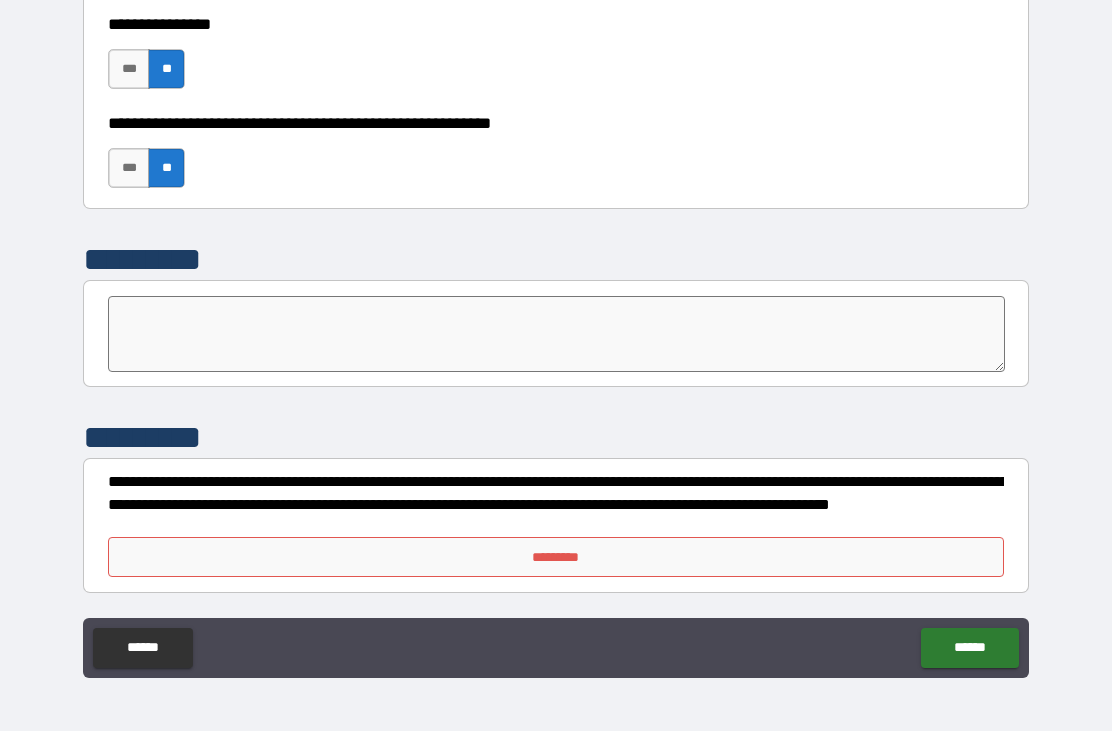 scroll, scrollTop: 6158, scrollLeft: 0, axis: vertical 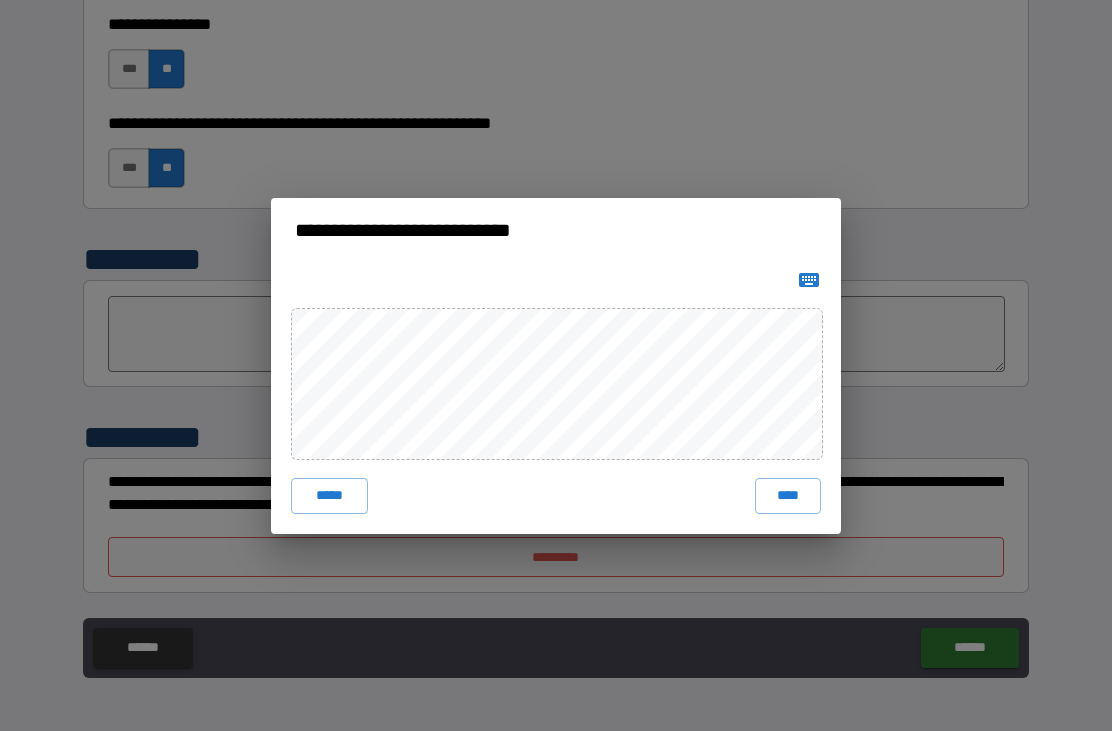 click on "****" at bounding box center (788, 496) 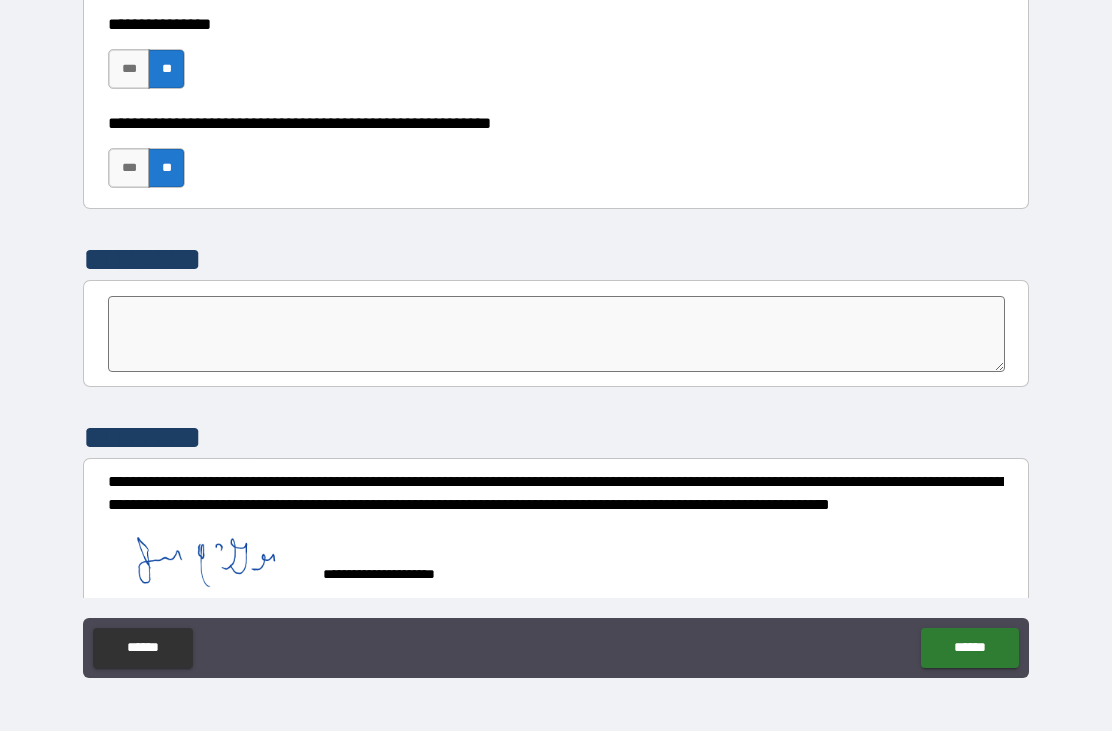 scroll, scrollTop: 6148, scrollLeft: 0, axis: vertical 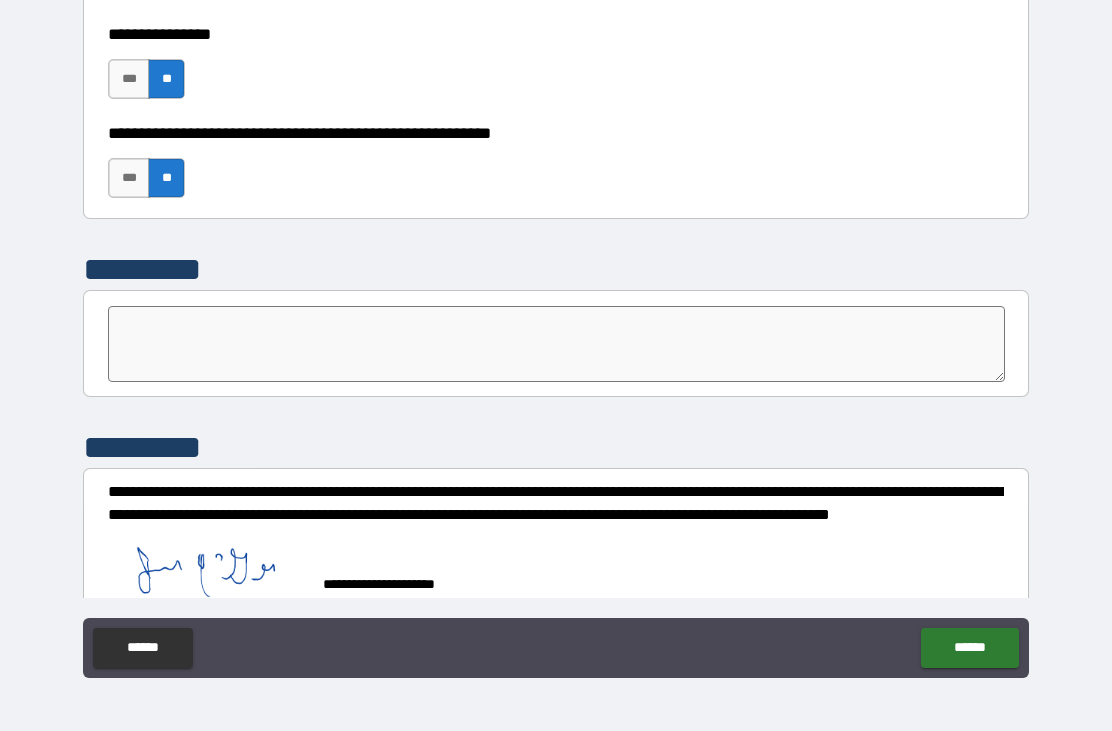 click on "******" at bounding box center [969, 648] 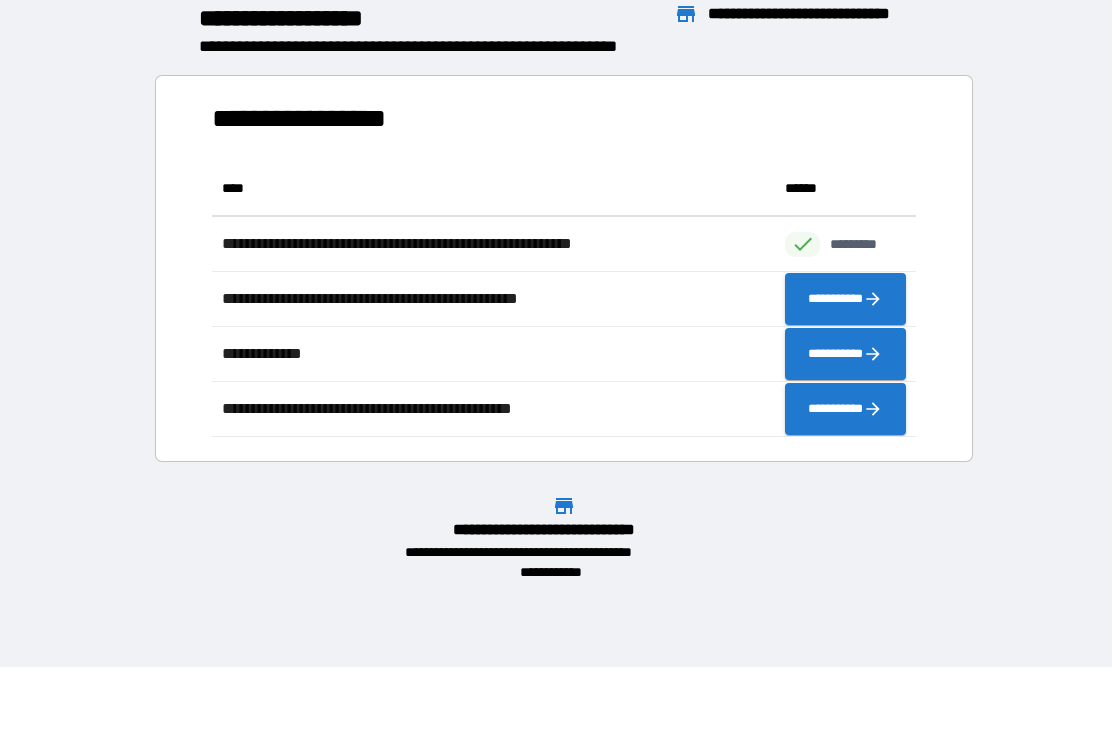 scroll, scrollTop: 1, scrollLeft: 1, axis: both 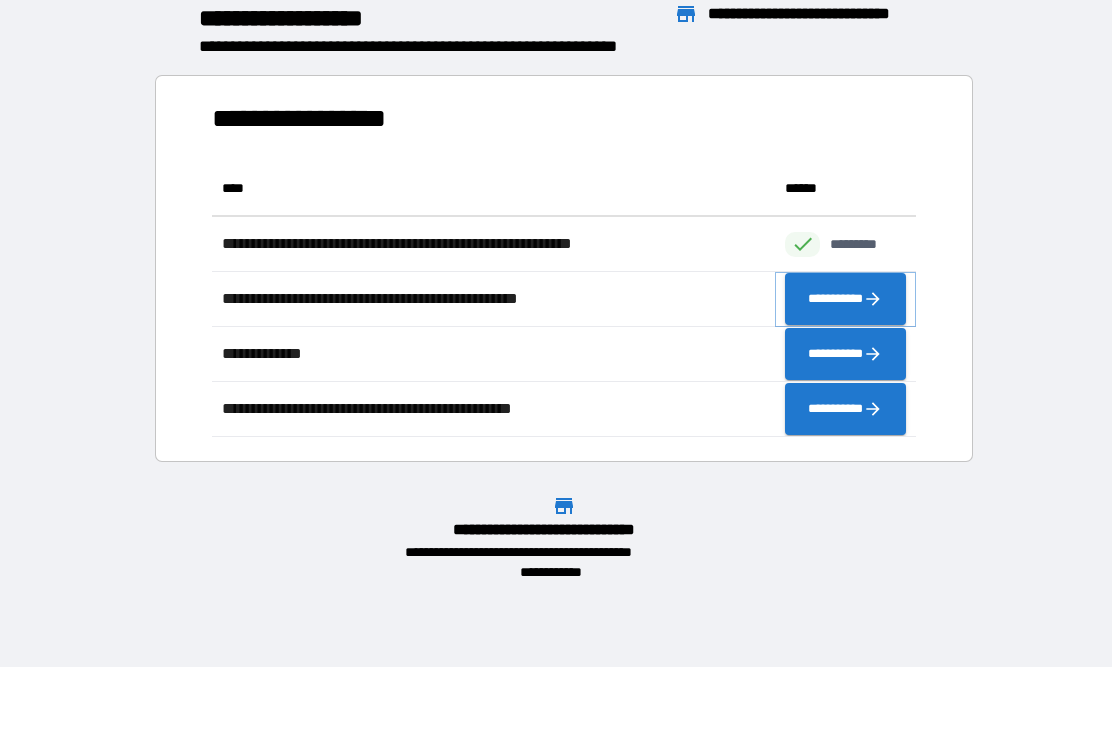 click on "**********" at bounding box center [845, 299] 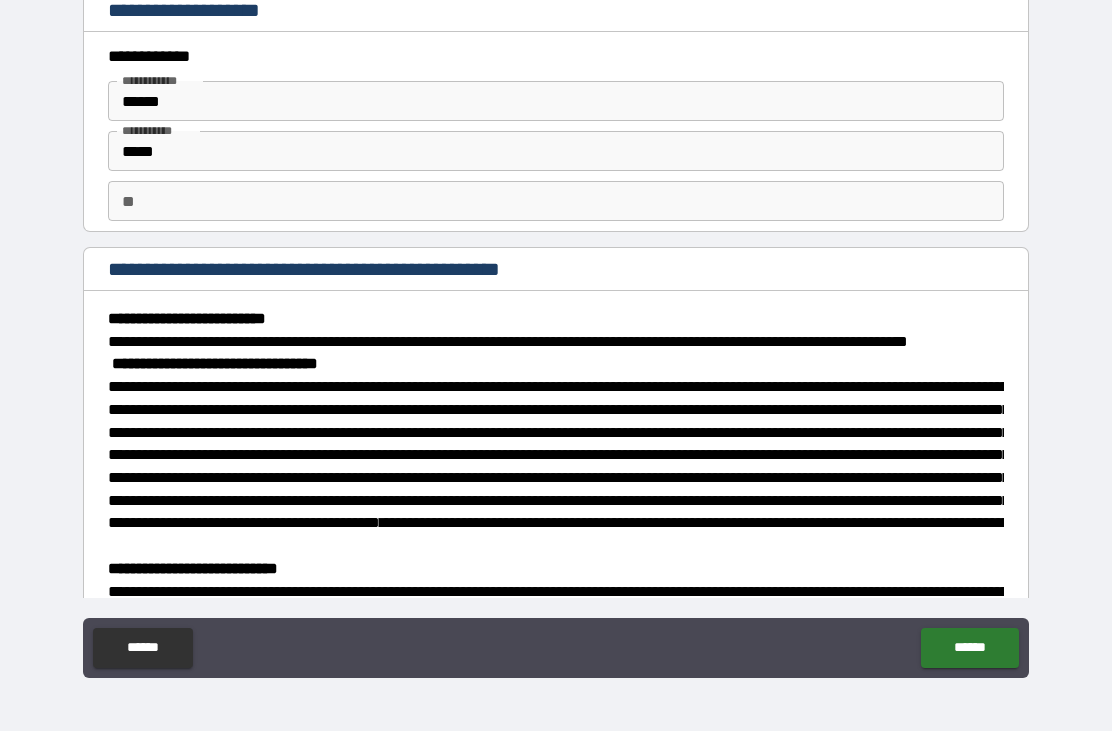 scroll, scrollTop: 0, scrollLeft: 0, axis: both 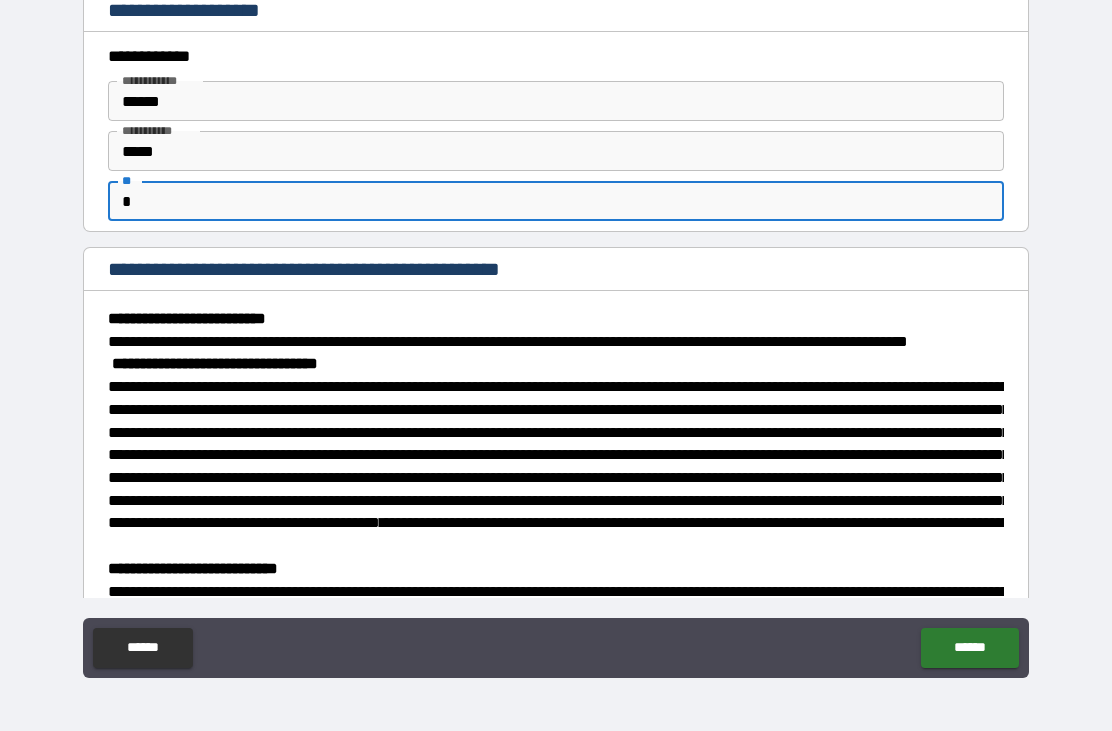 type on "*" 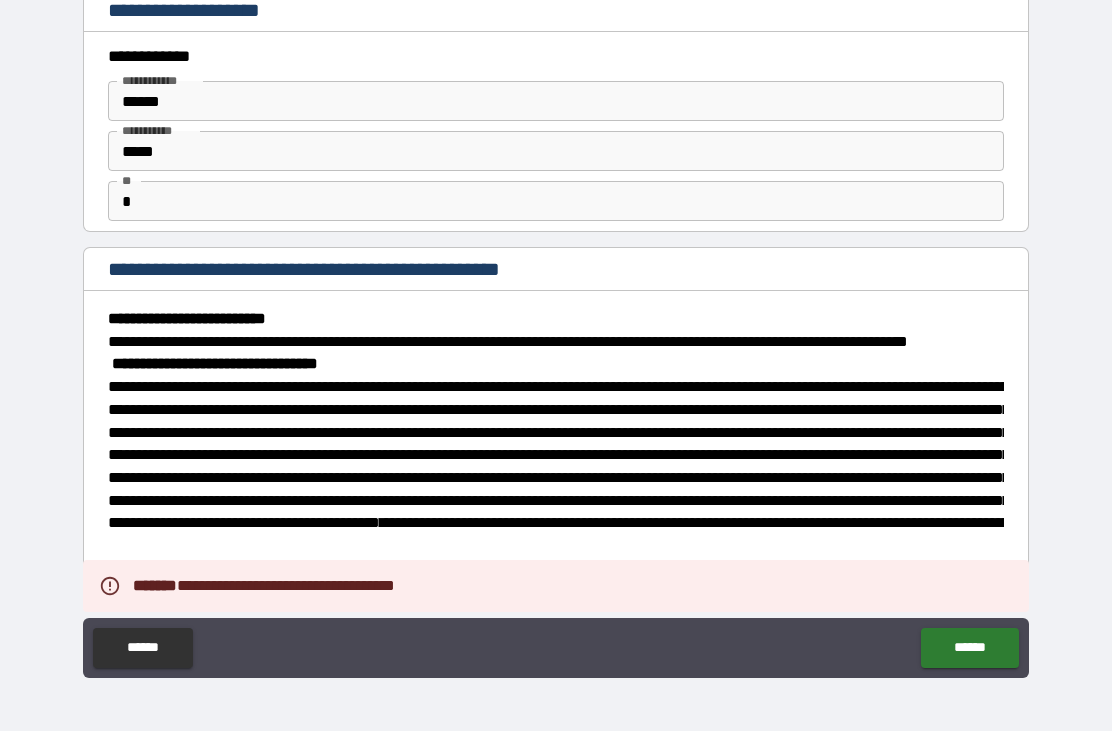 scroll, scrollTop: 0, scrollLeft: 0, axis: both 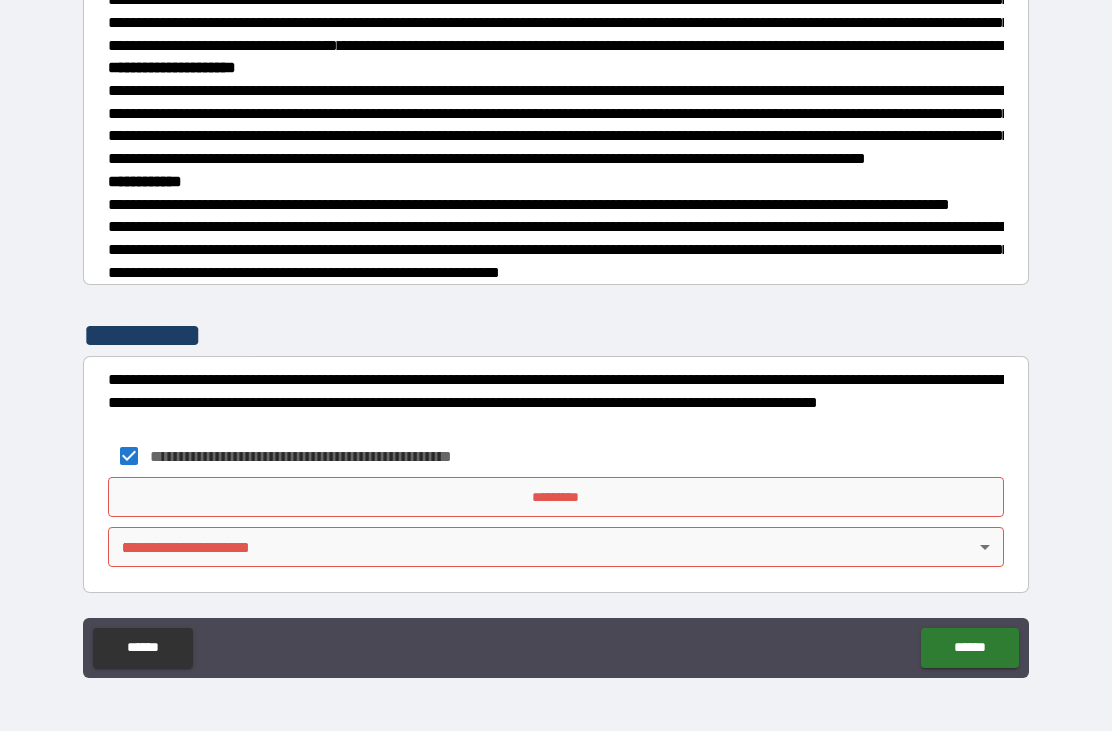 click on "*********" at bounding box center [556, 497] 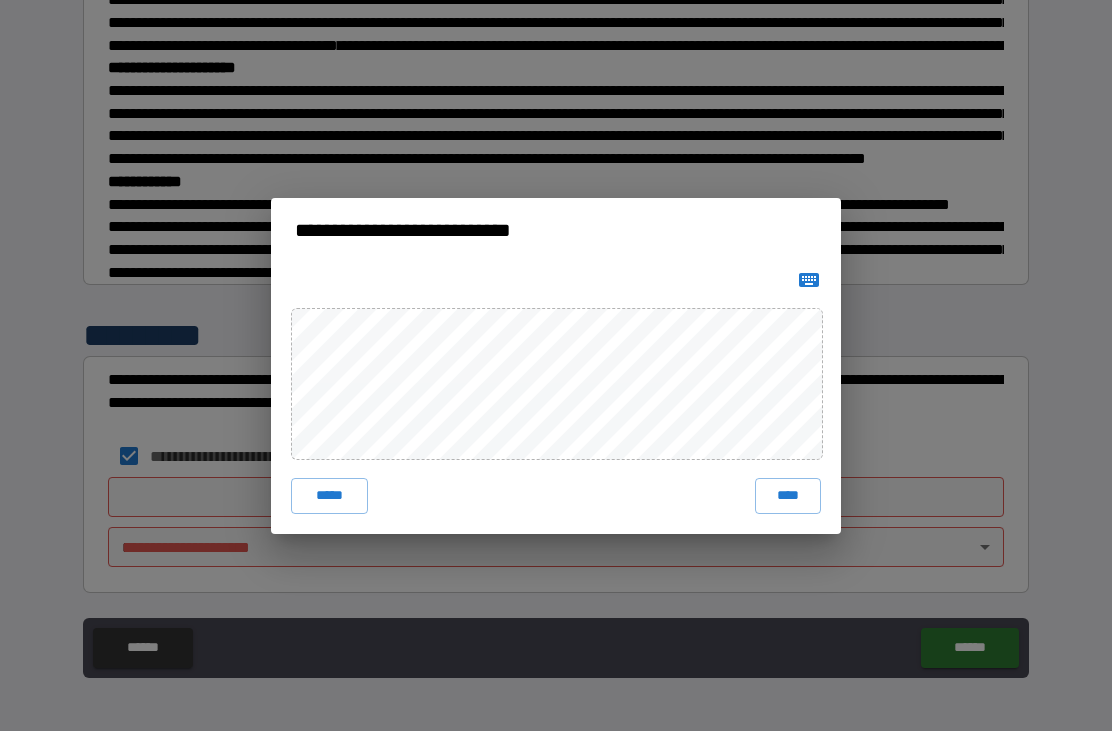 click on "****" at bounding box center (788, 496) 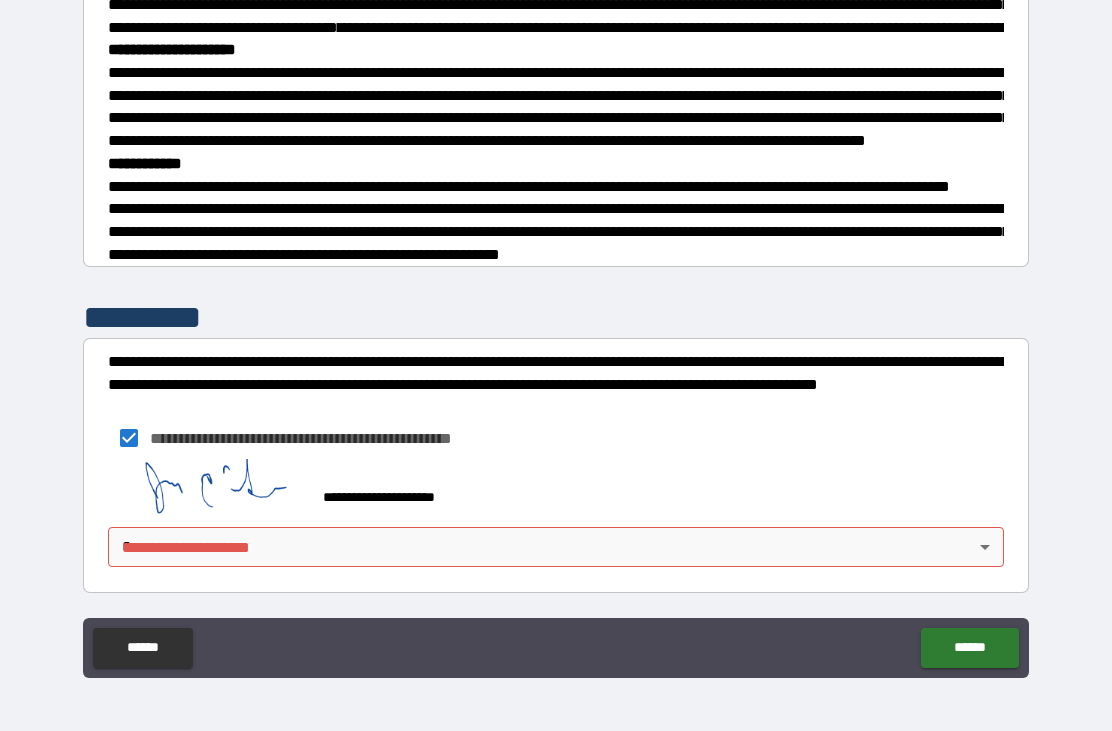 scroll, scrollTop: 921, scrollLeft: 0, axis: vertical 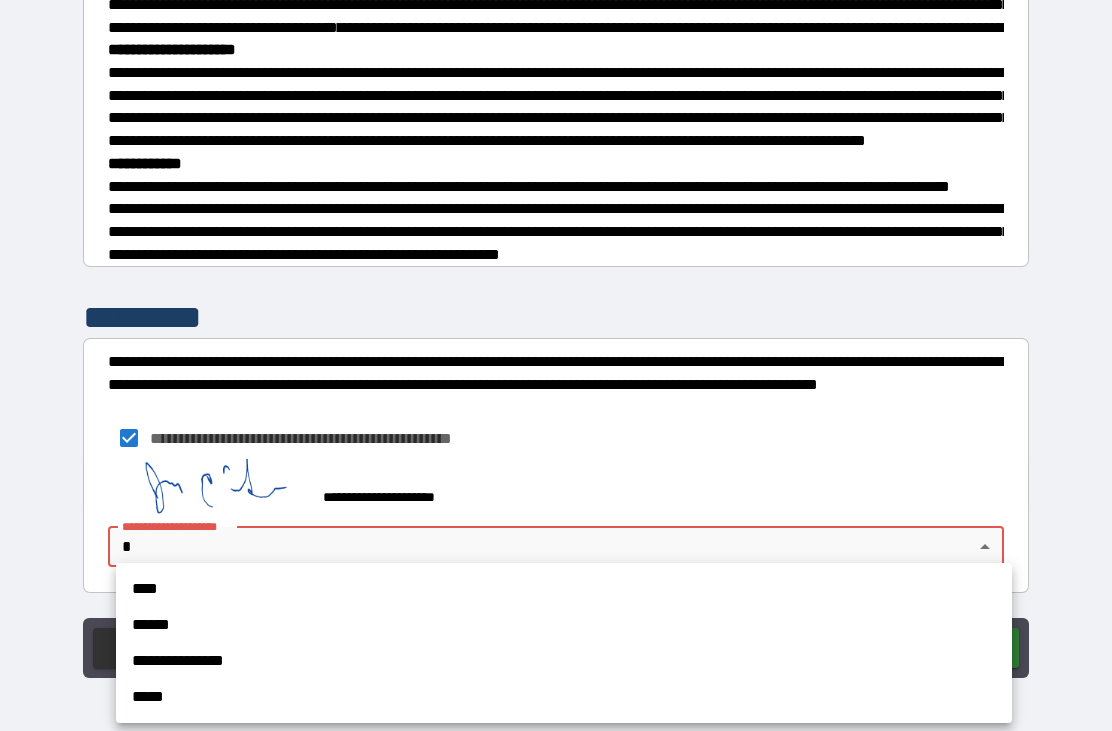 click on "****" at bounding box center (564, 589) 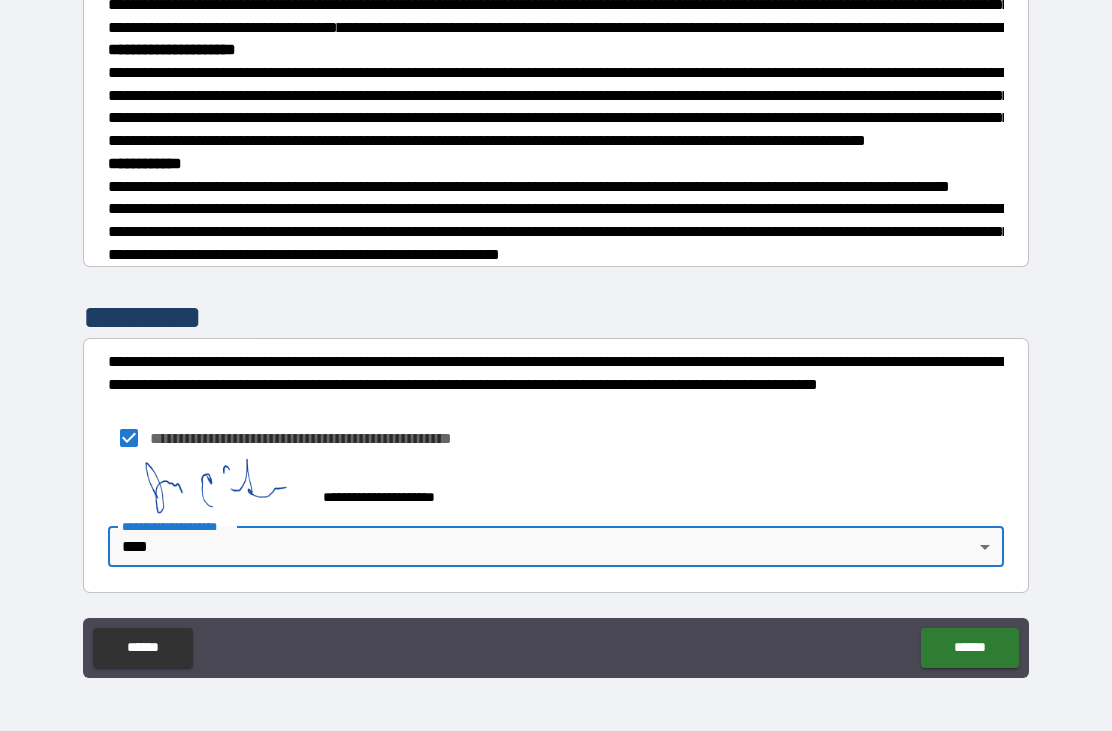 type on "****" 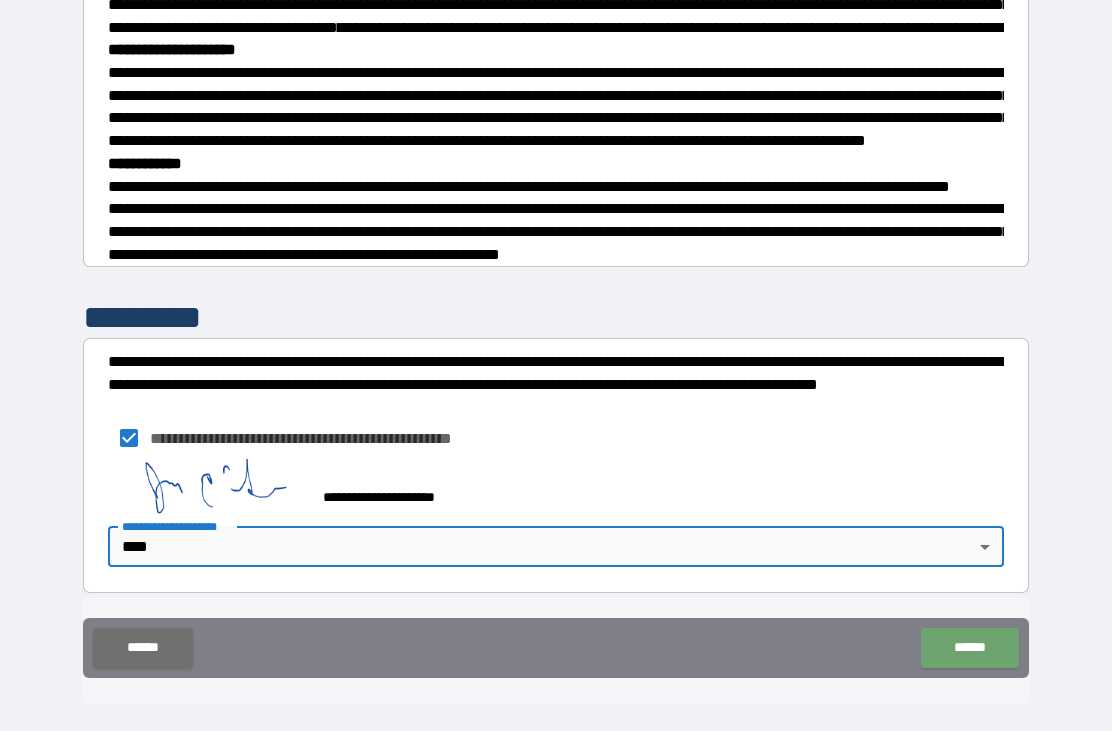 click on "******" at bounding box center (969, 648) 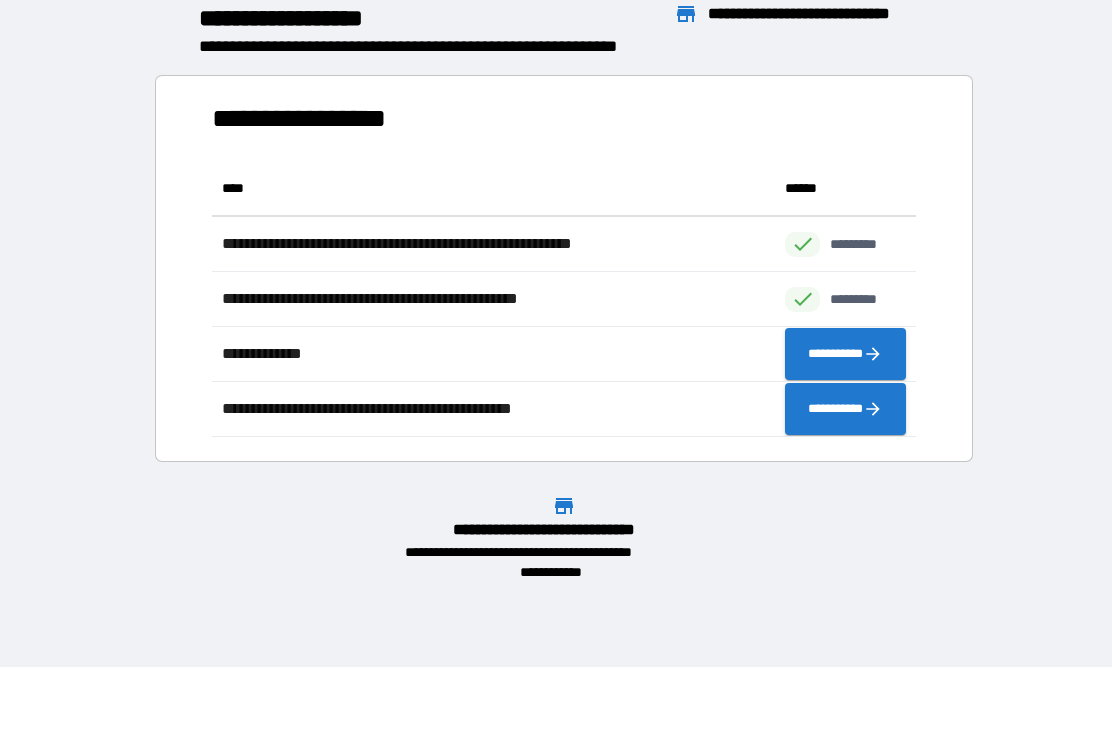 scroll, scrollTop: 276, scrollLeft: 704, axis: both 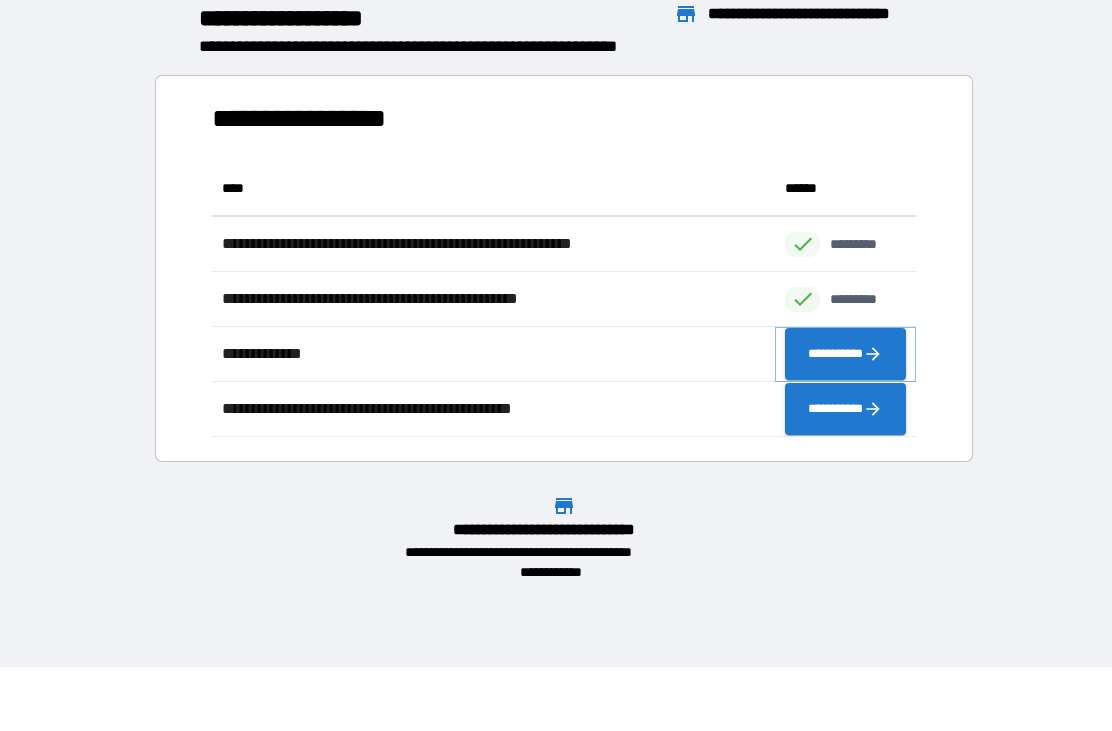 click on "**********" at bounding box center [845, 354] 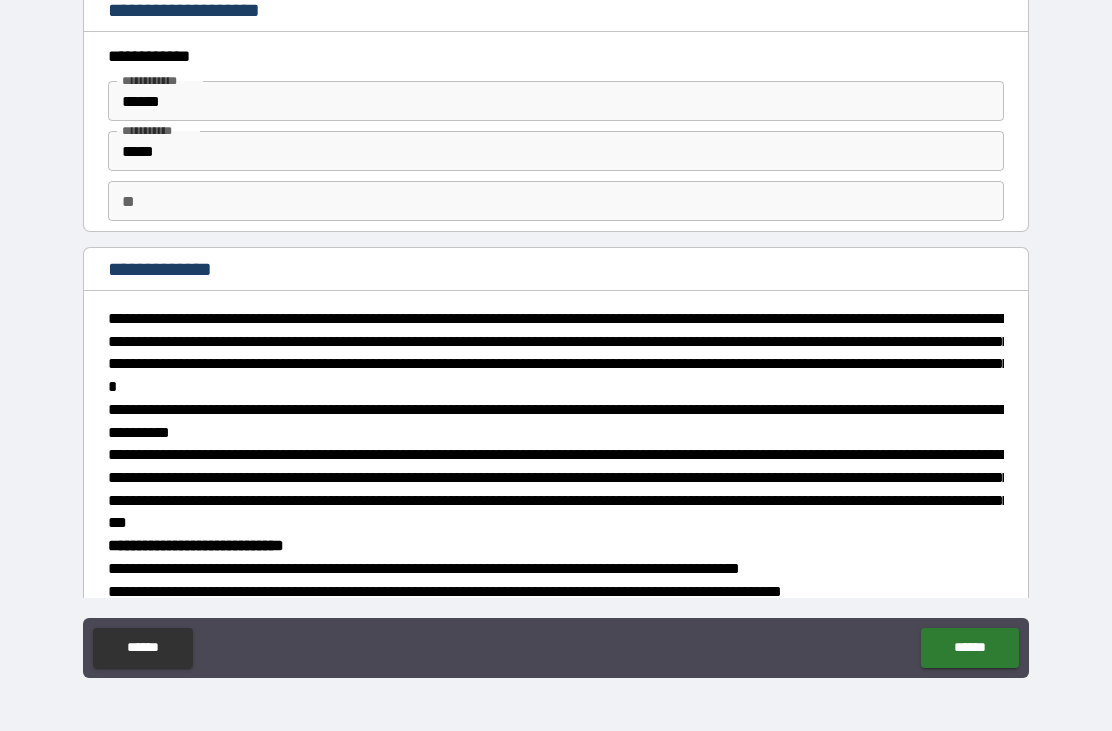 type on "*" 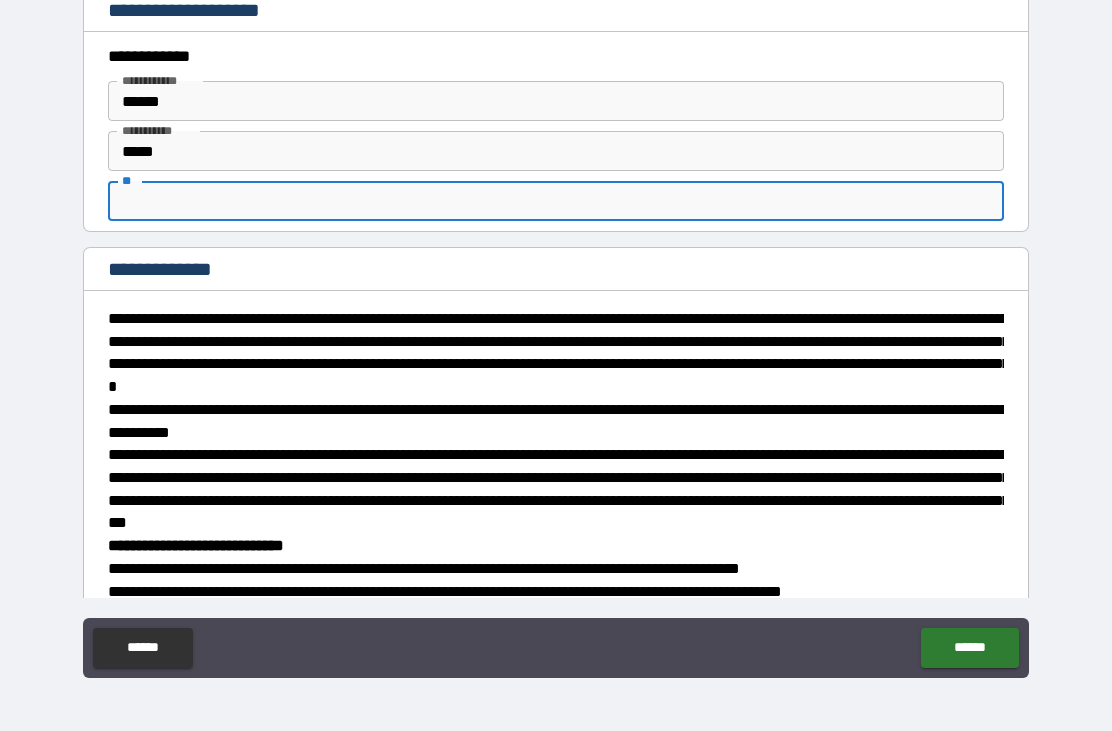 type on "*" 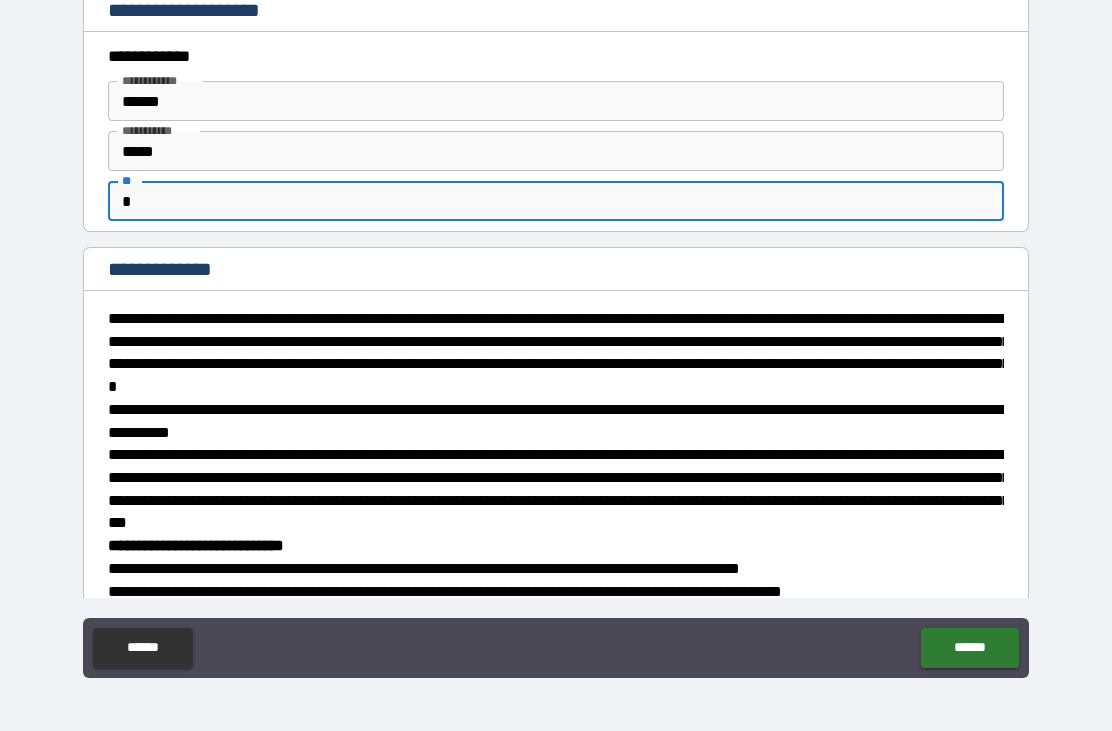 type on "*" 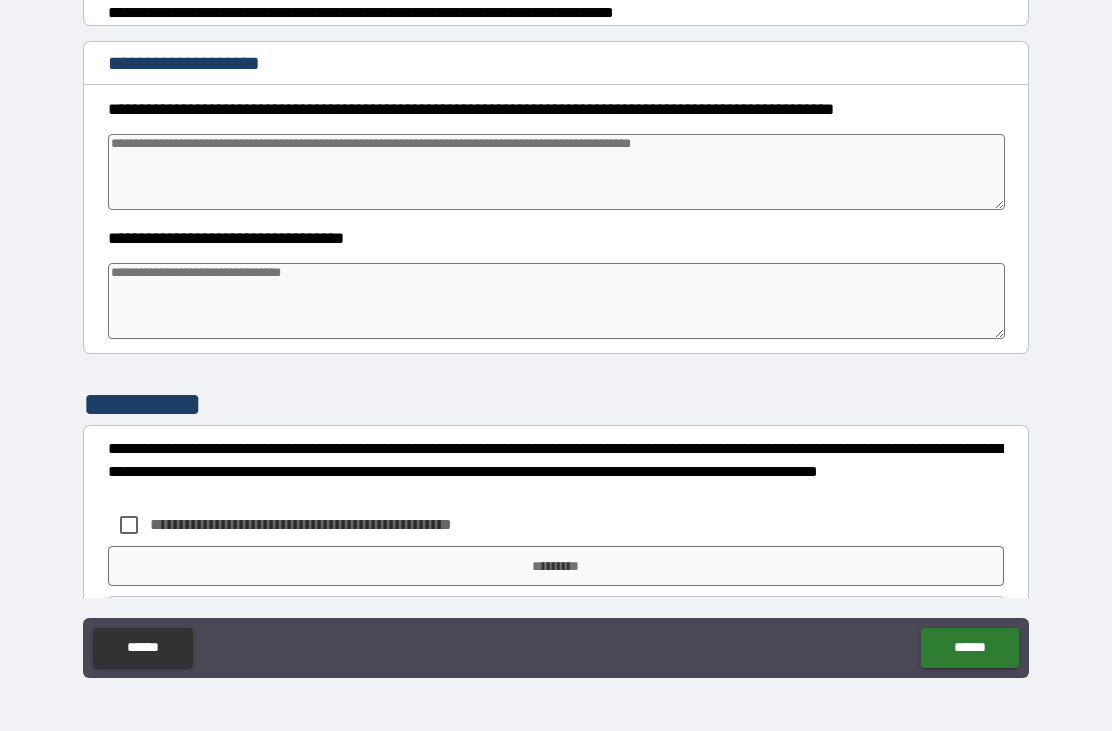 scroll, scrollTop: 688, scrollLeft: 0, axis: vertical 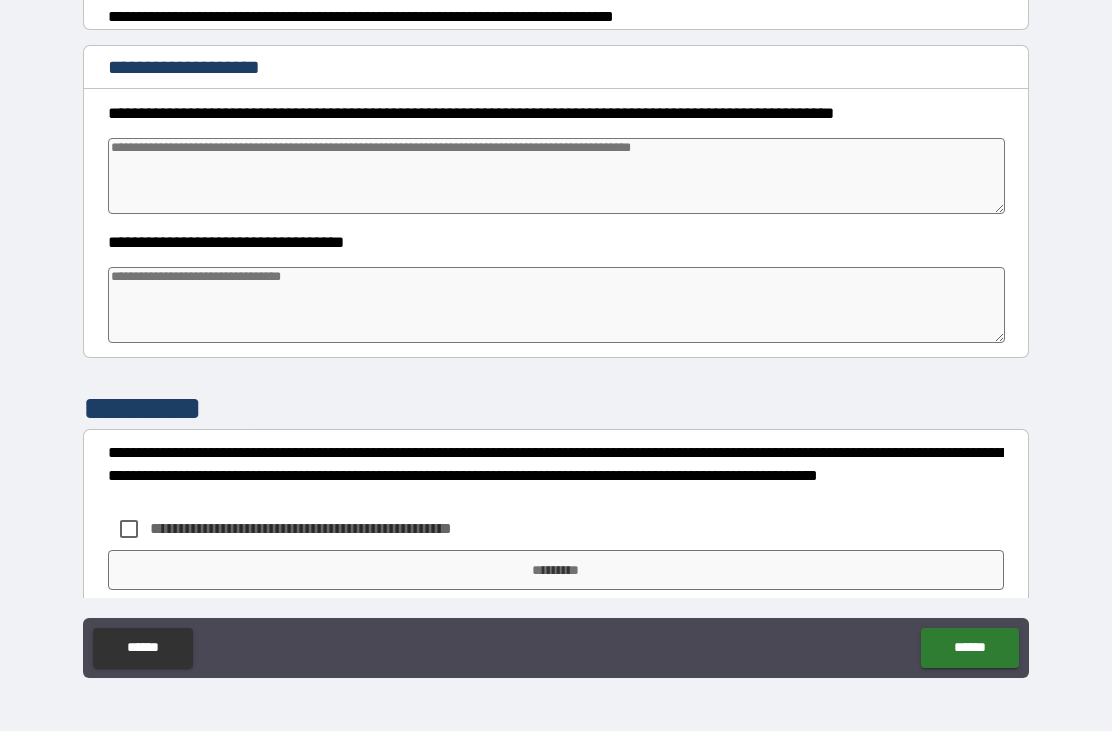 type on "*" 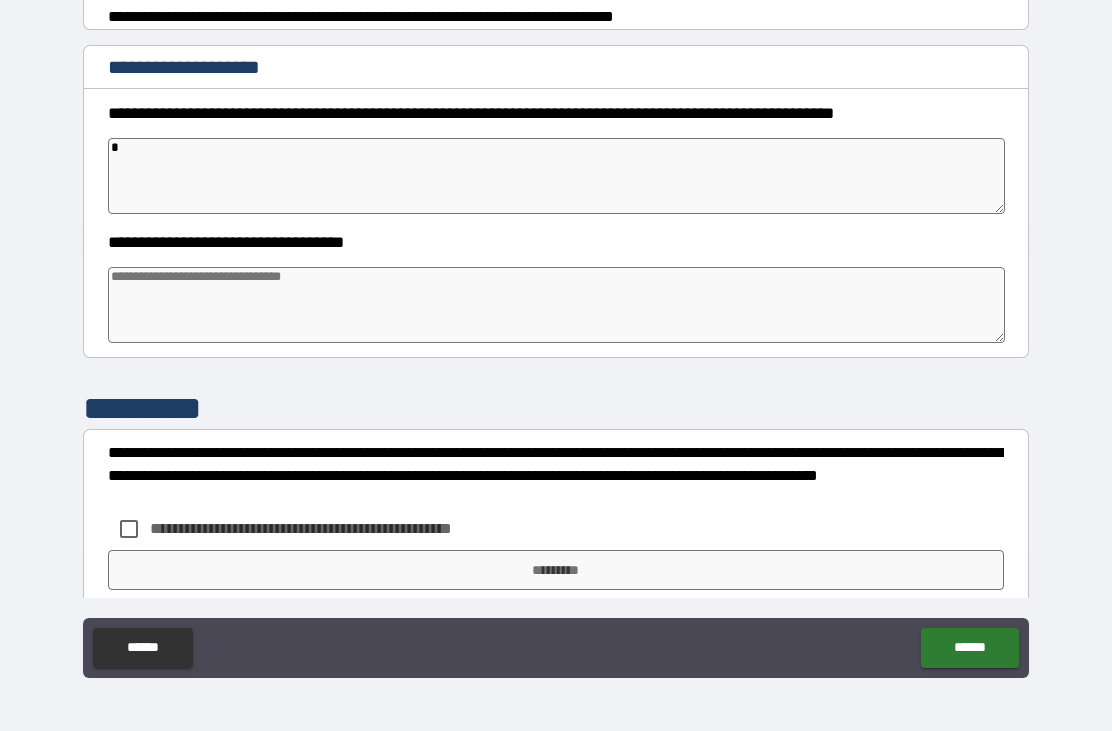 type on "*" 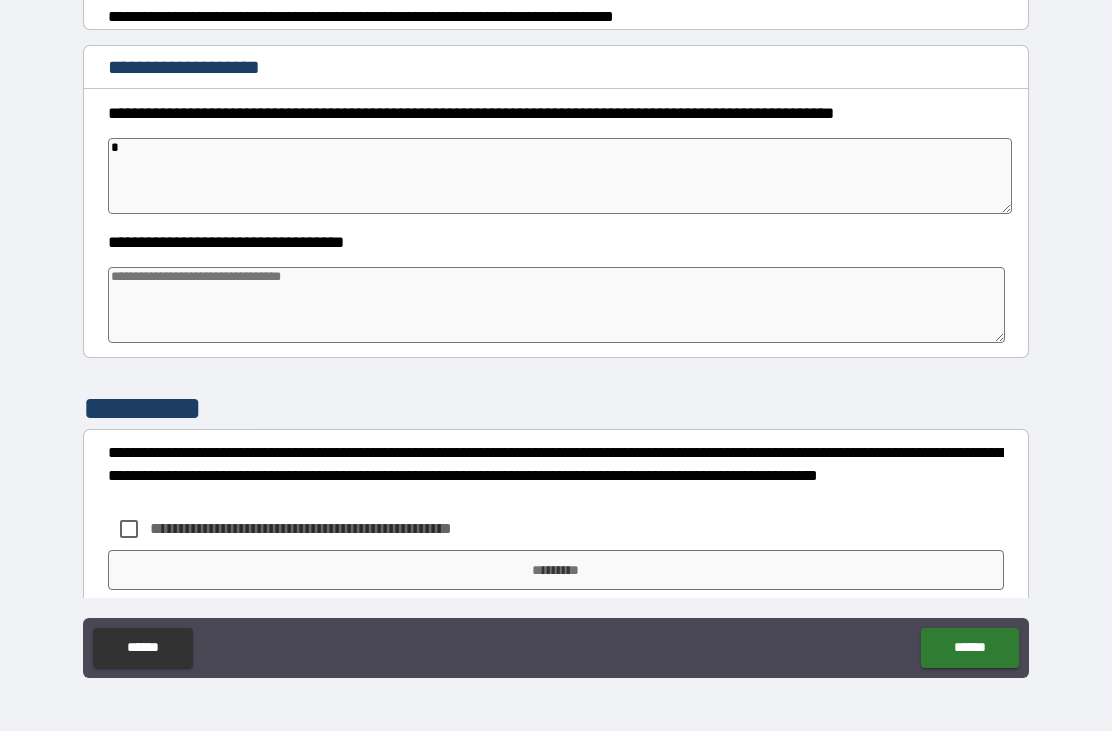 type on "**" 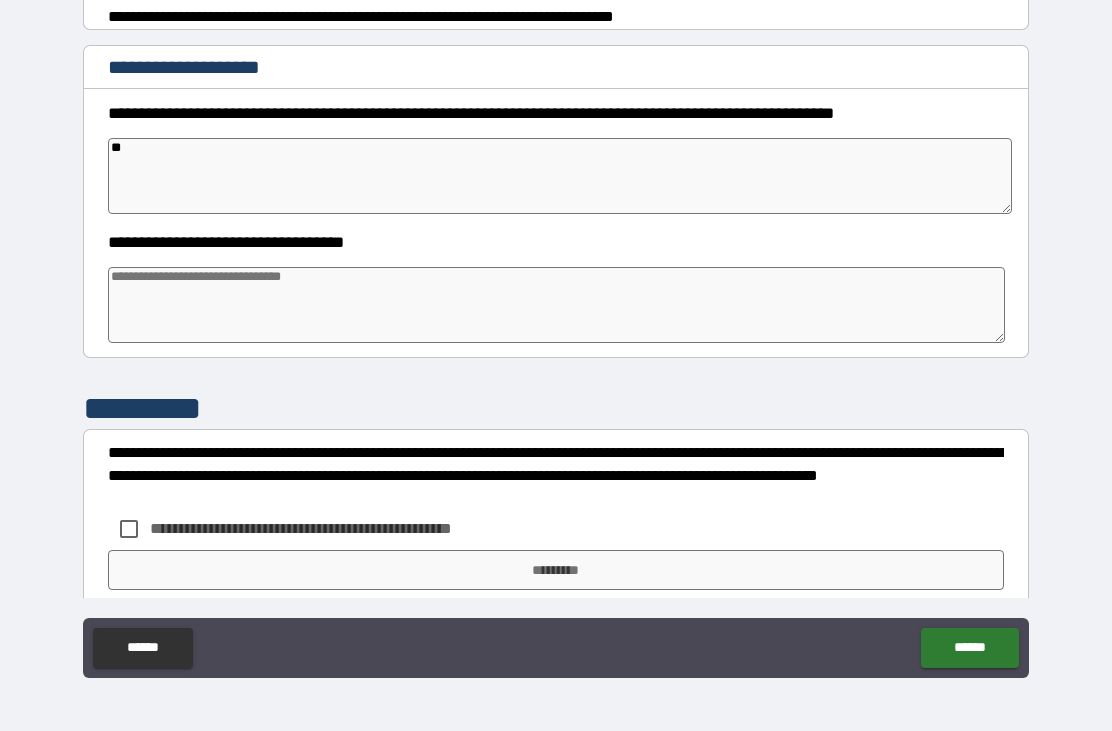 type on "*" 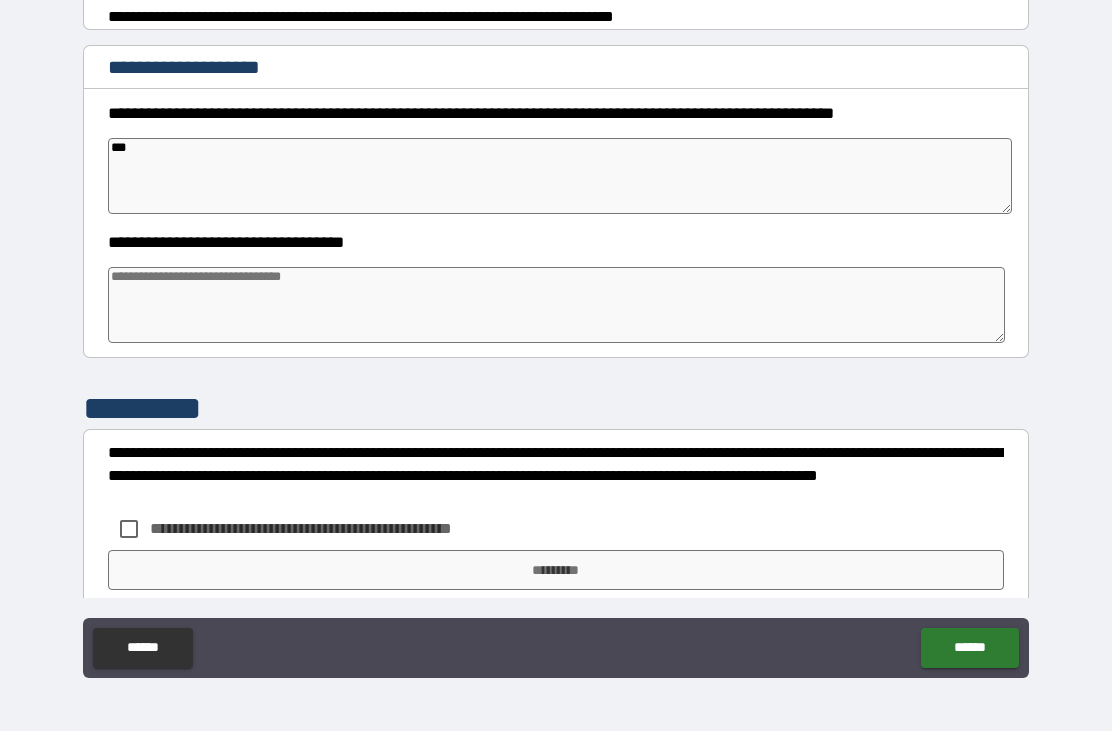 type on "*" 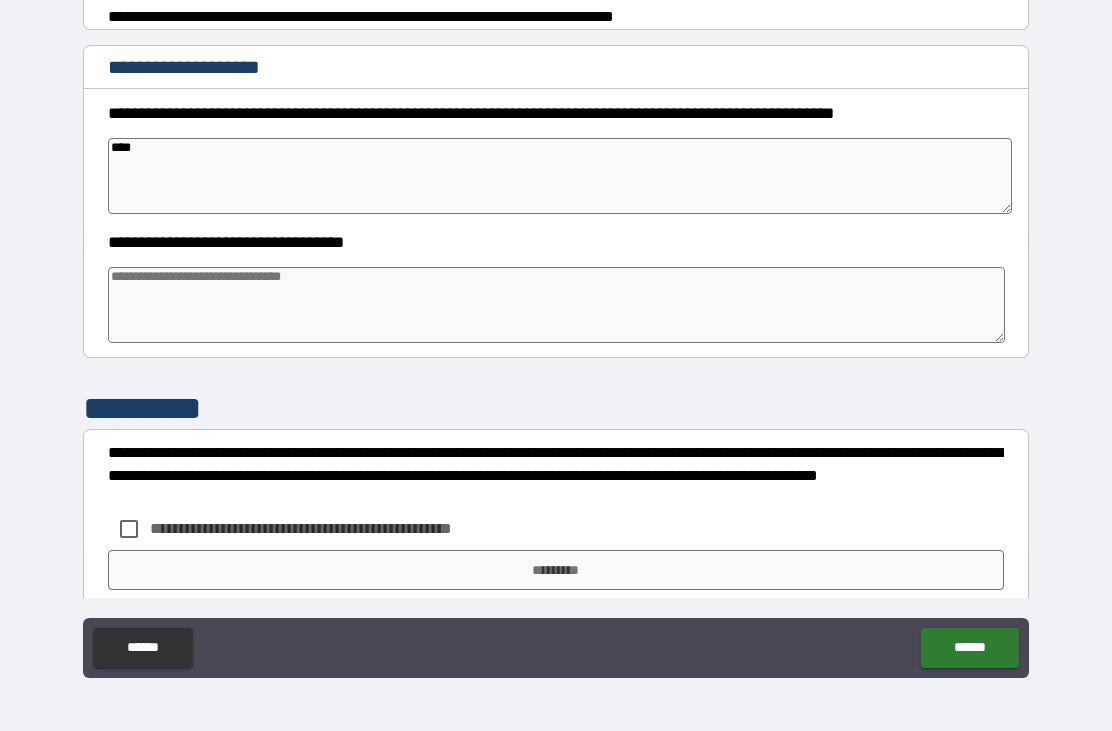 type on "*" 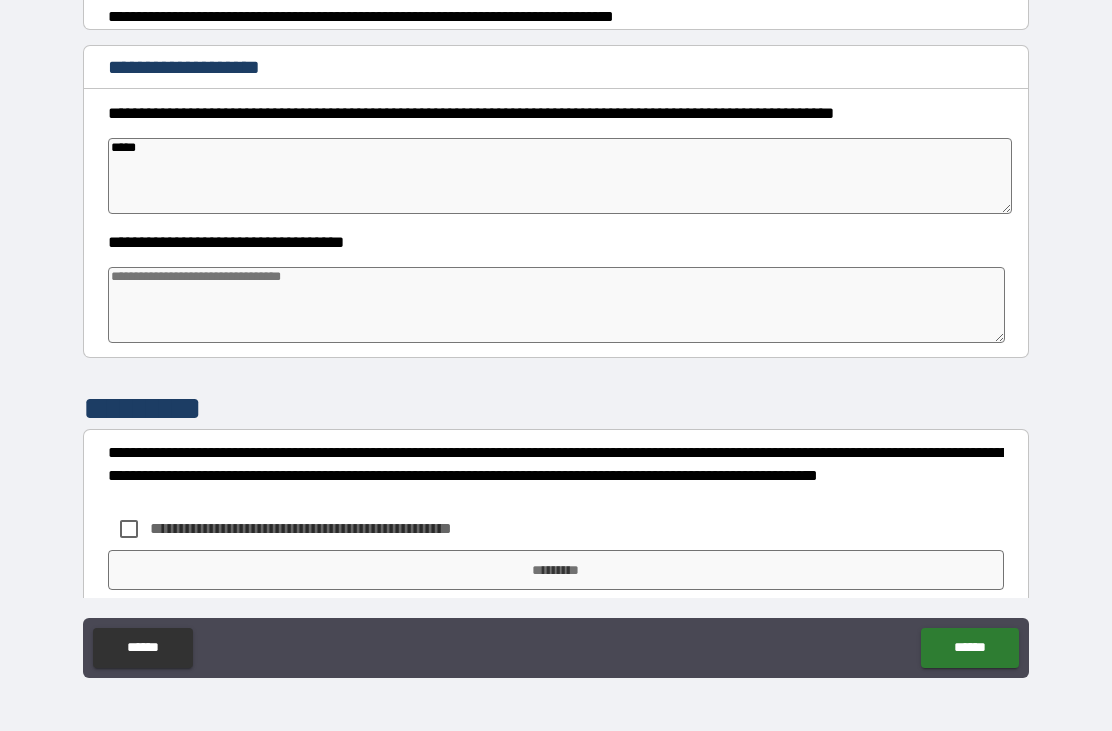 type on "*" 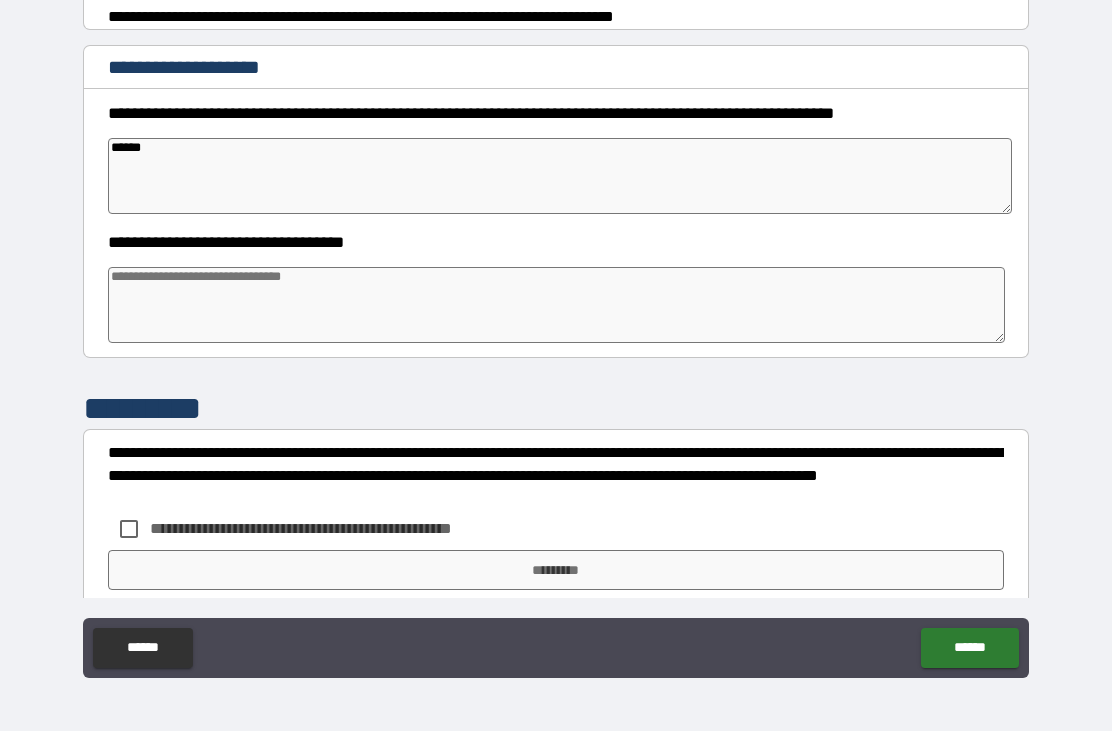type on "*" 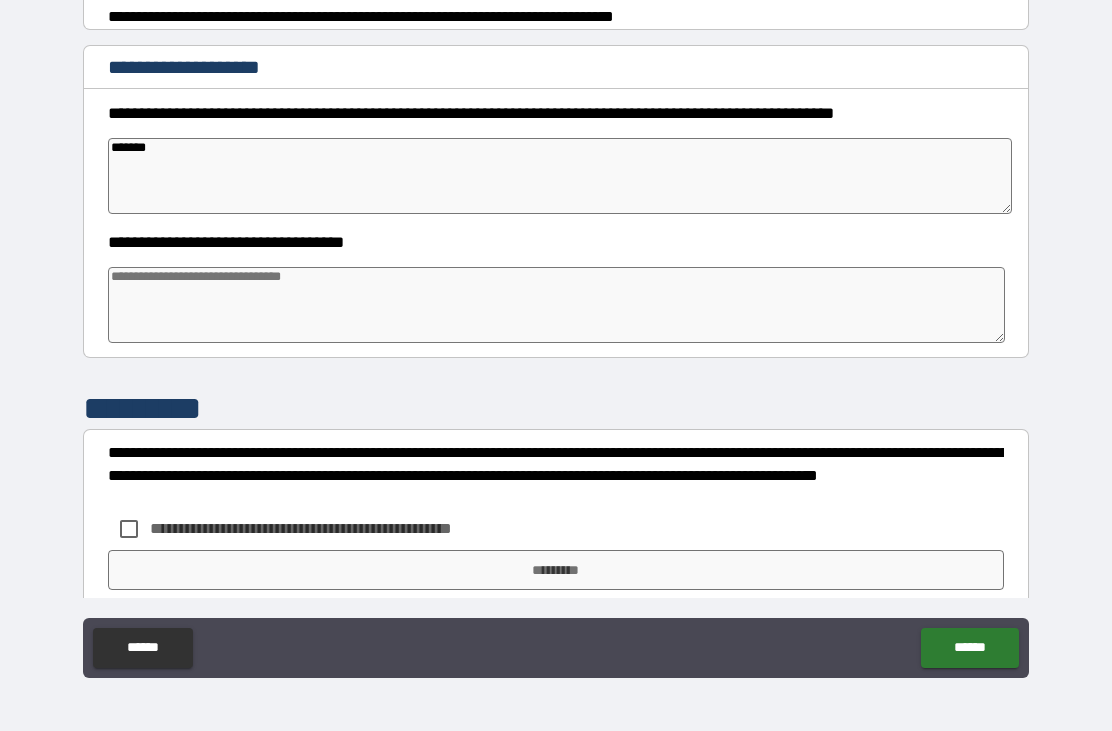 type on "*" 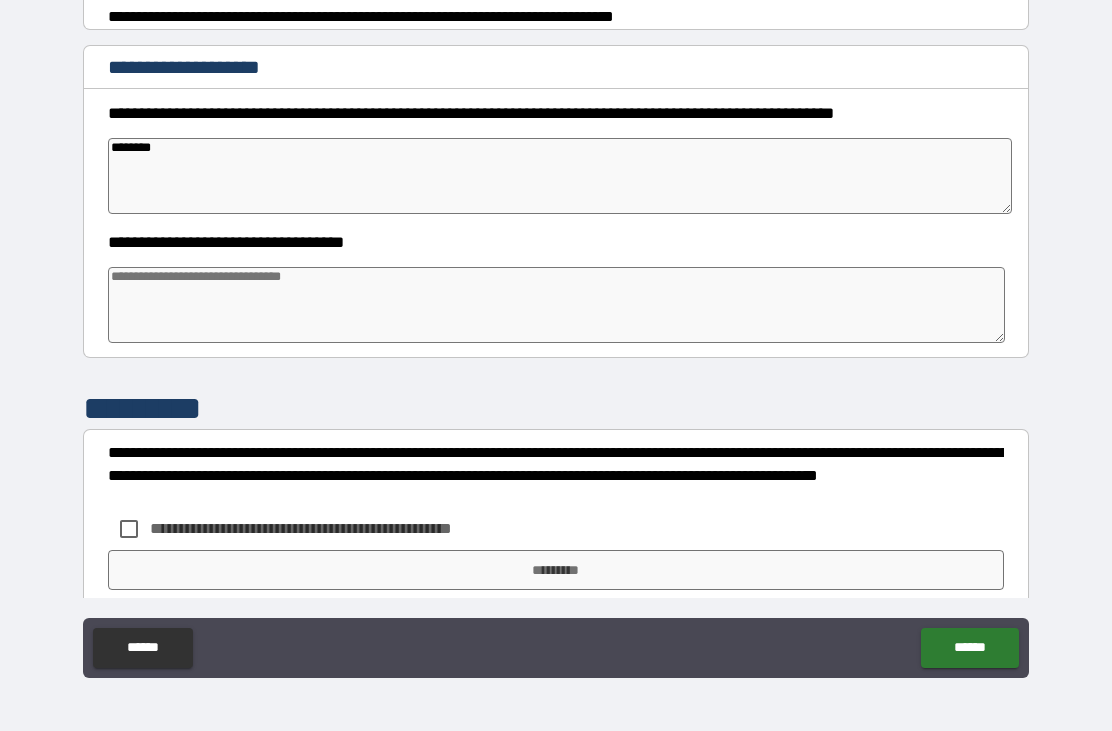 type on "*" 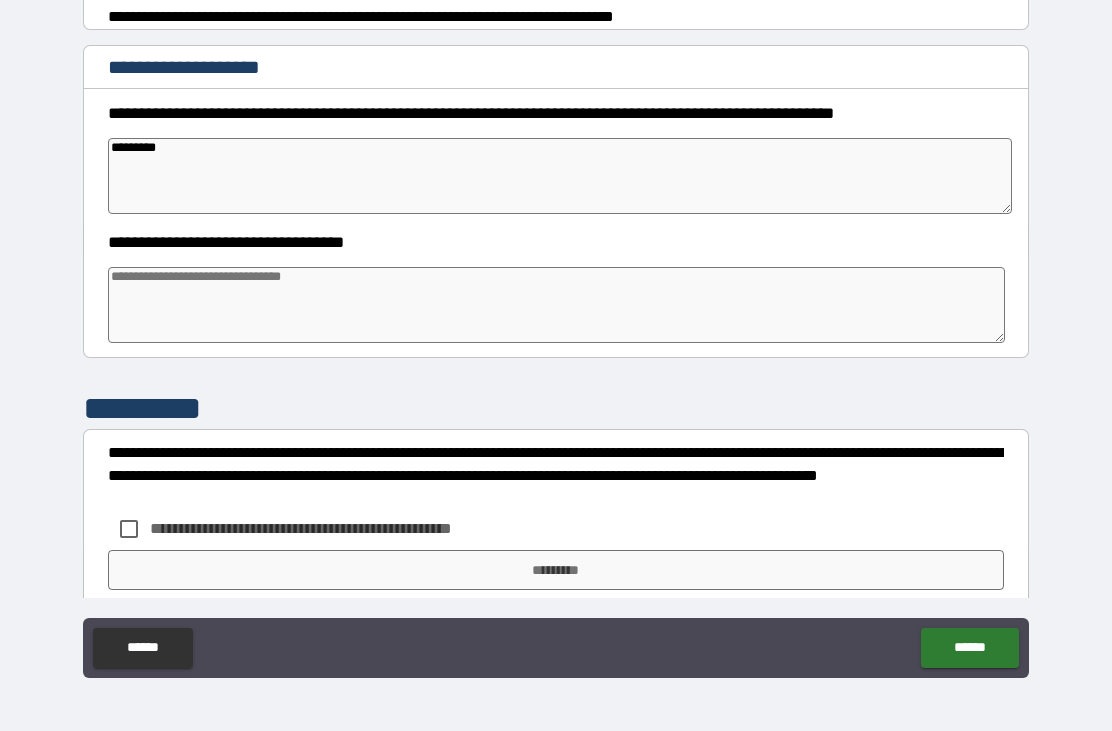 type on "*" 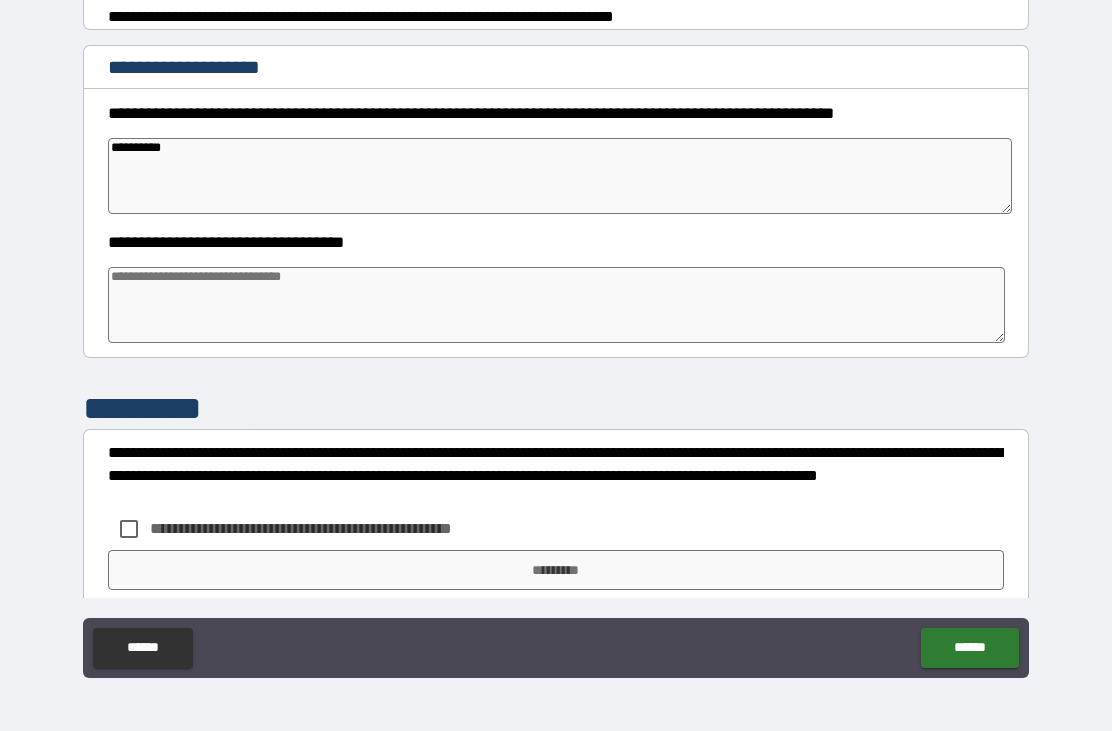type on "*" 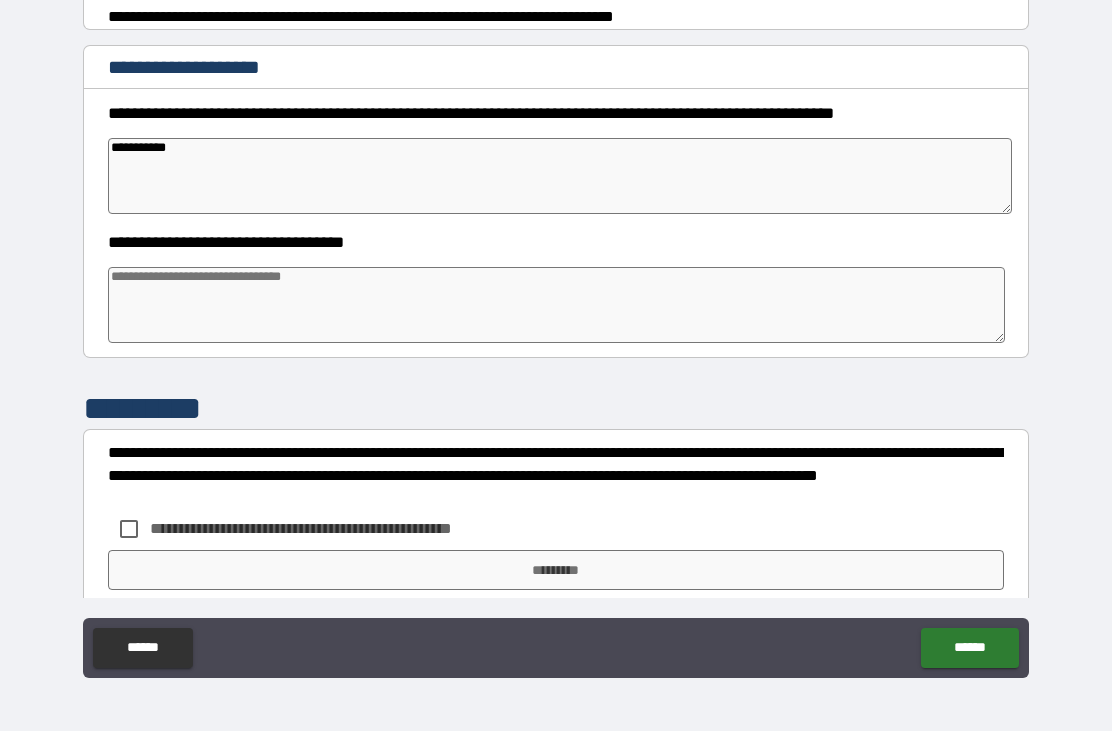 type on "*" 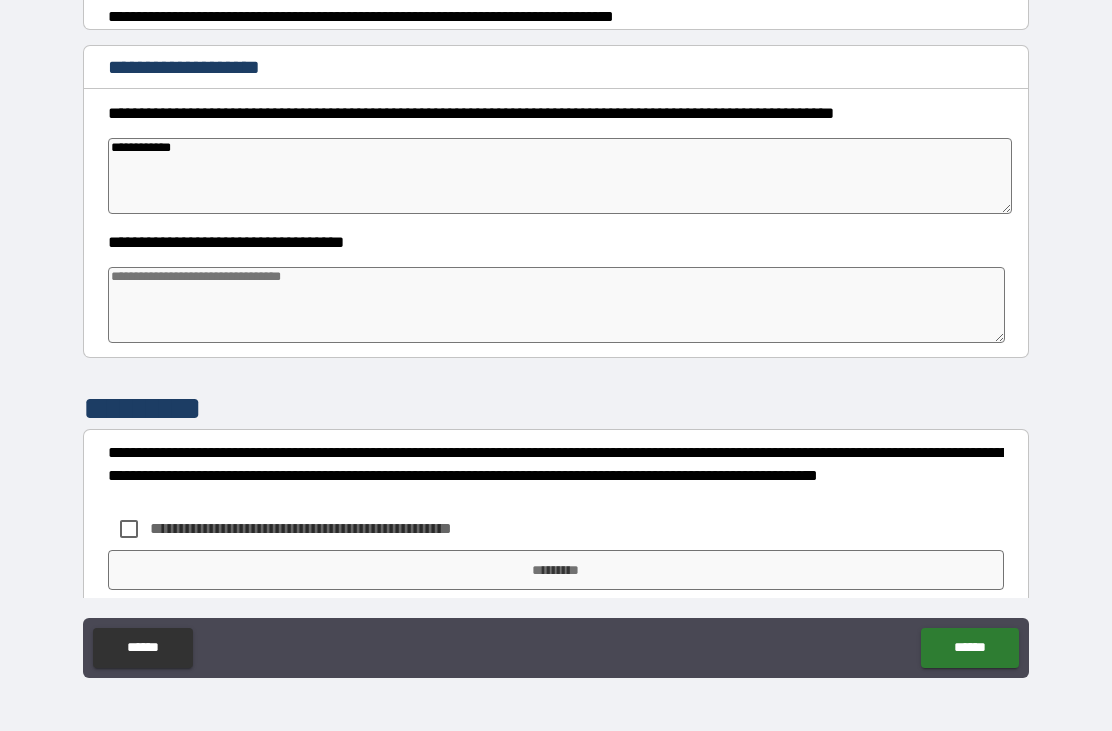 type on "*" 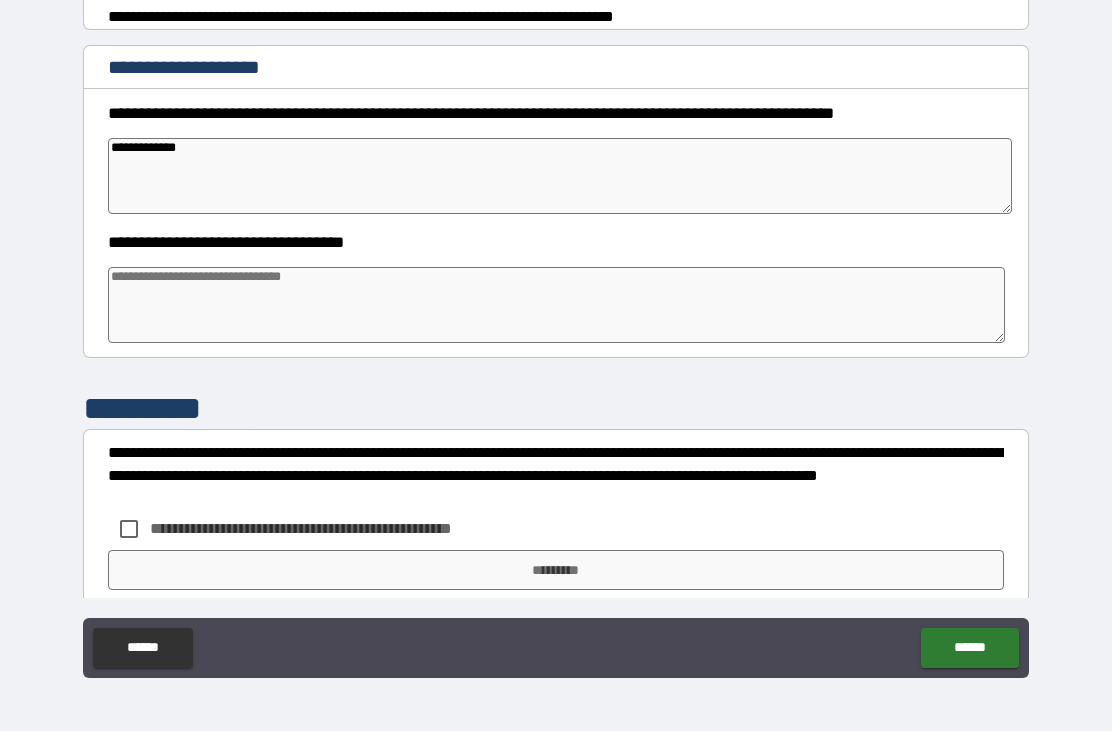 type on "*" 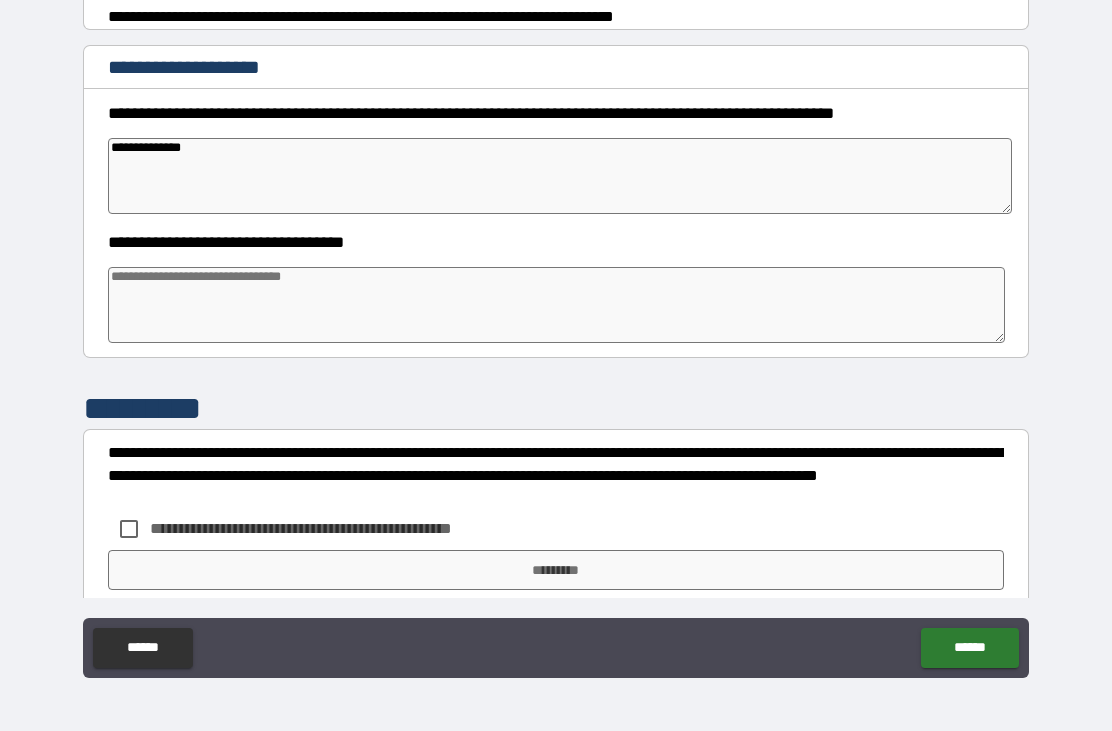type on "*" 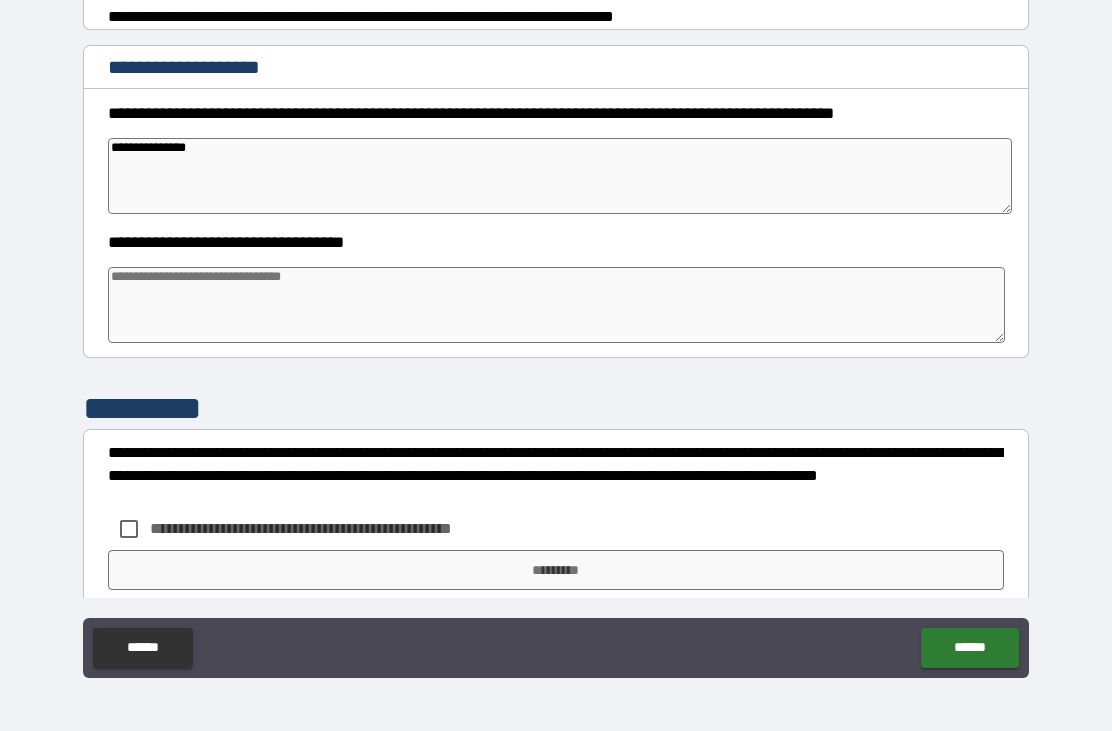 type on "*" 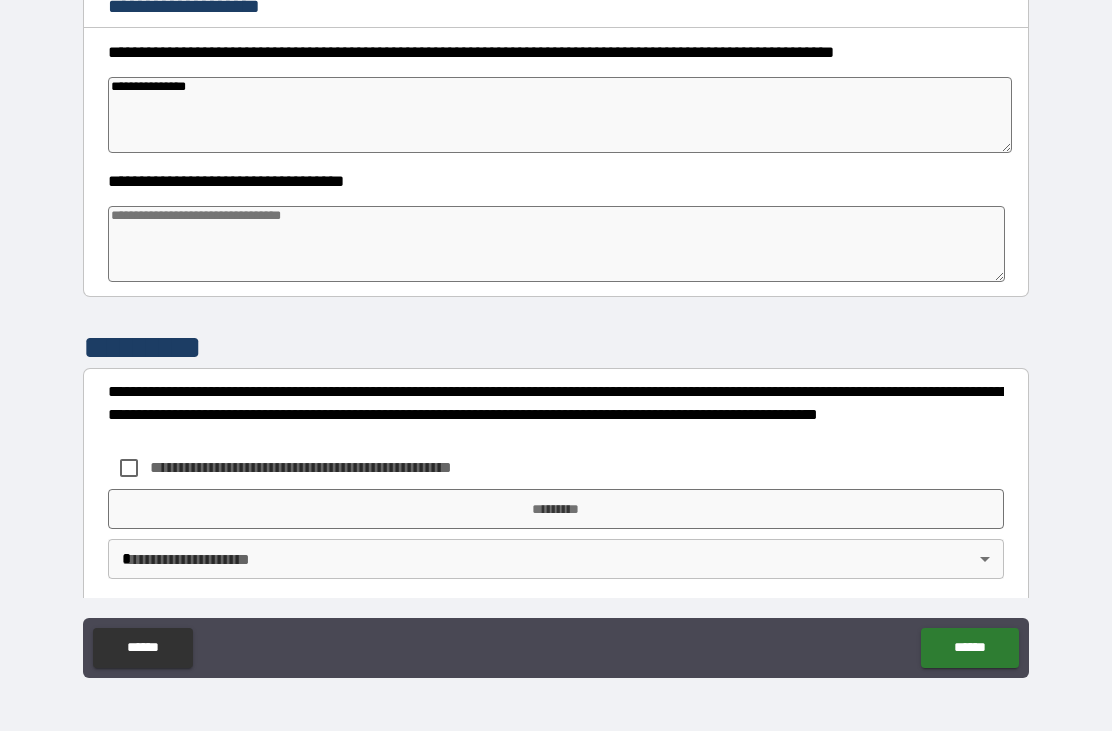 type on "**********" 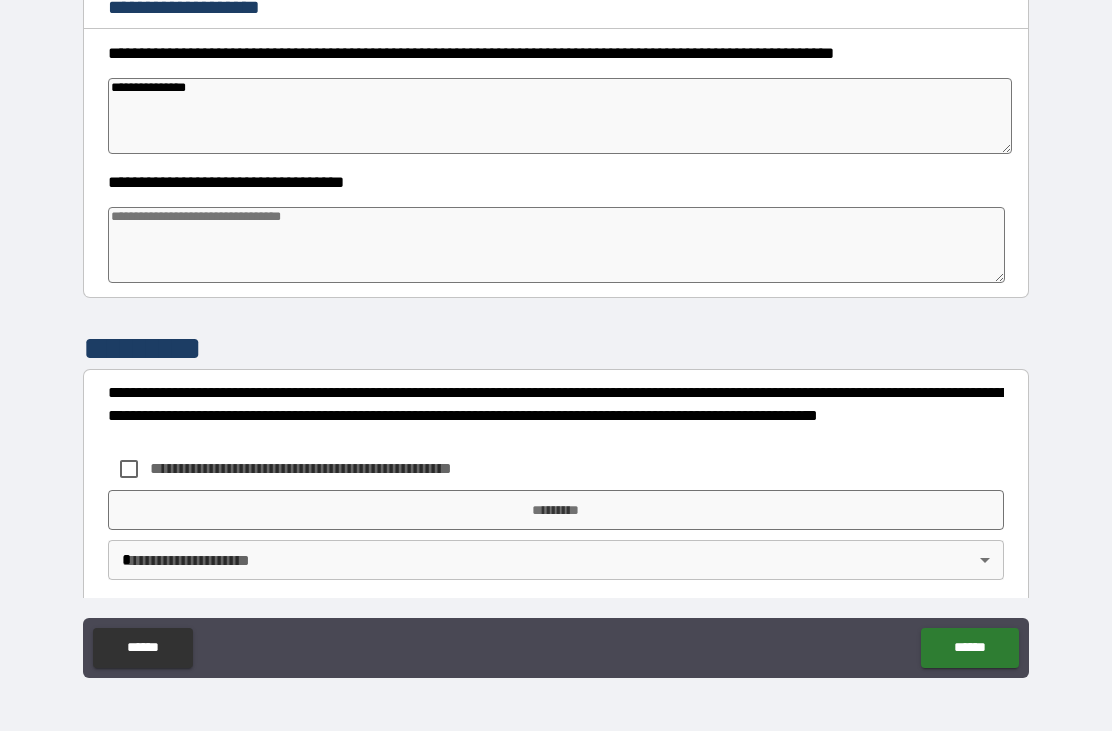 type on "*" 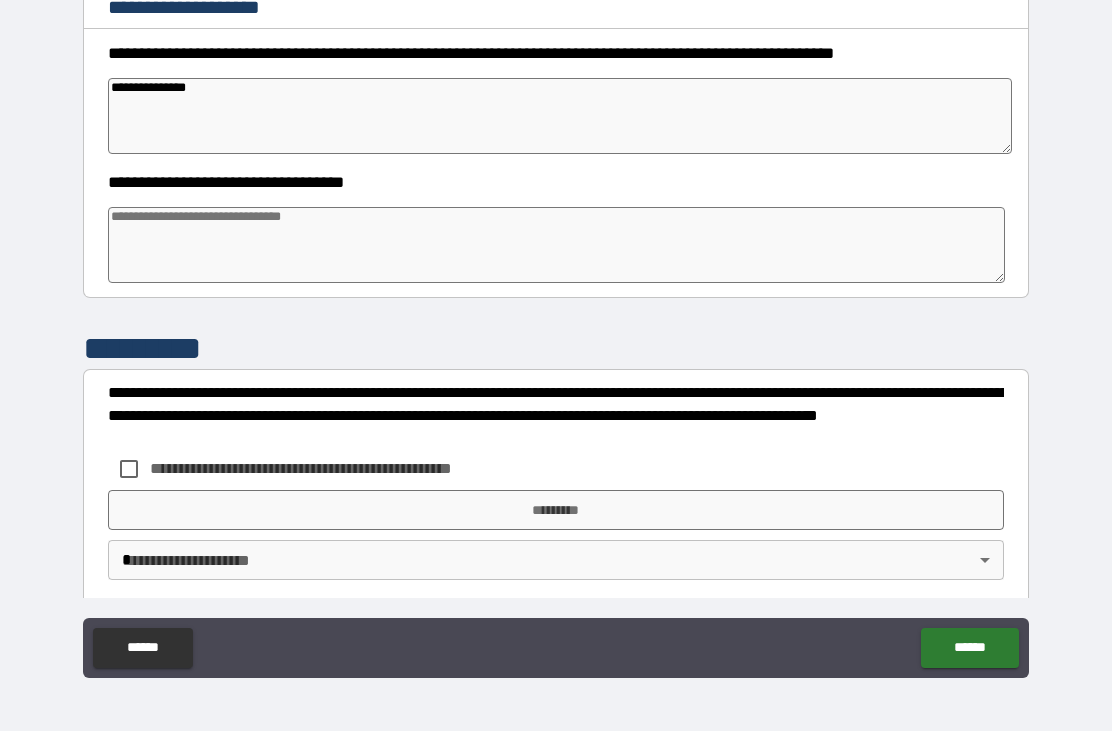 type on "*" 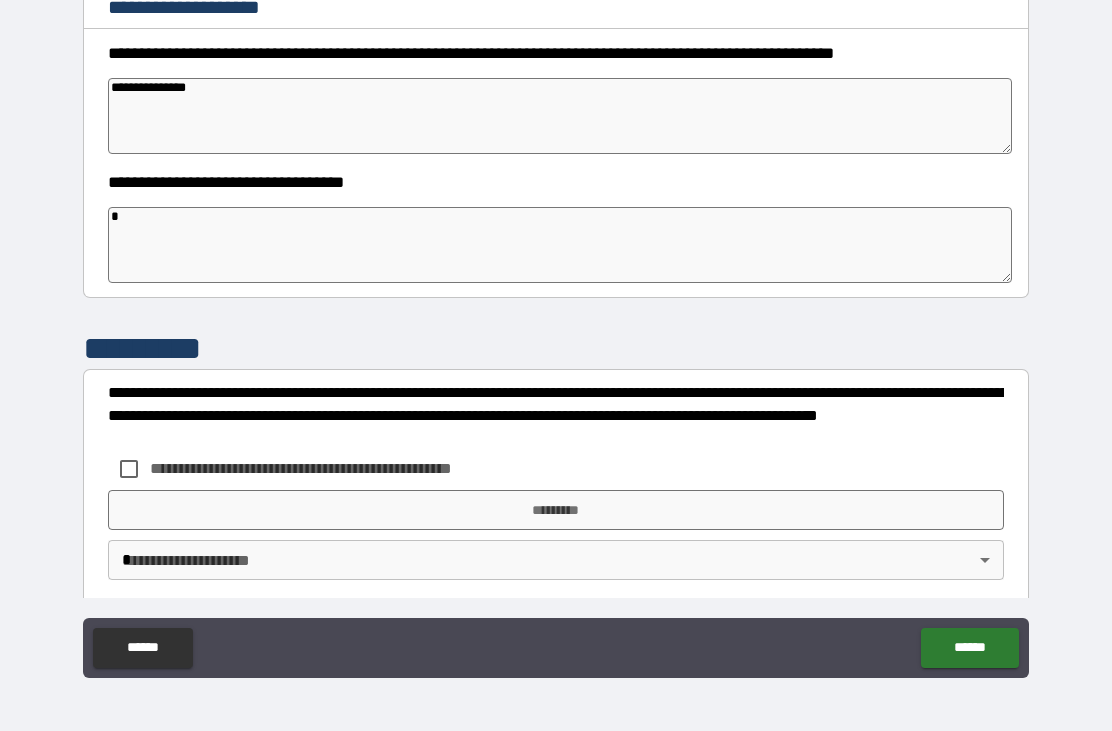 type on "*" 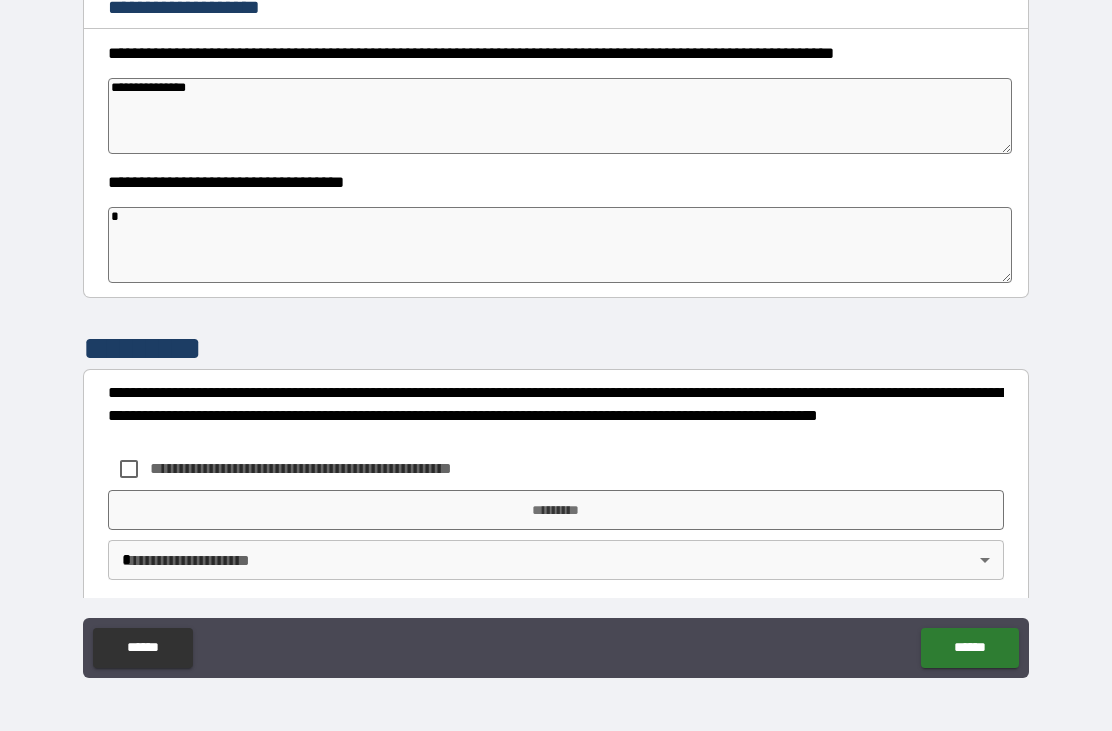 type on "*" 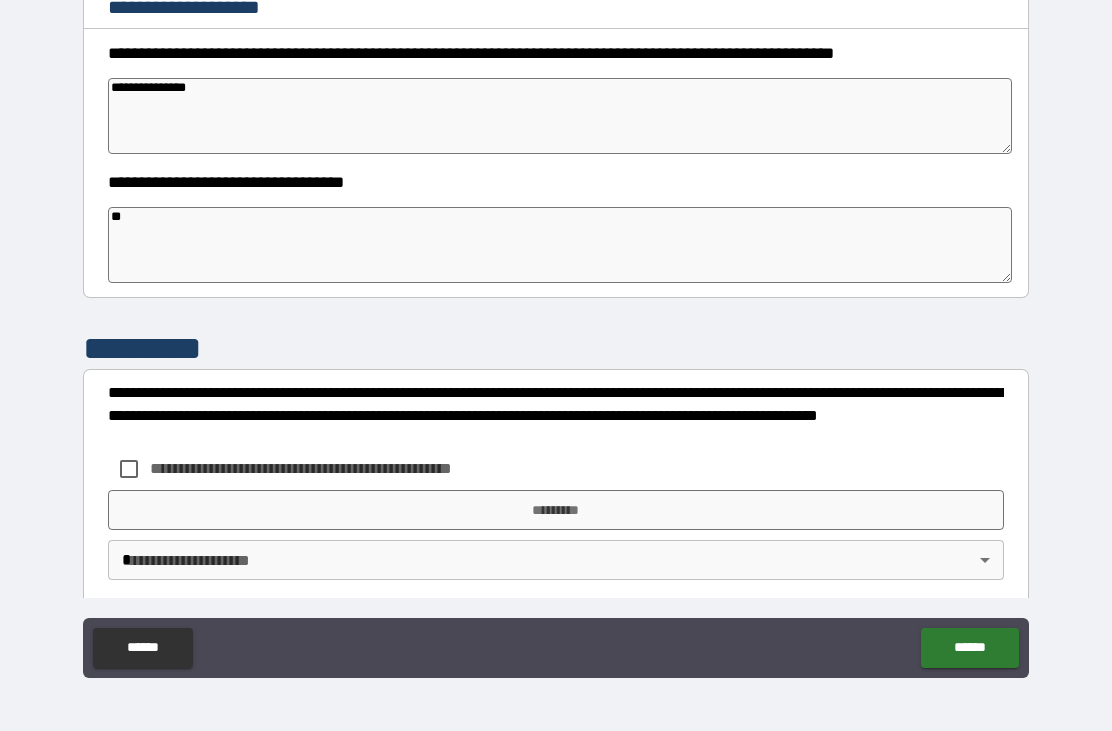 type on "*" 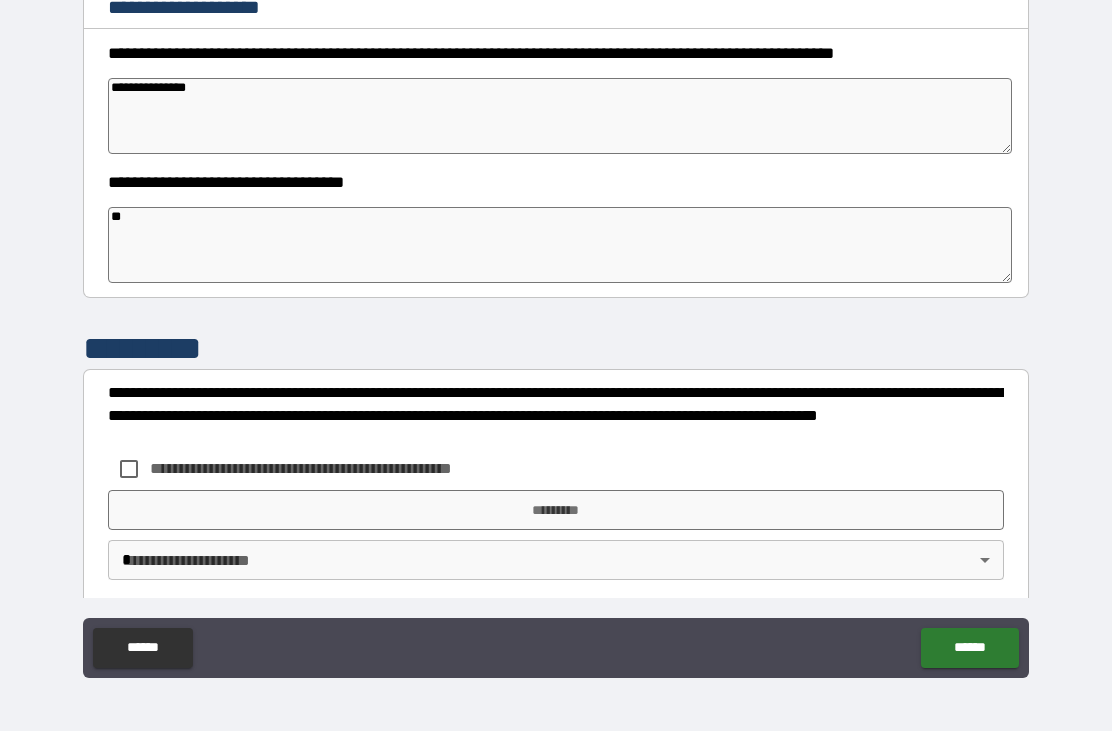 type on "*" 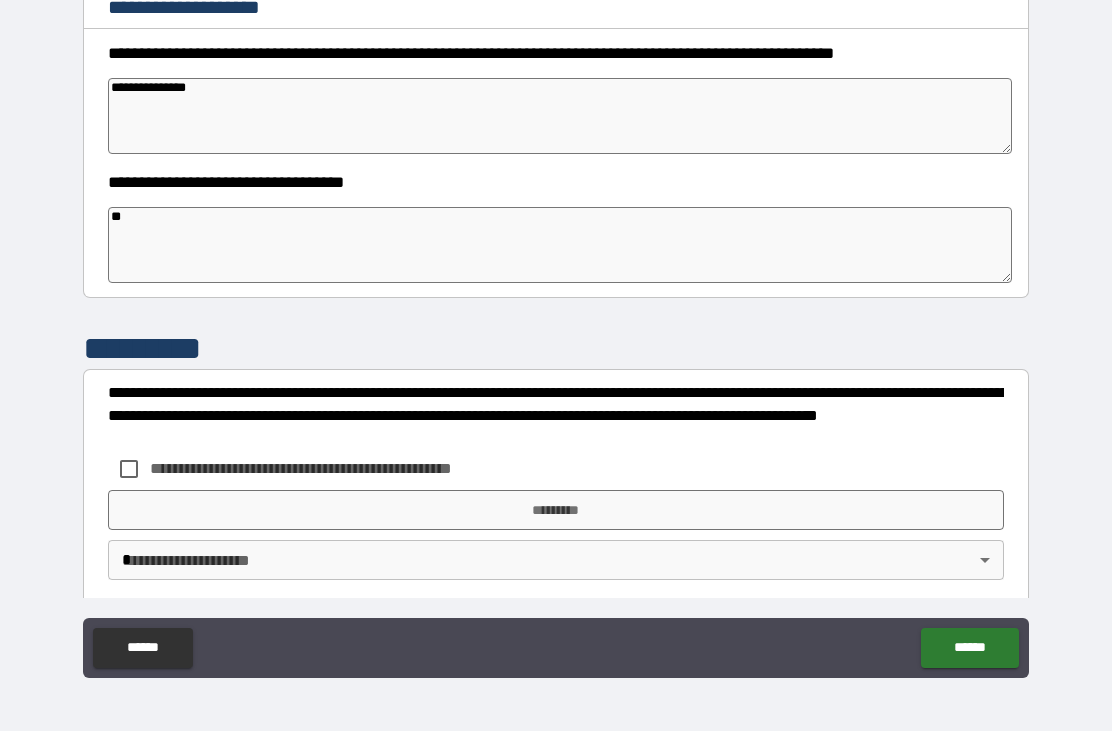 type on "*" 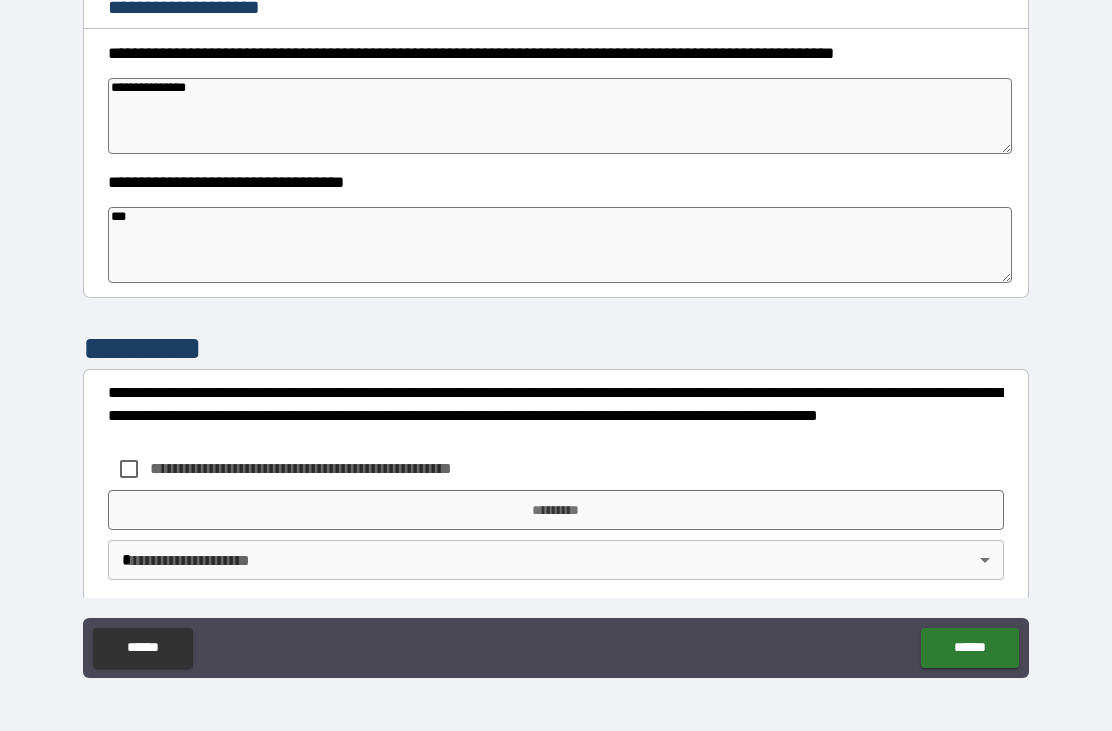 type on "*" 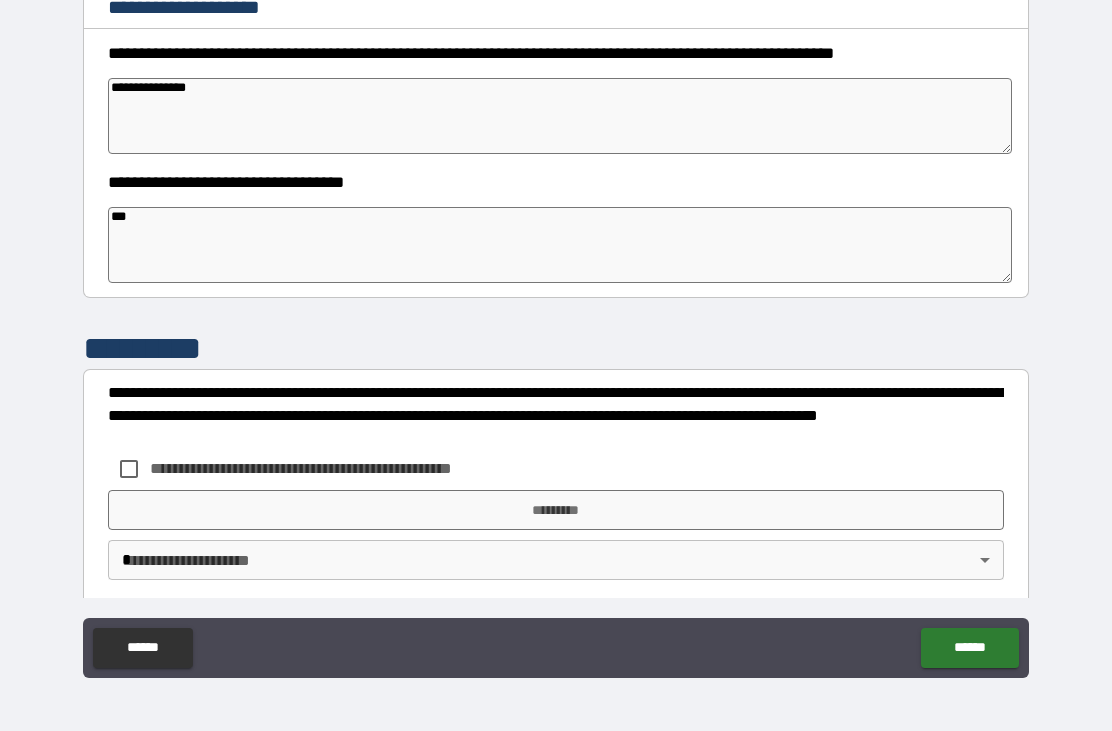 type on "*" 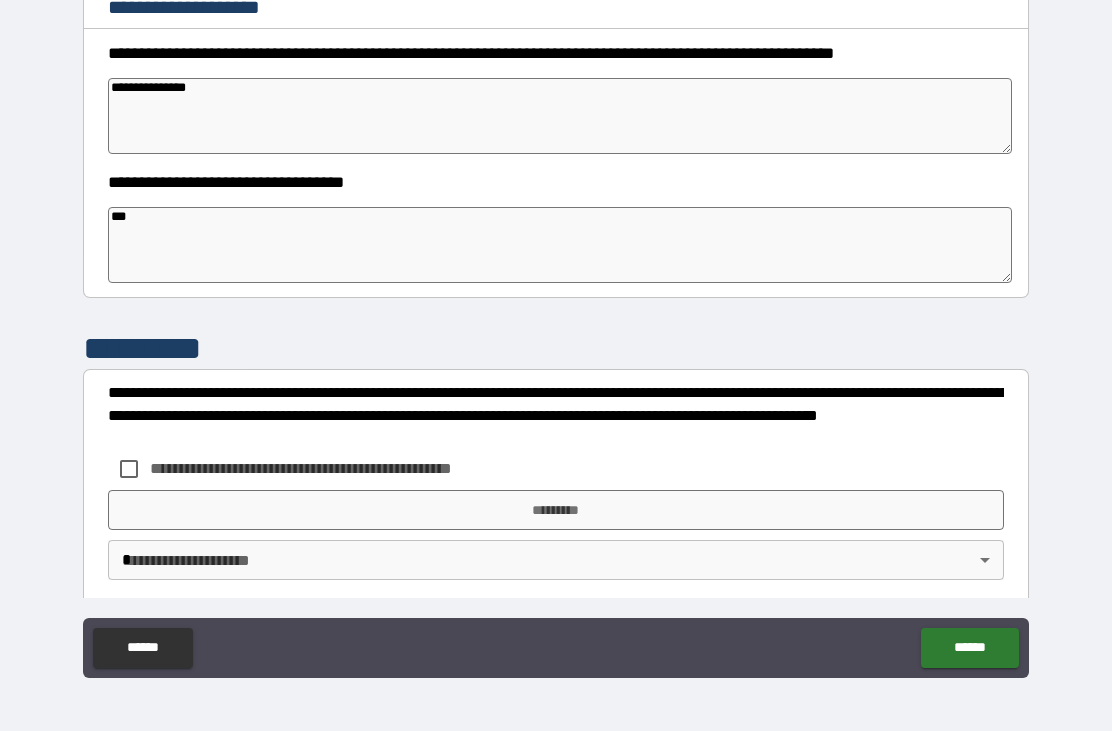 type on "*" 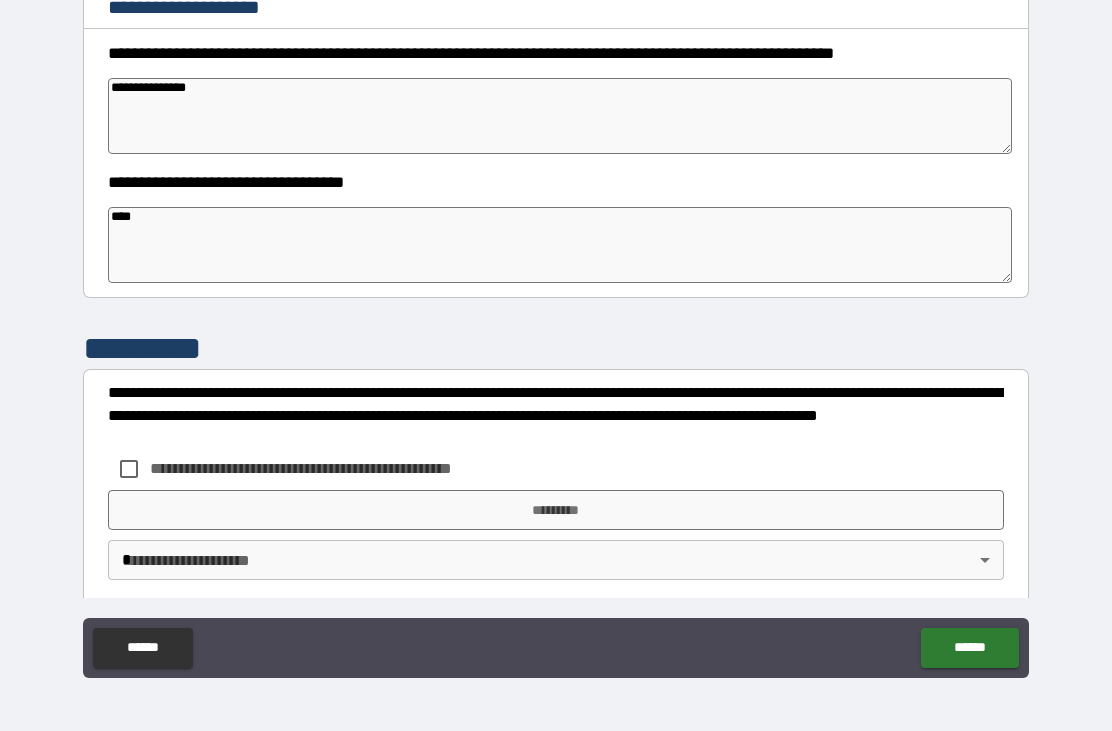 type on "*" 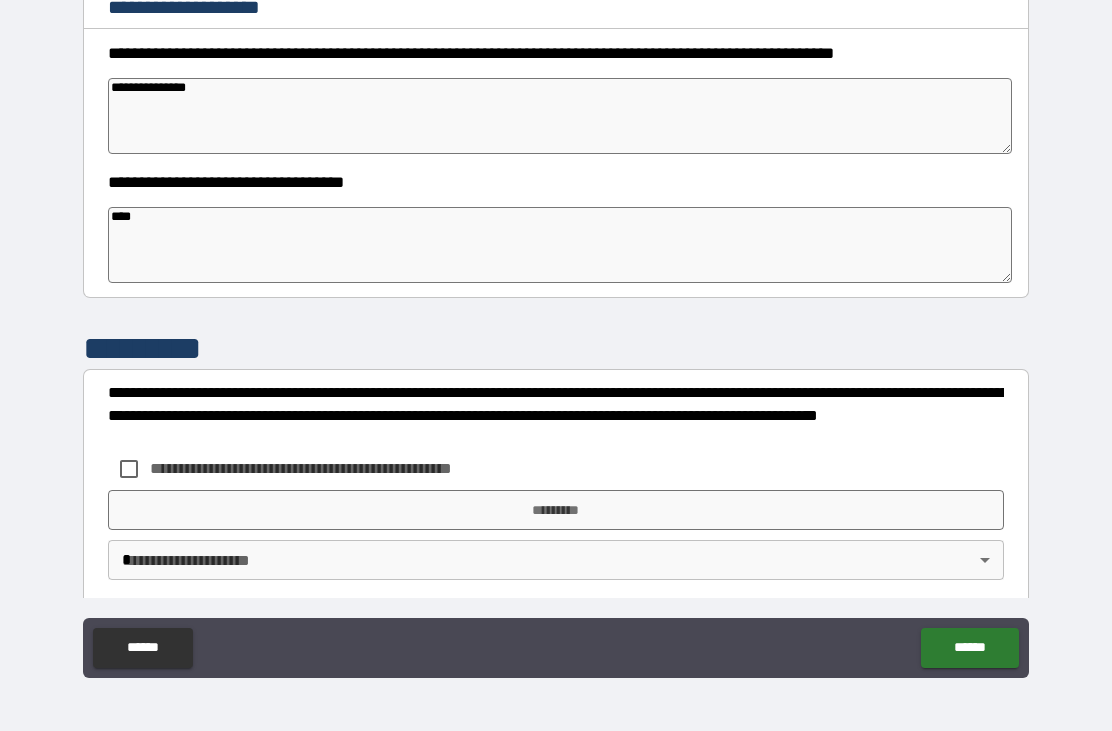 type on "*" 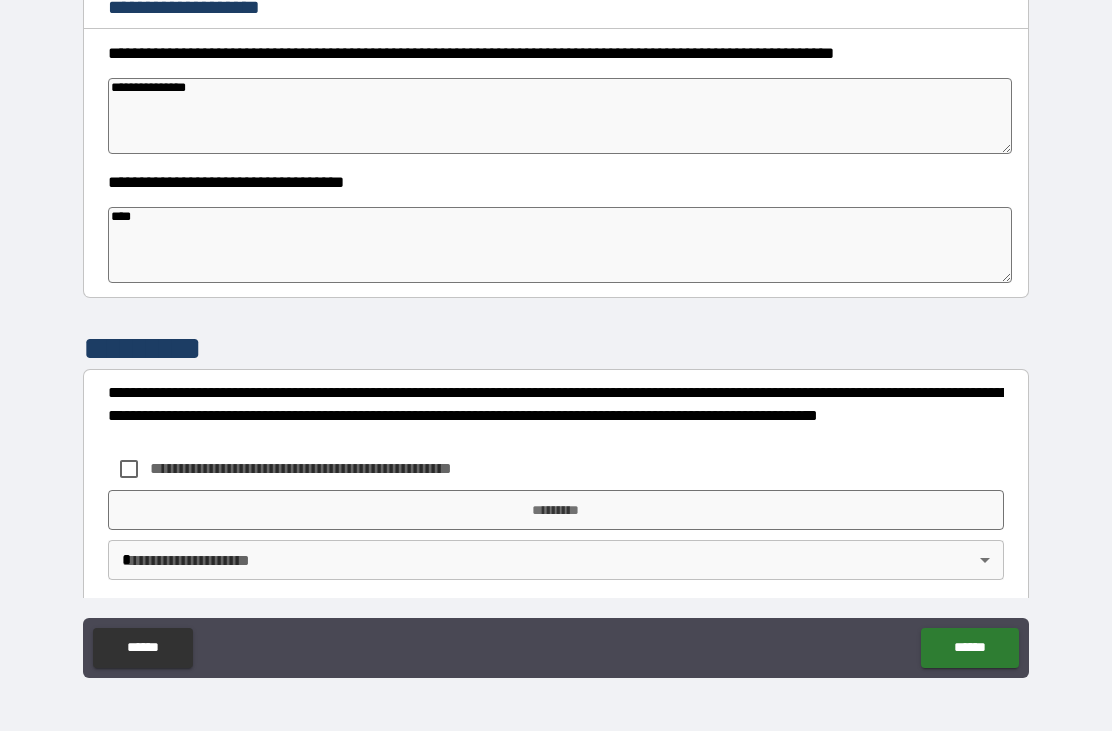 type on "*" 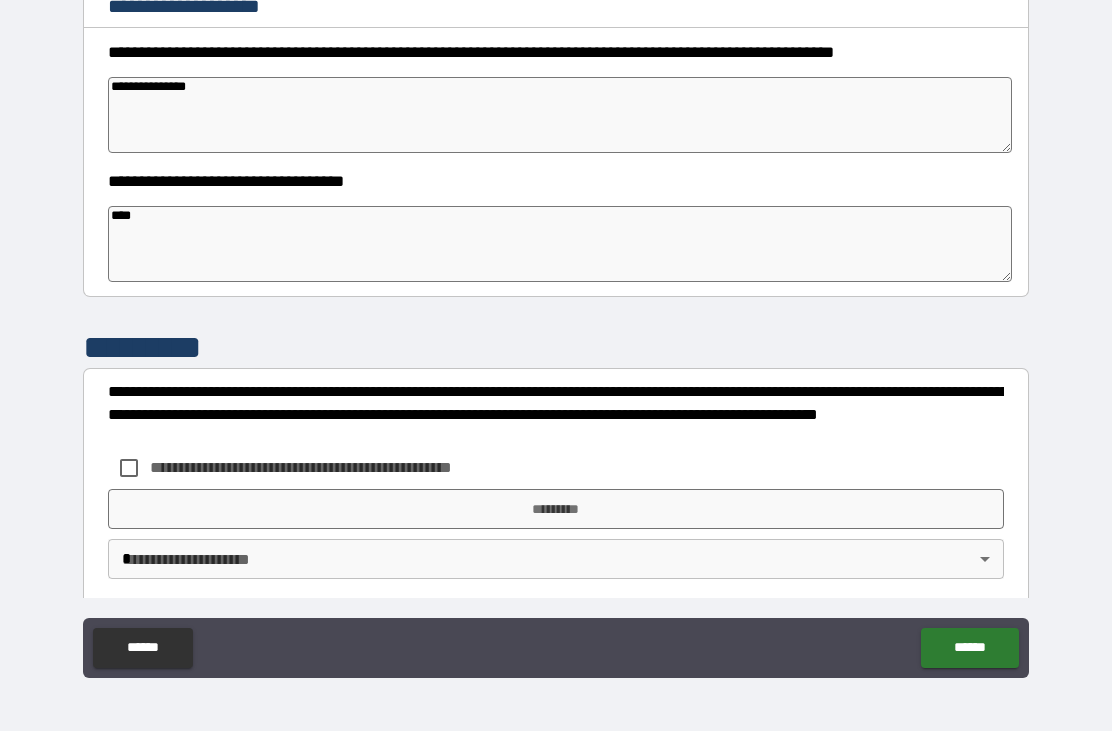 scroll, scrollTop: 748, scrollLeft: 0, axis: vertical 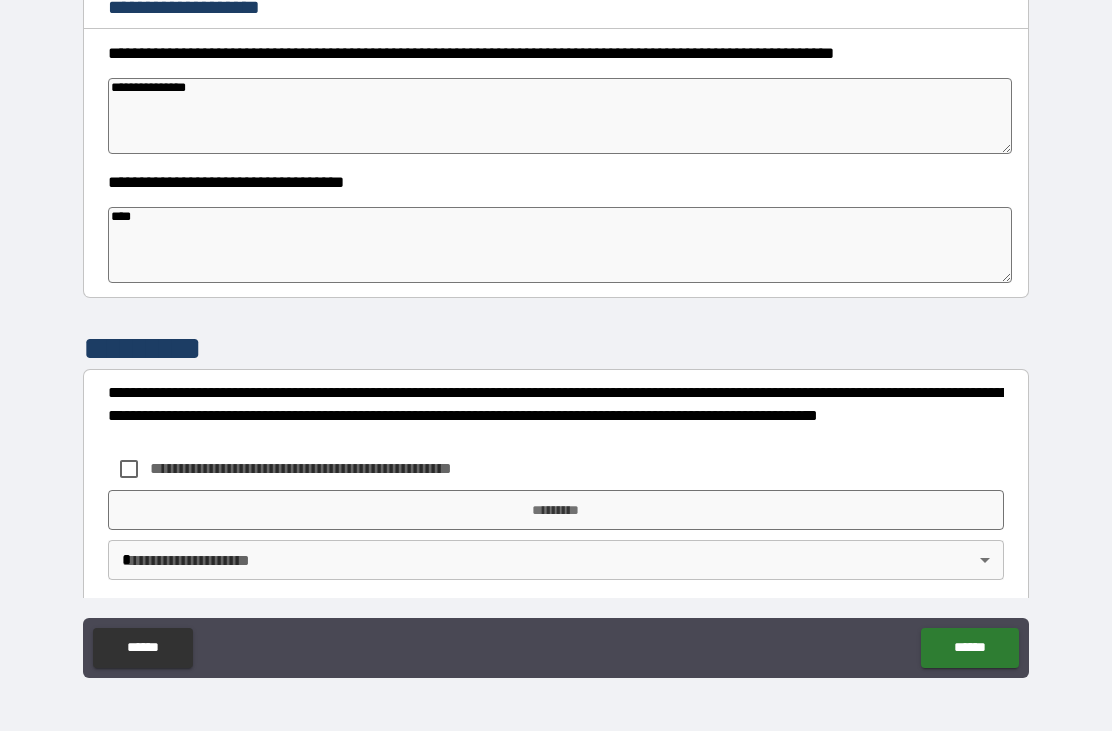 type on "****" 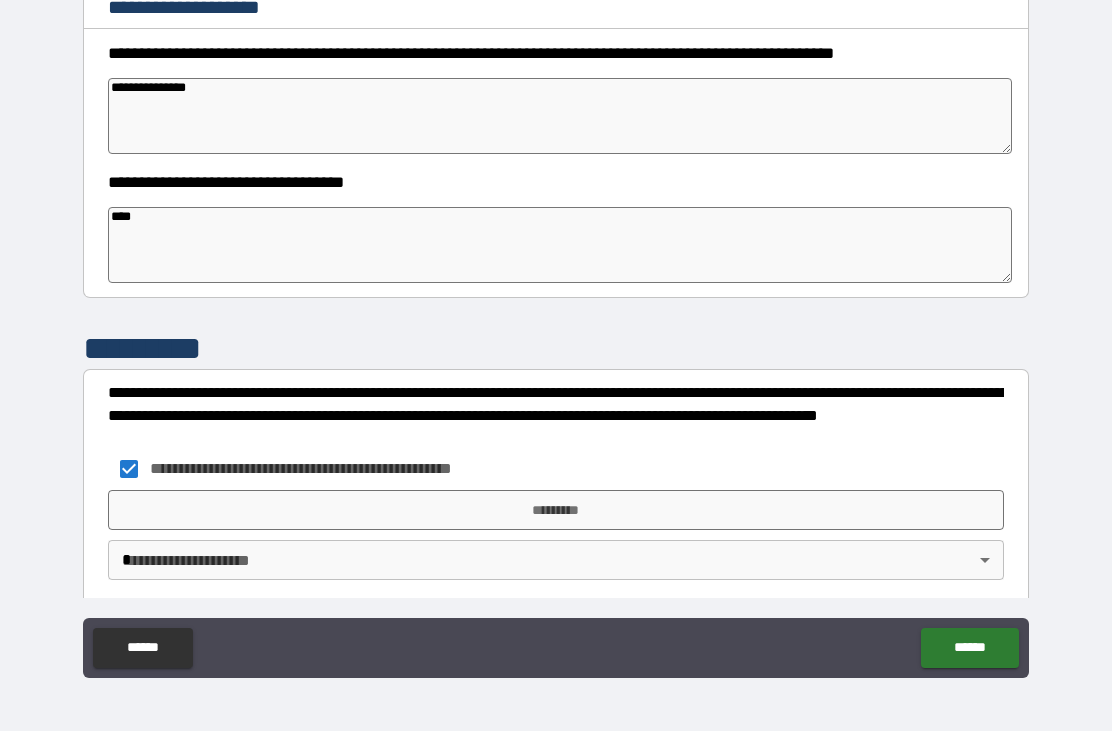 type on "*" 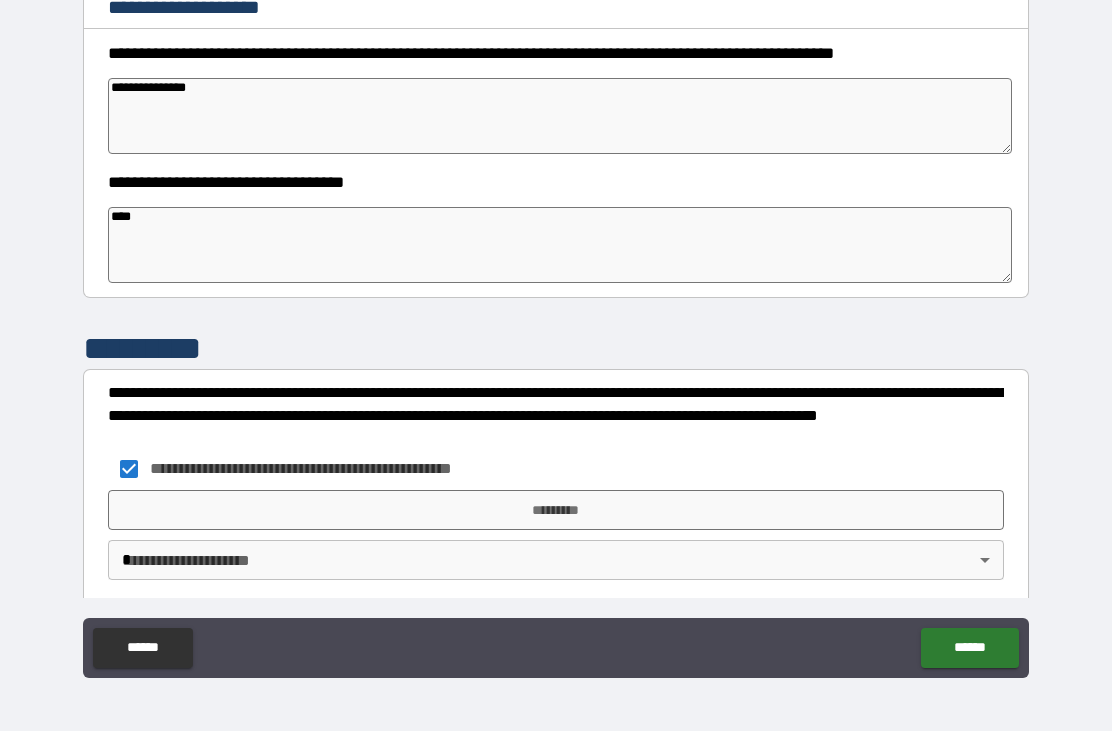 type on "*" 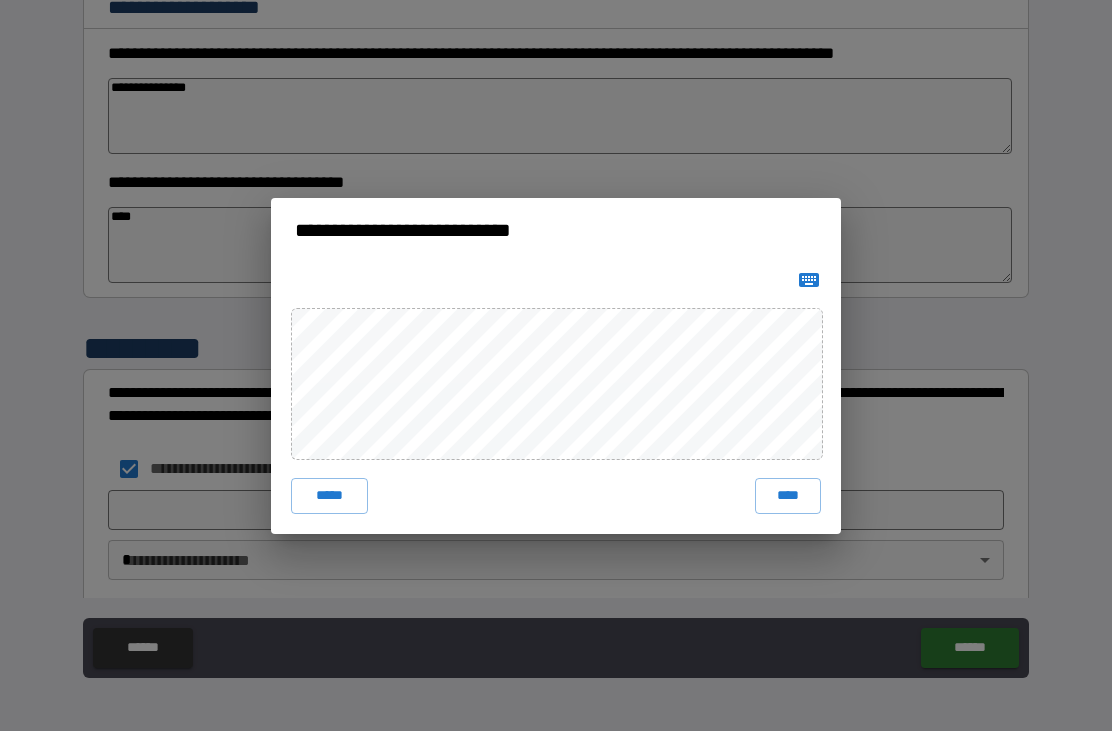 click on "****" at bounding box center [788, 496] 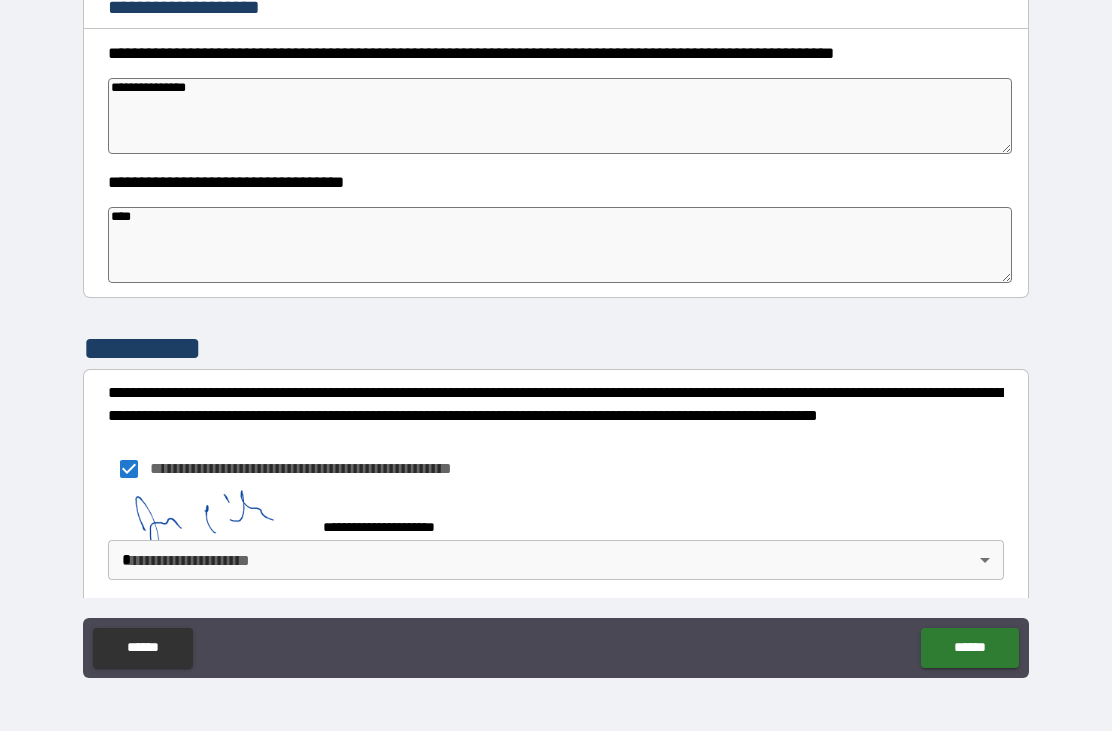 scroll, scrollTop: 738, scrollLeft: 0, axis: vertical 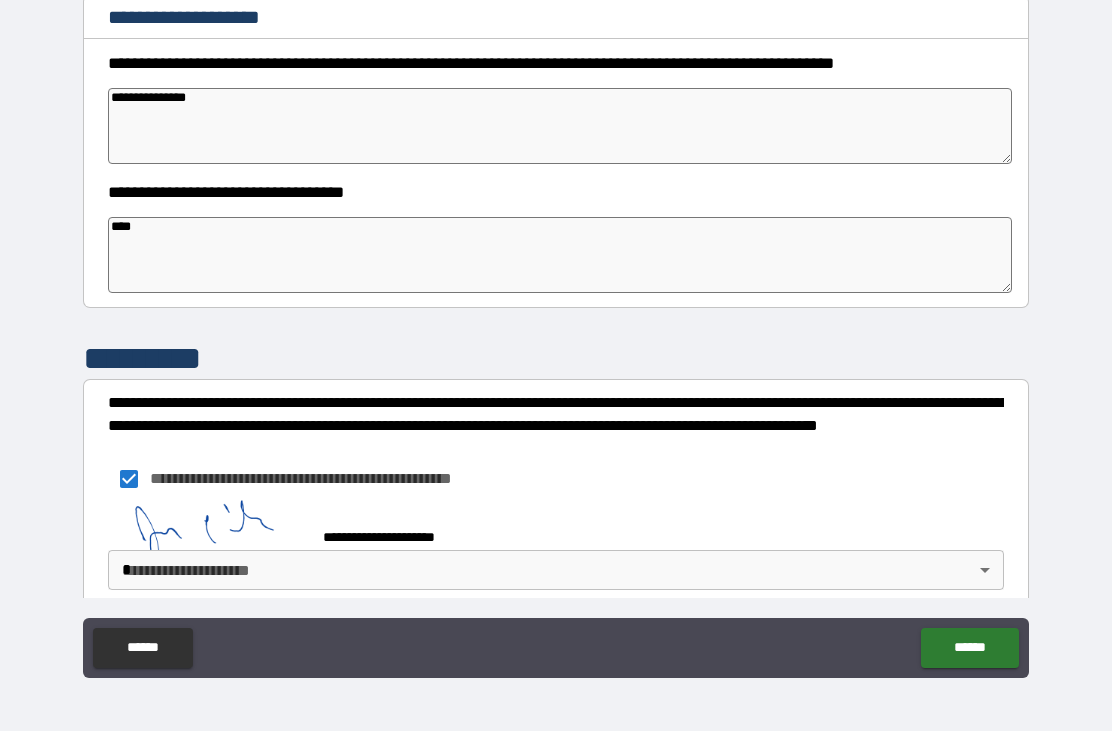 type on "*" 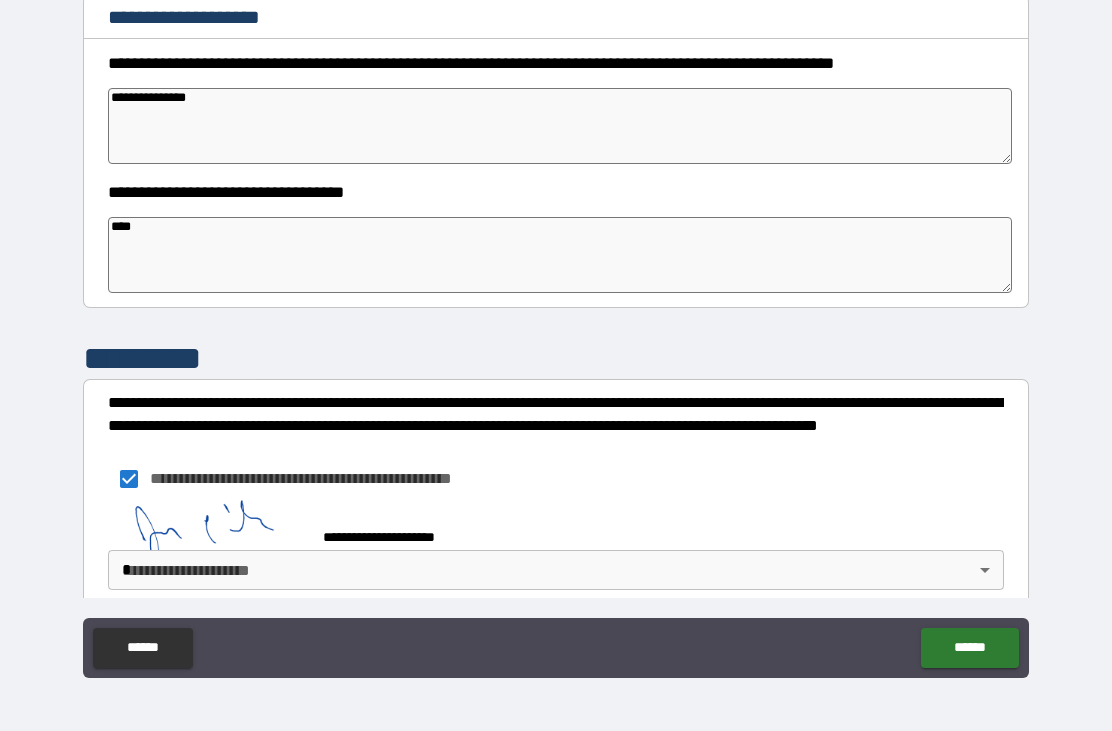 type on "*" 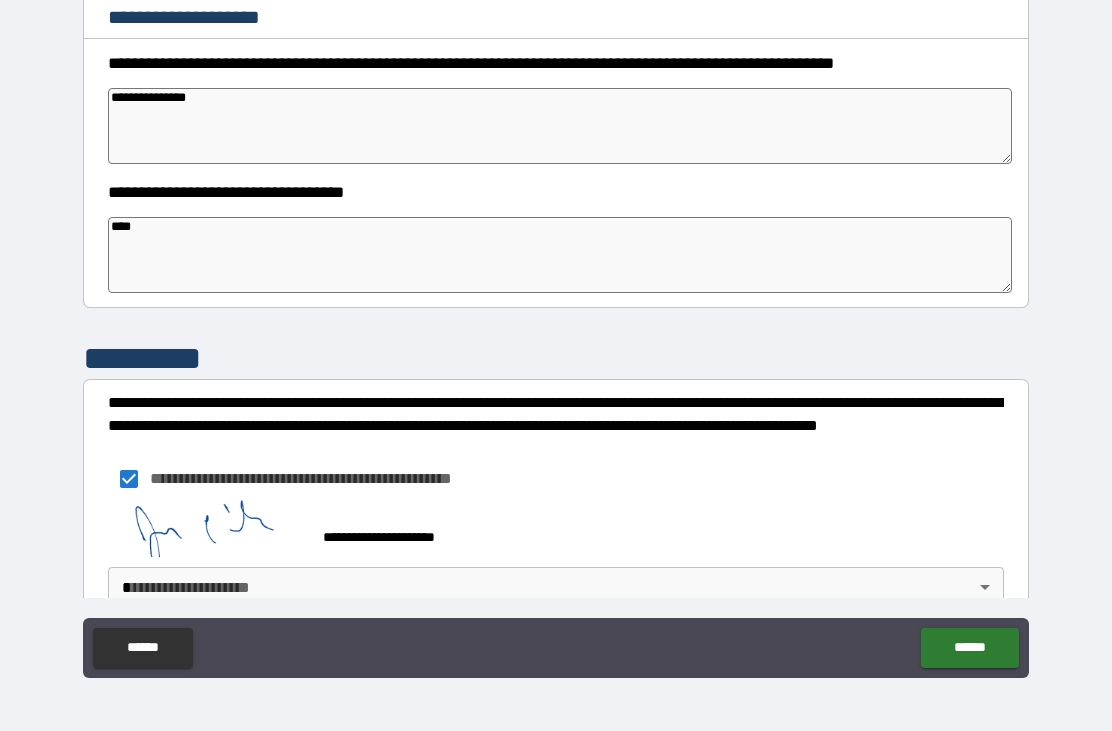 click on "**********" at bounding box center (556, 333) 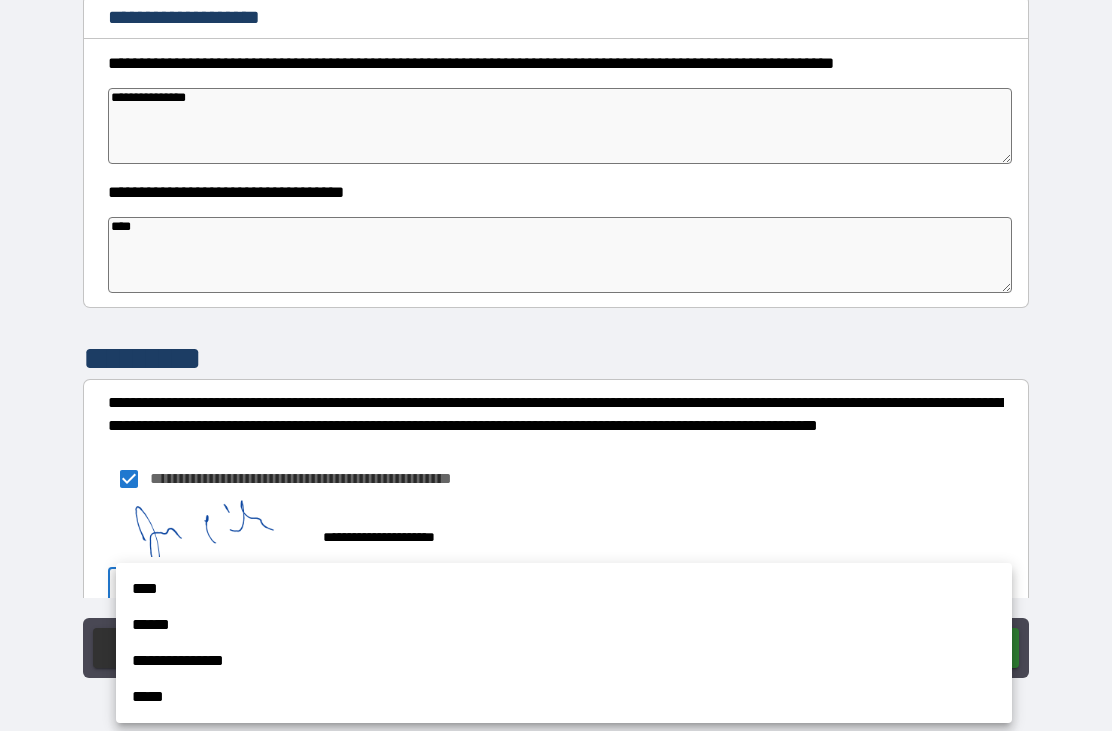 click on "****" at bounding box center [564, 589] 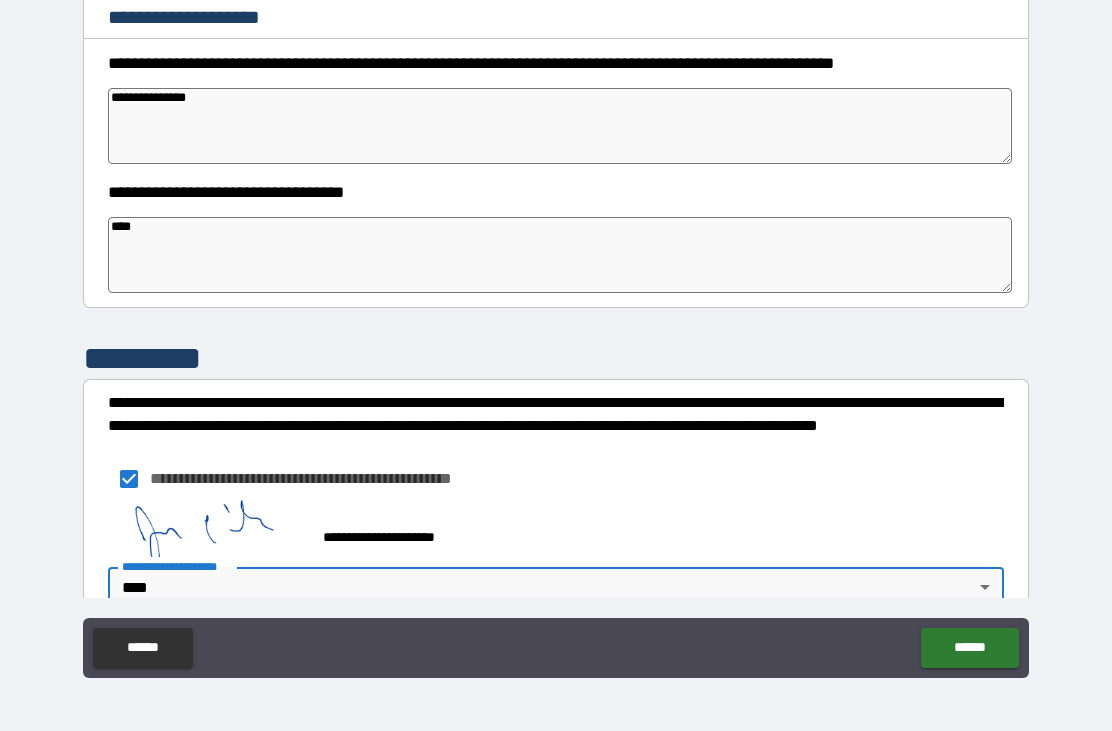 type on "*" 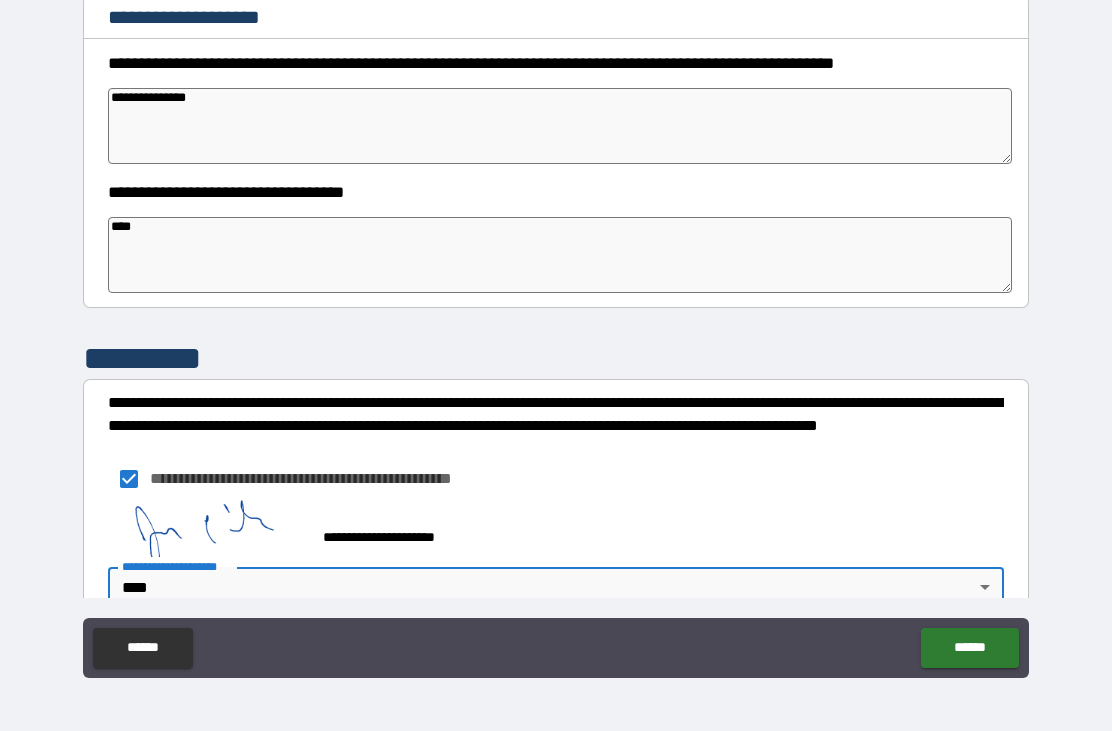 type on "*" 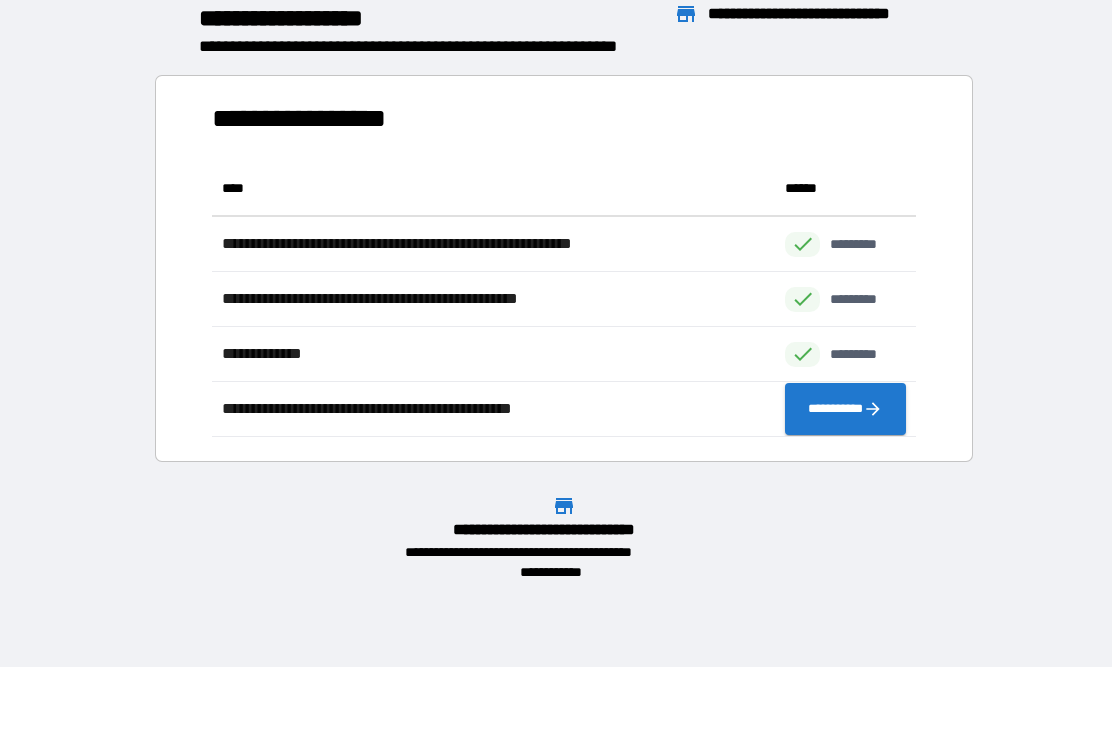 scroll, scrollTop: 1, scrollLeft: 1, axis: both 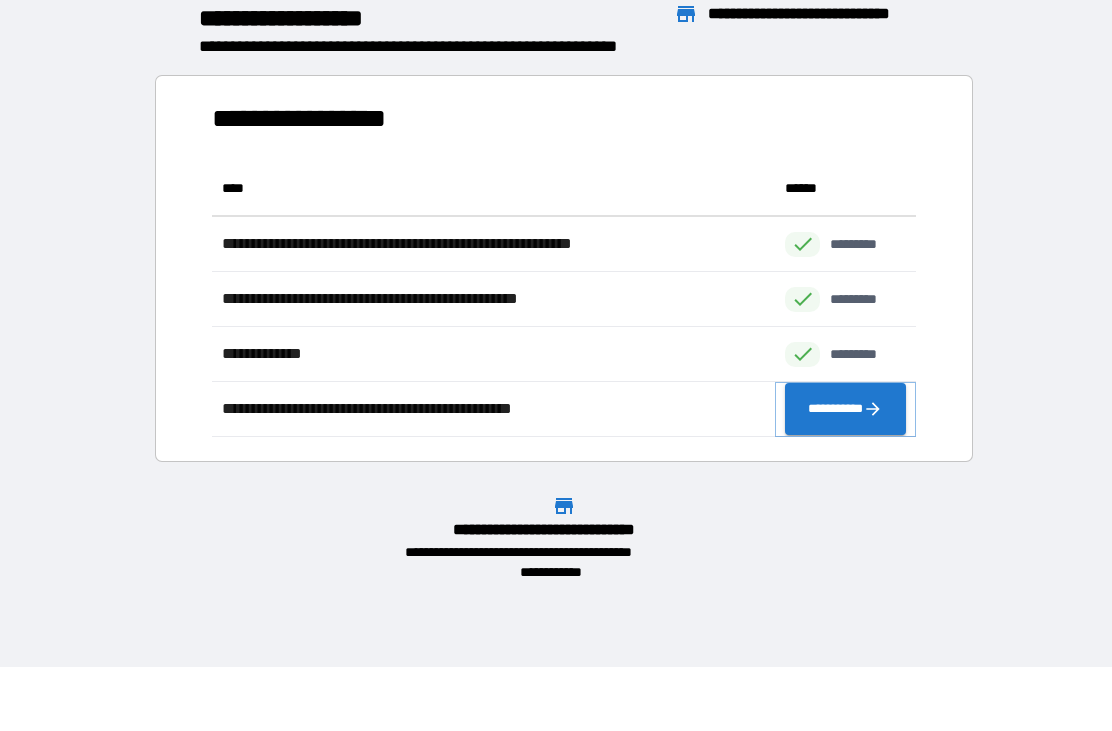 click on "**********" at bounding box center (845, 409) 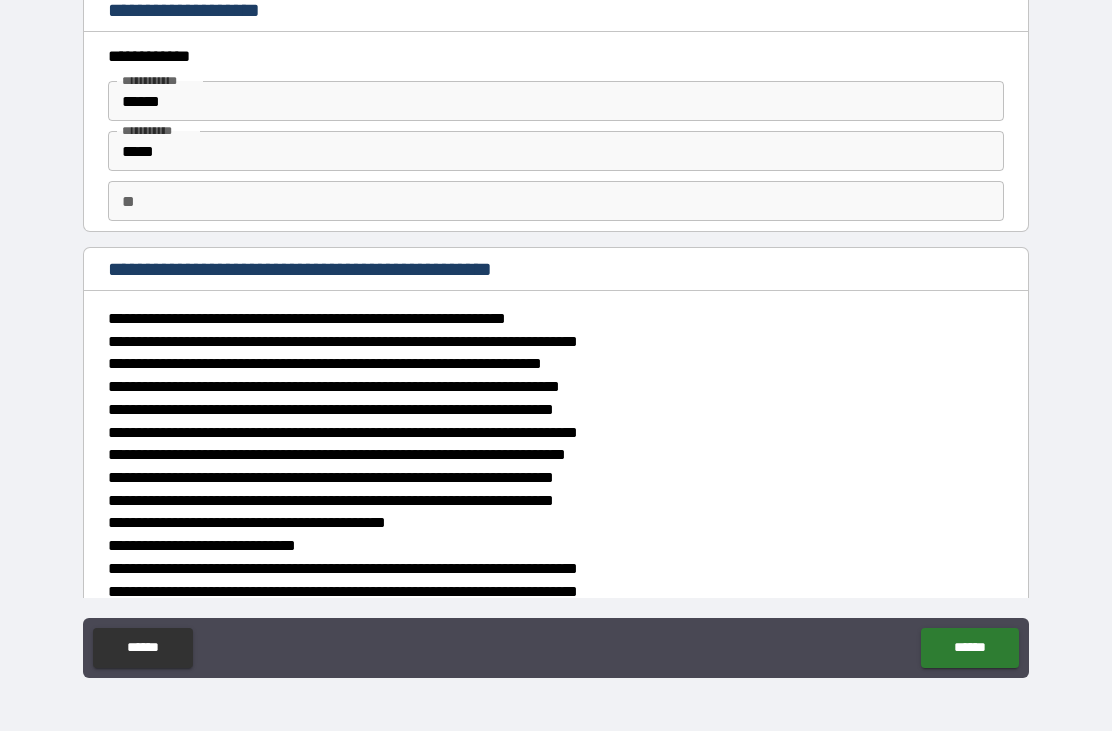 click on "**" at bounding box center [556, 201] 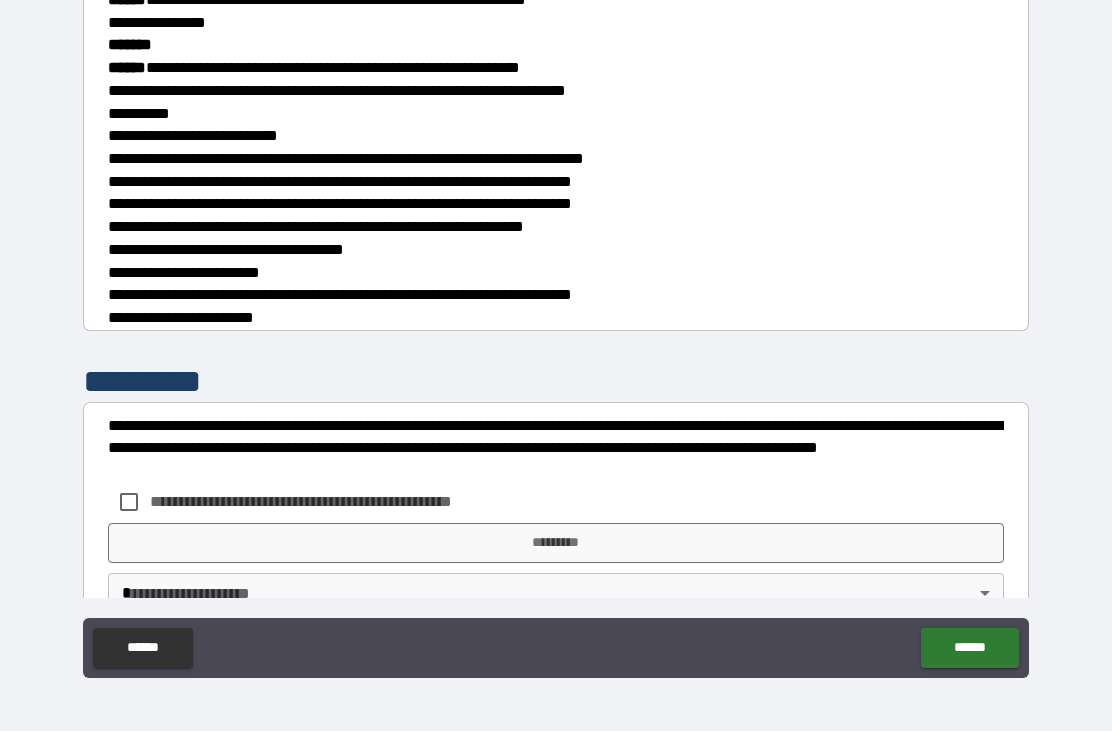 scroll, scrollTop: 1454, scrollLeft: 0, axis: vertical 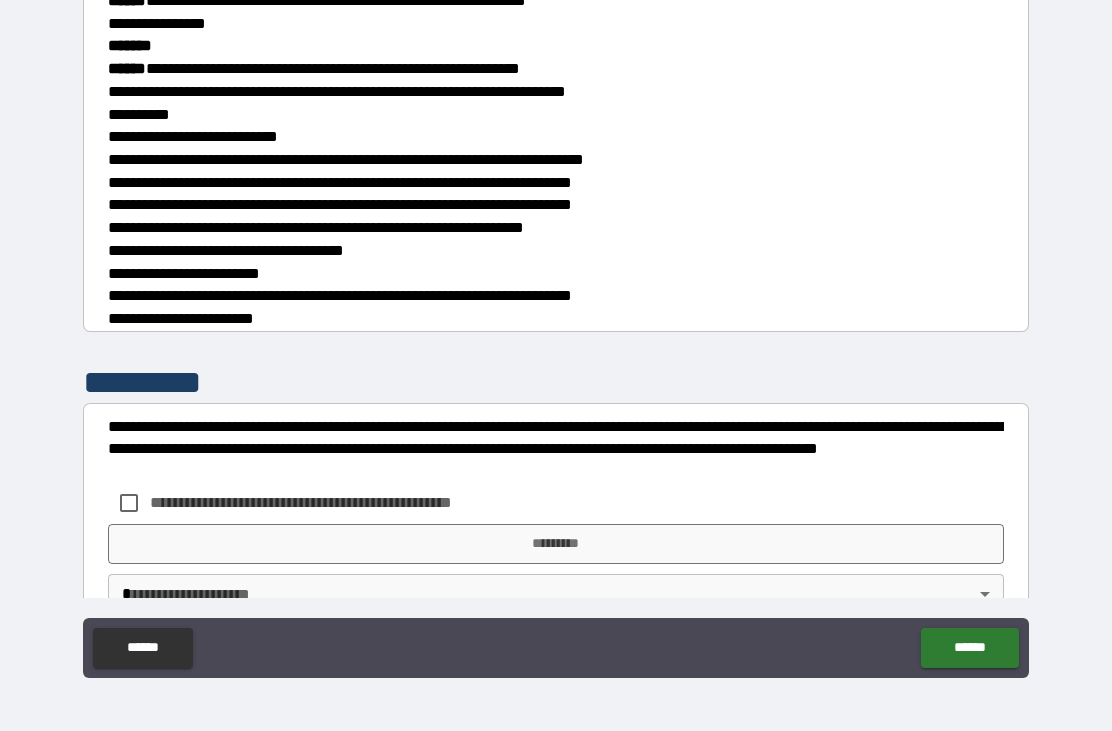 type on "*" 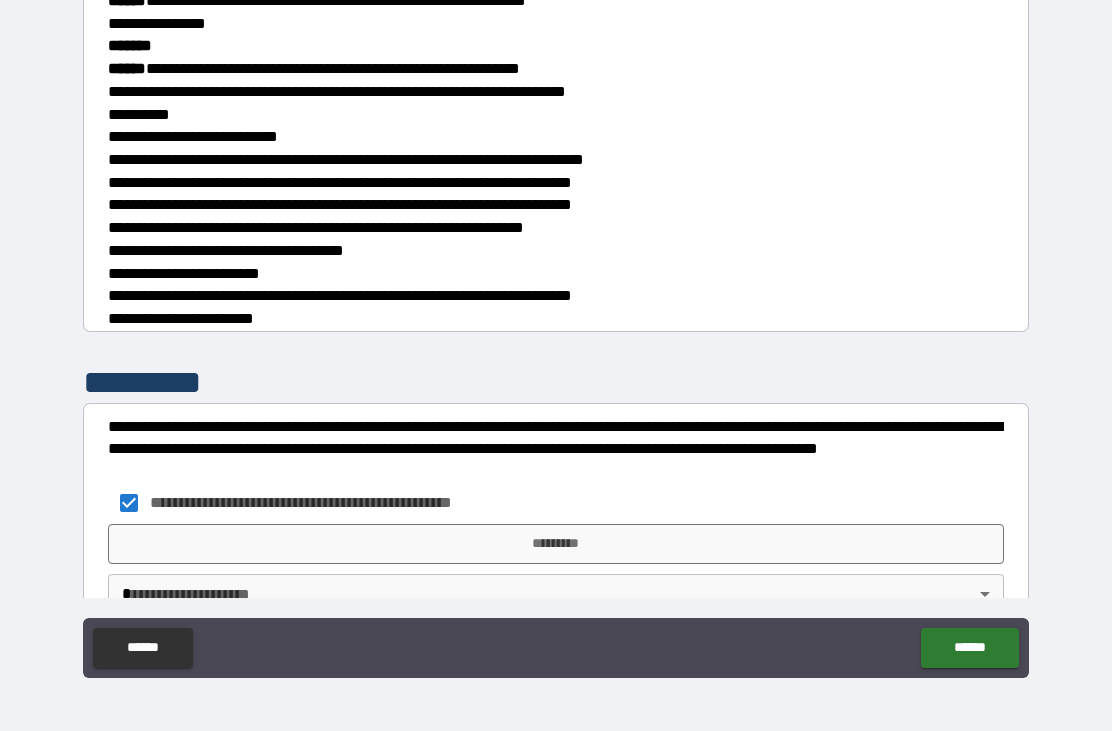 click on "*********" at bounding box center (556, 544) 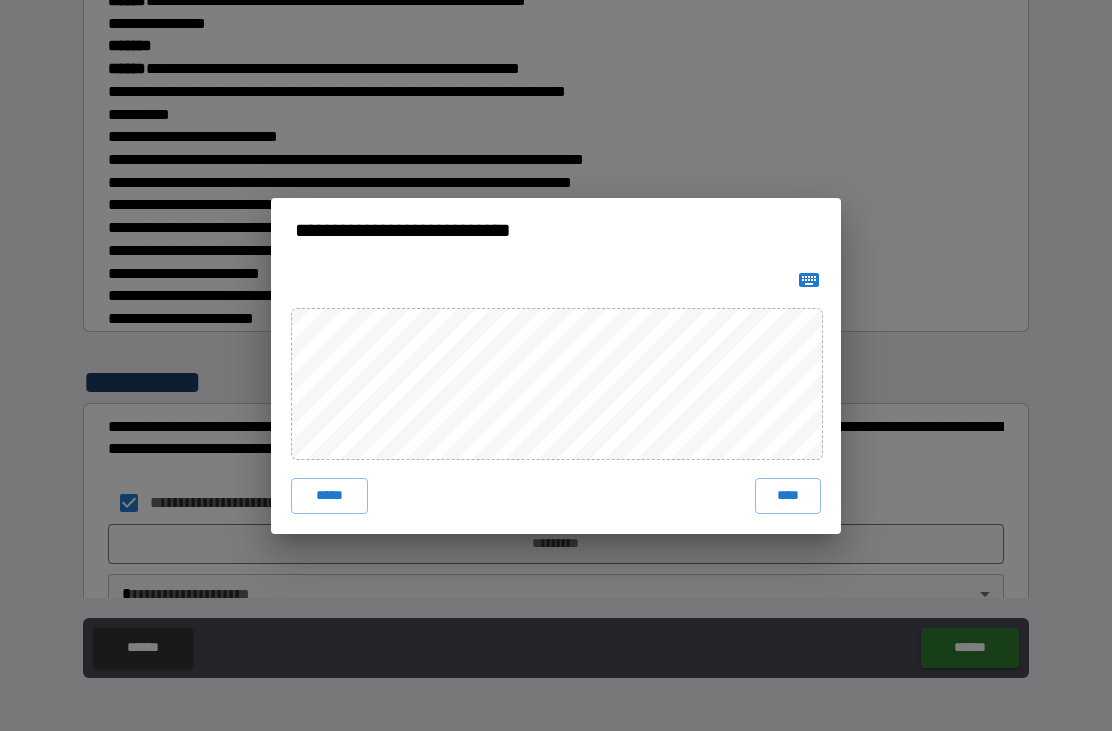click on "****" at bounding box center [788, 496] 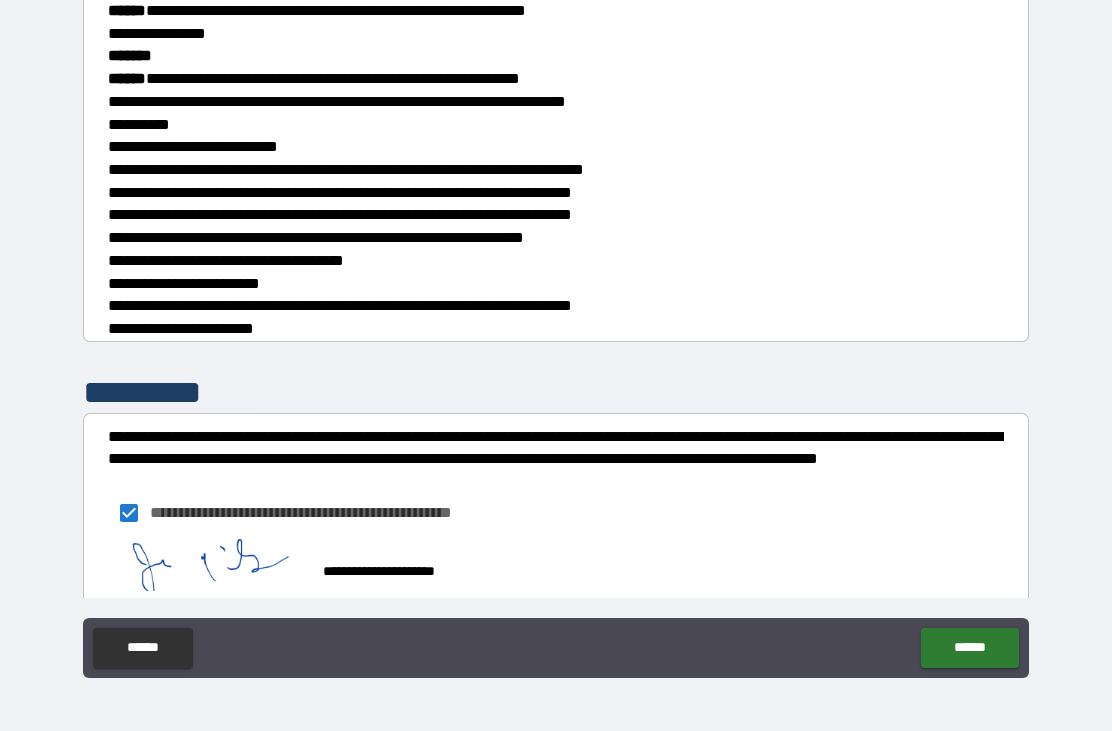 click on "**********" at bounding box center (556, 333) 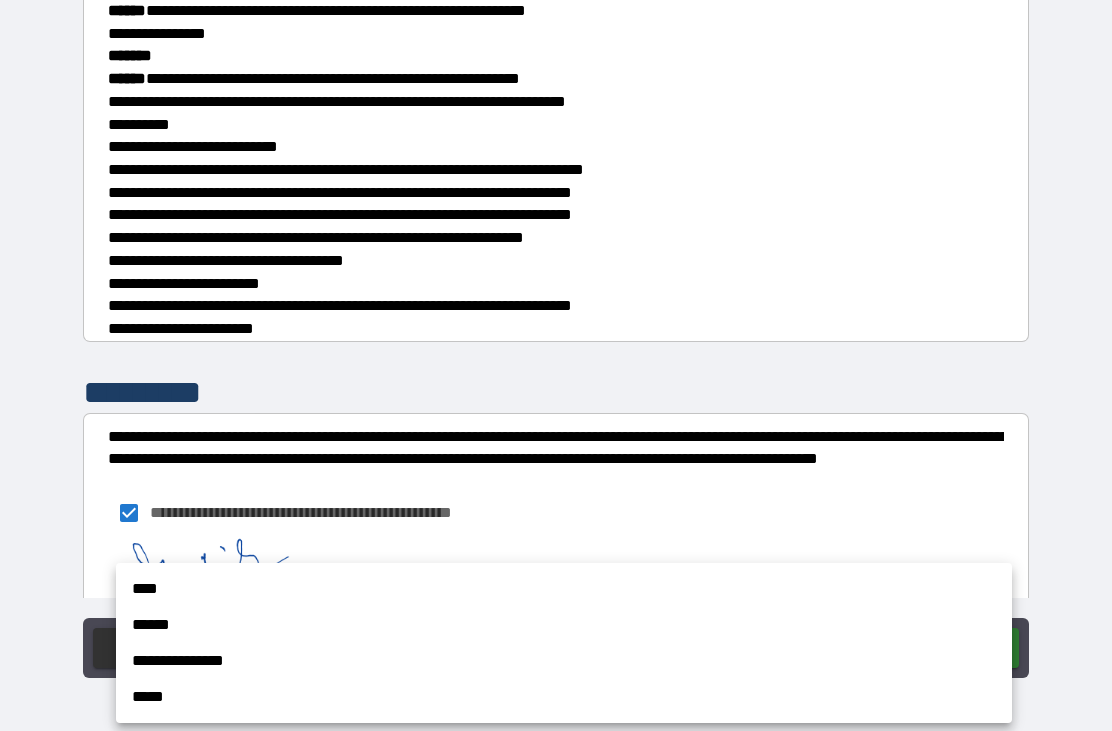 click on "****" at bounding box center (564, 589) 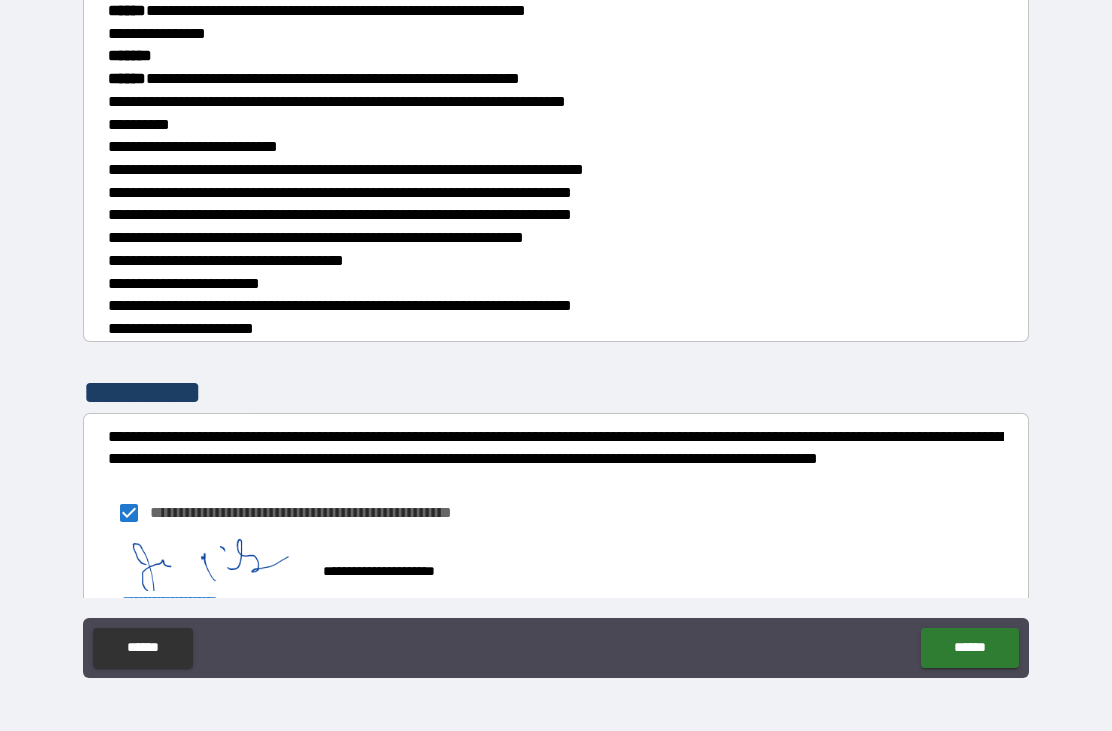 click on "******" at bounding box center (969, 648) 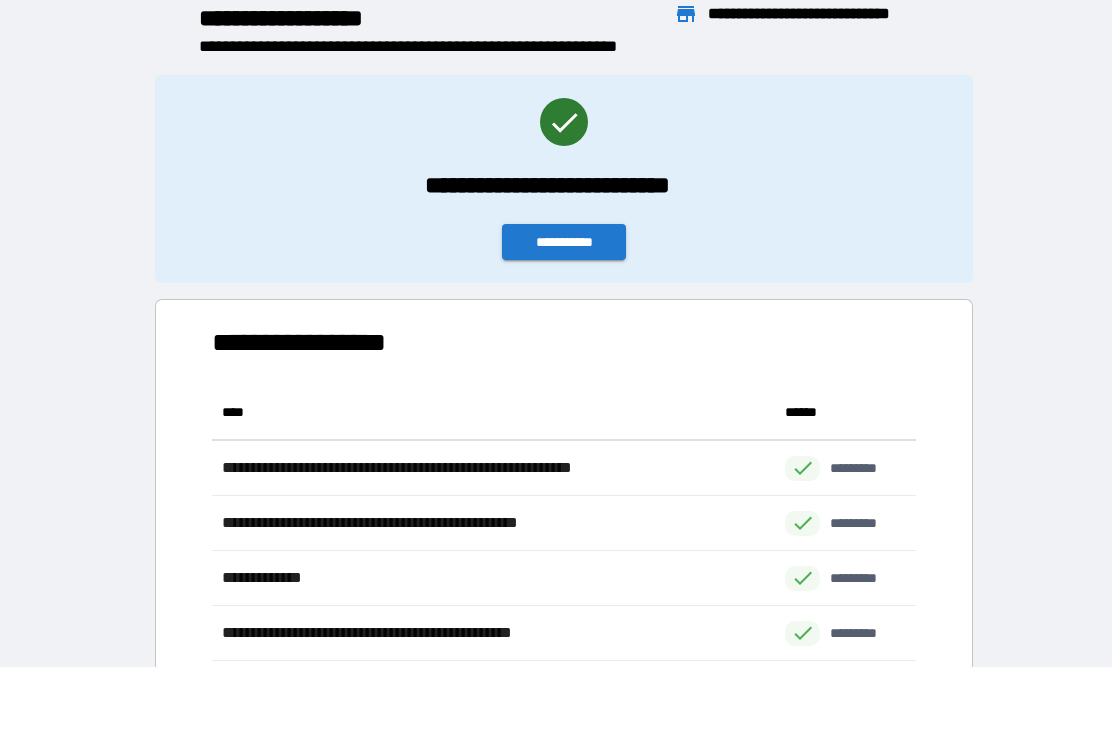 scroll, scrollTop: 1, scrollLeft: 1, axis: both 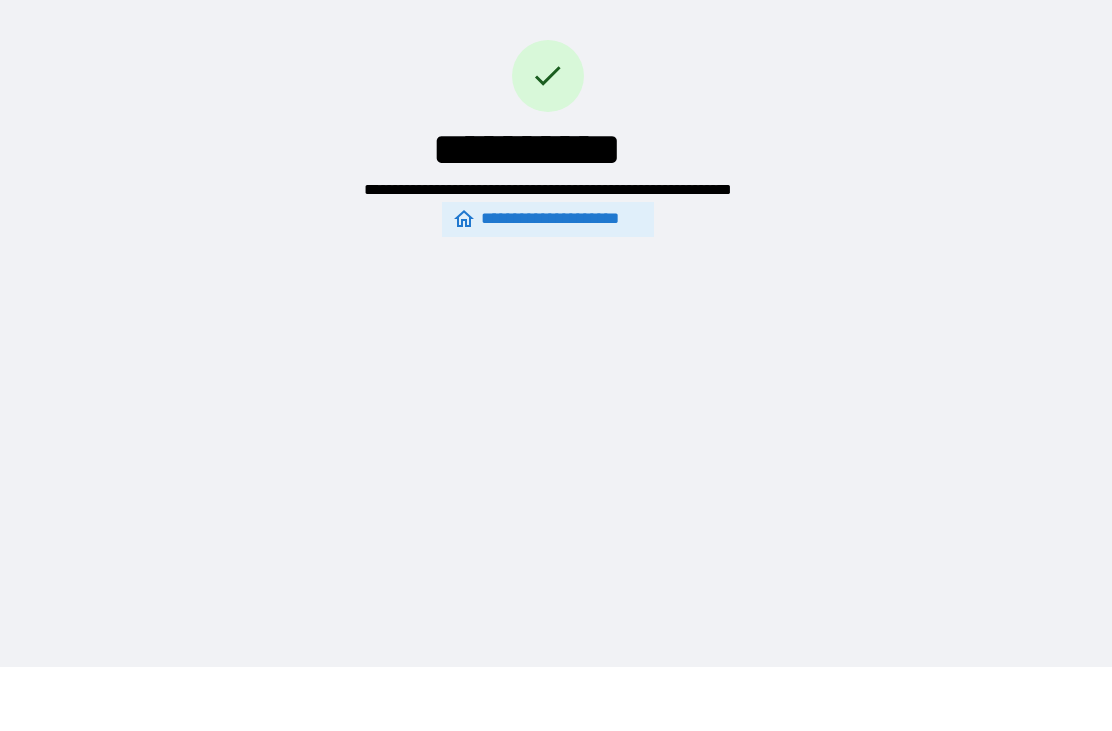 click on "**********" at bounding box center (548, 219) 